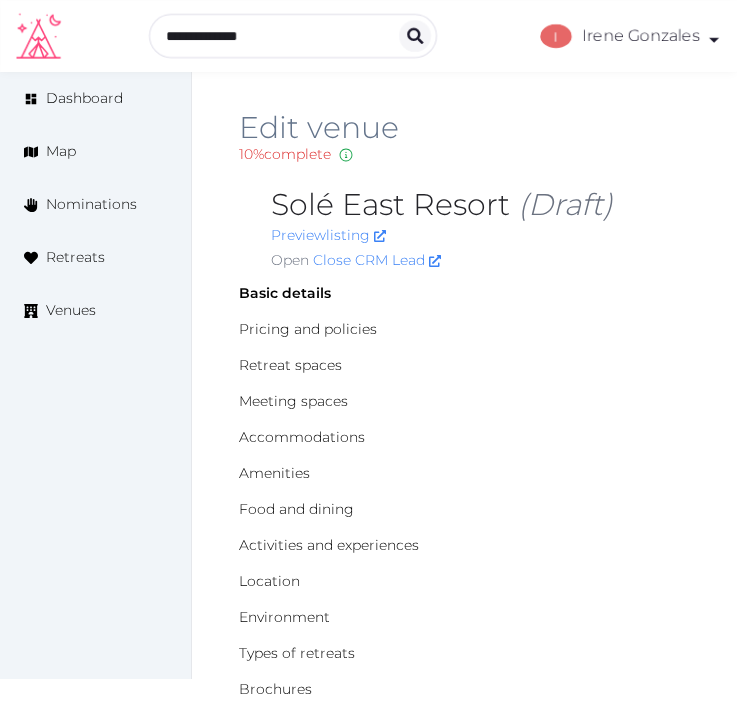 scroll, scrollTop: 890, scrollLeft: 0, axis: vertical 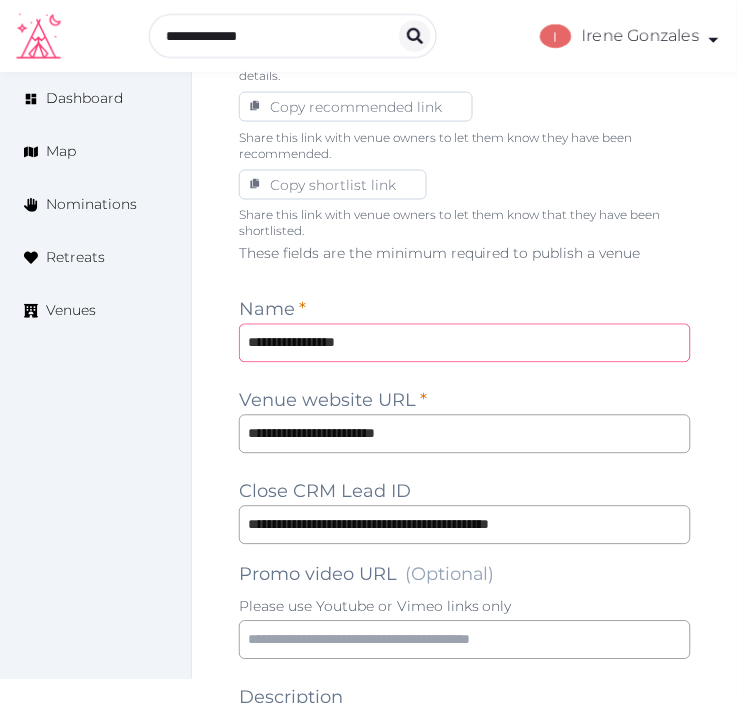 click on "**********" at bounding box center [465, 343] 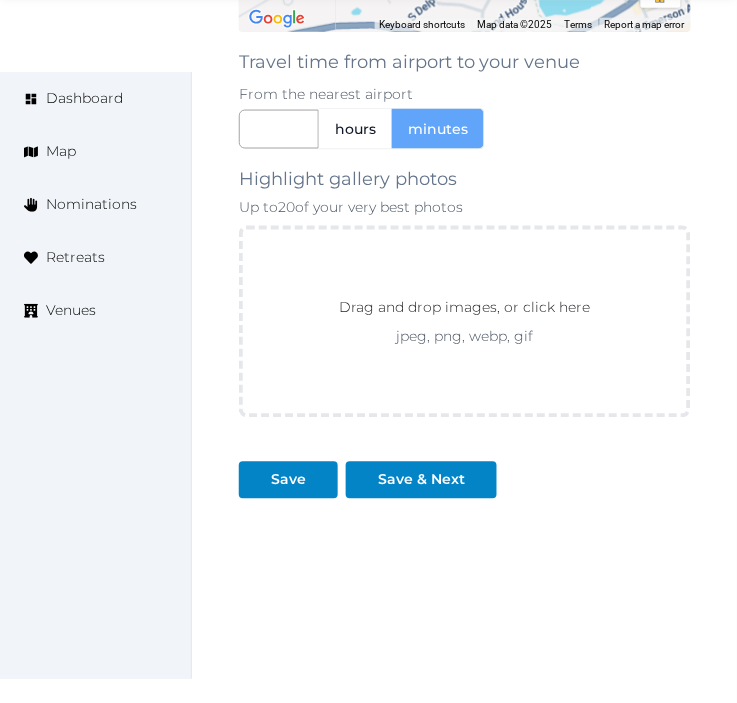 scroll, scrollTop: 3175, scrollLeft: 0, axis: vertical 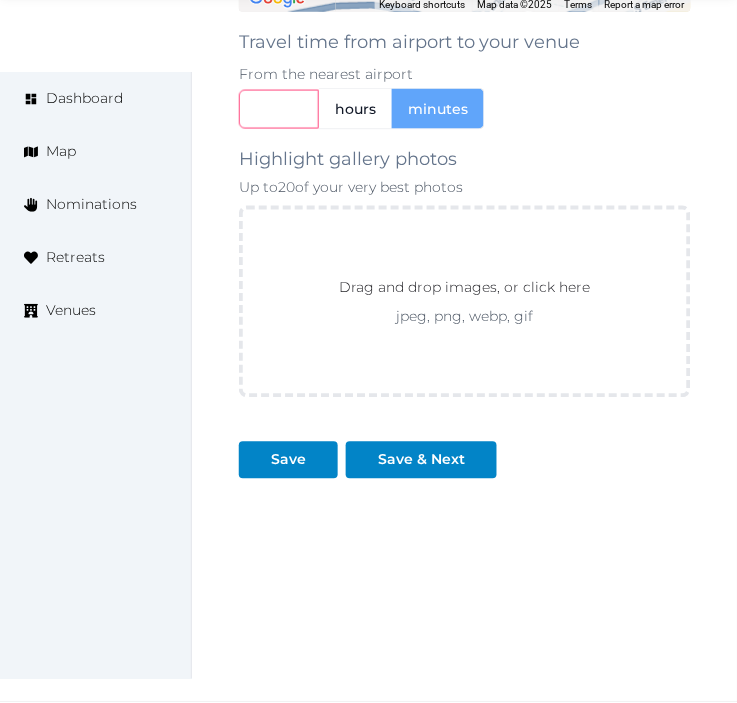 click at bounding box center (279, 109) 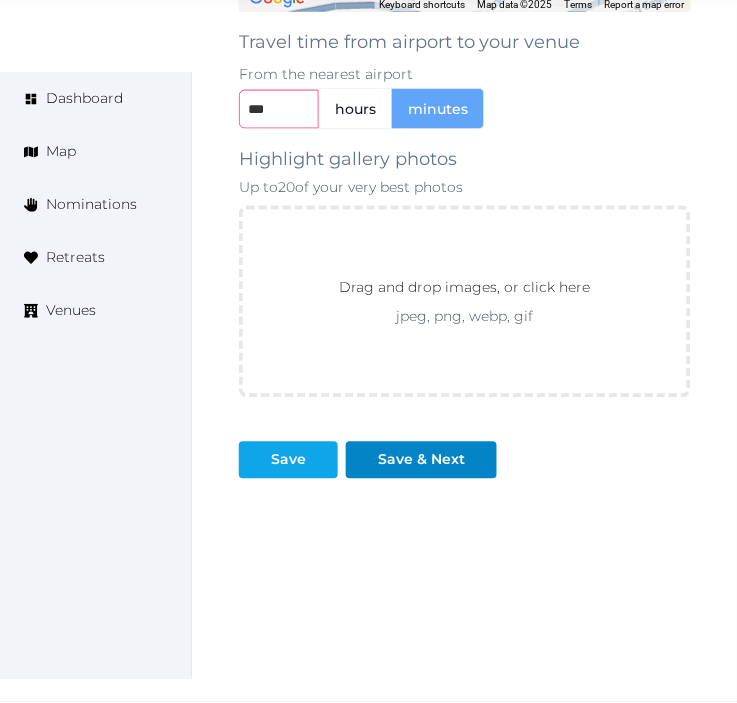 type on "***" 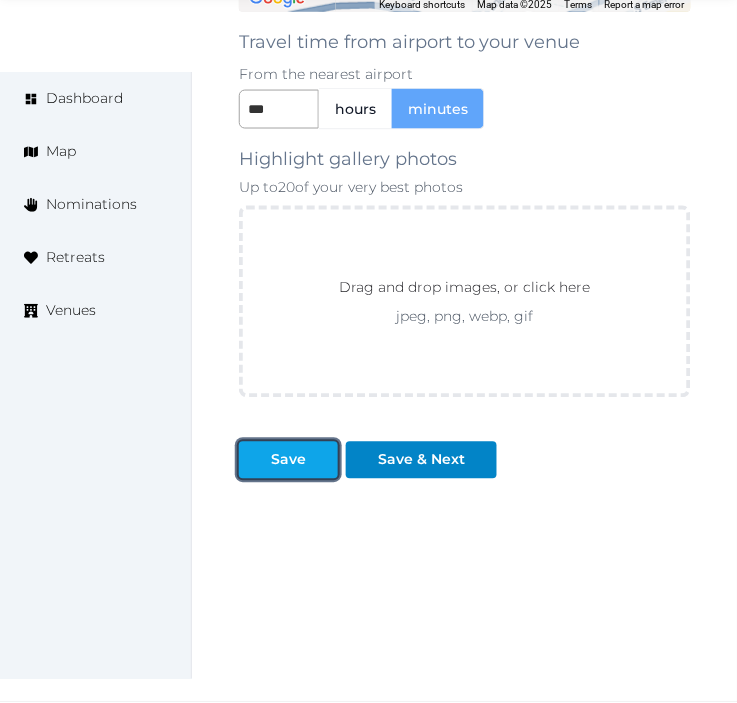 click on "Save" at bounding box center [288, 460] 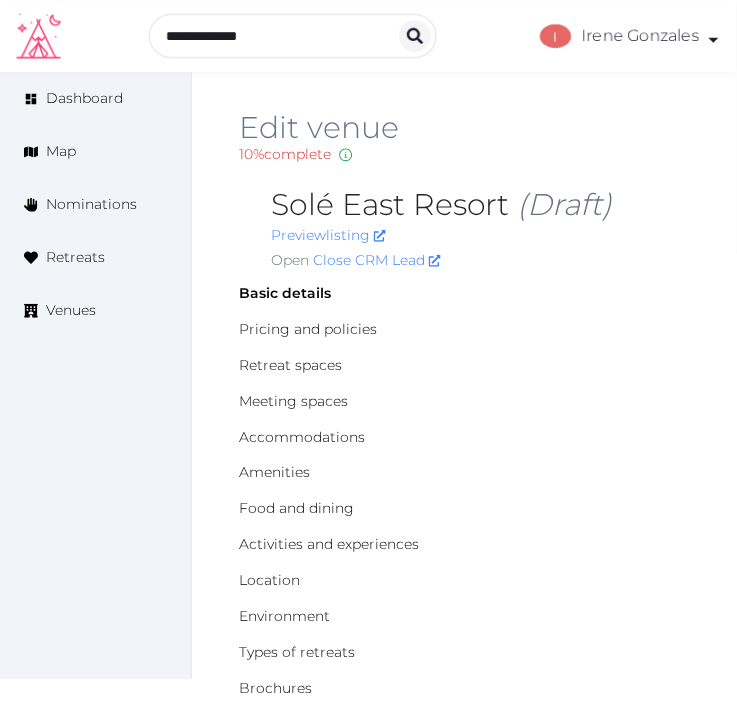 scroll, scrollTop: 333, scrollLeft: 0, axis: vertical 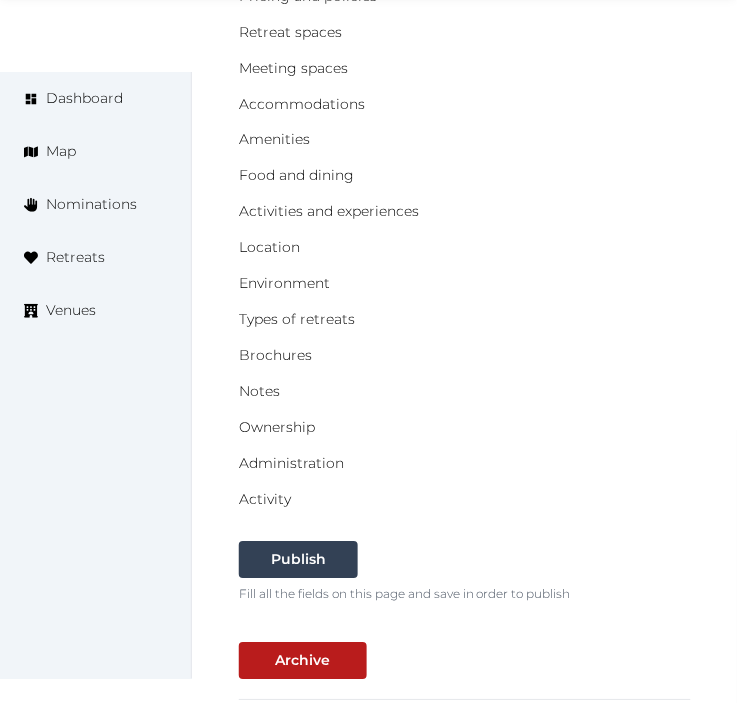 click on "Location" at bounding box center (465, 248) 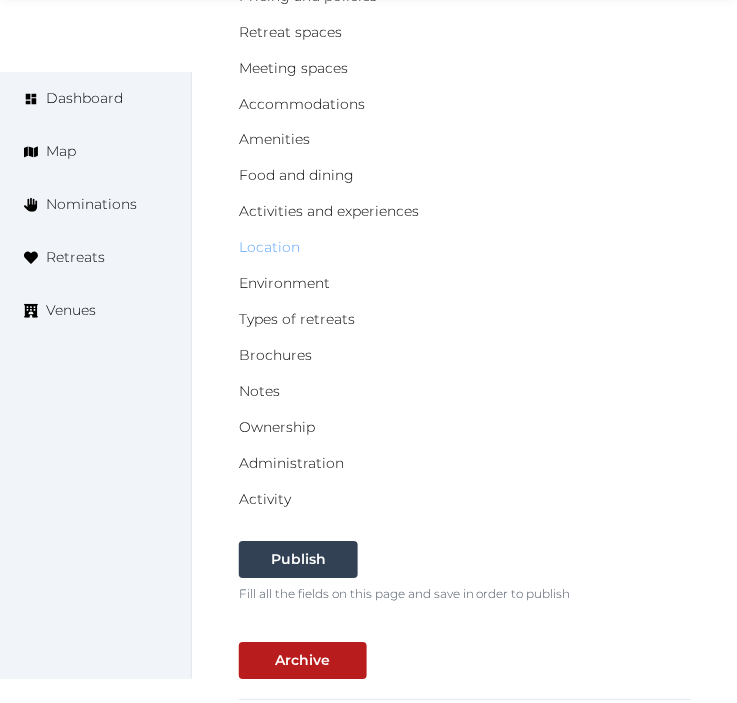 click on "Location" at bounding box center [269, 248] 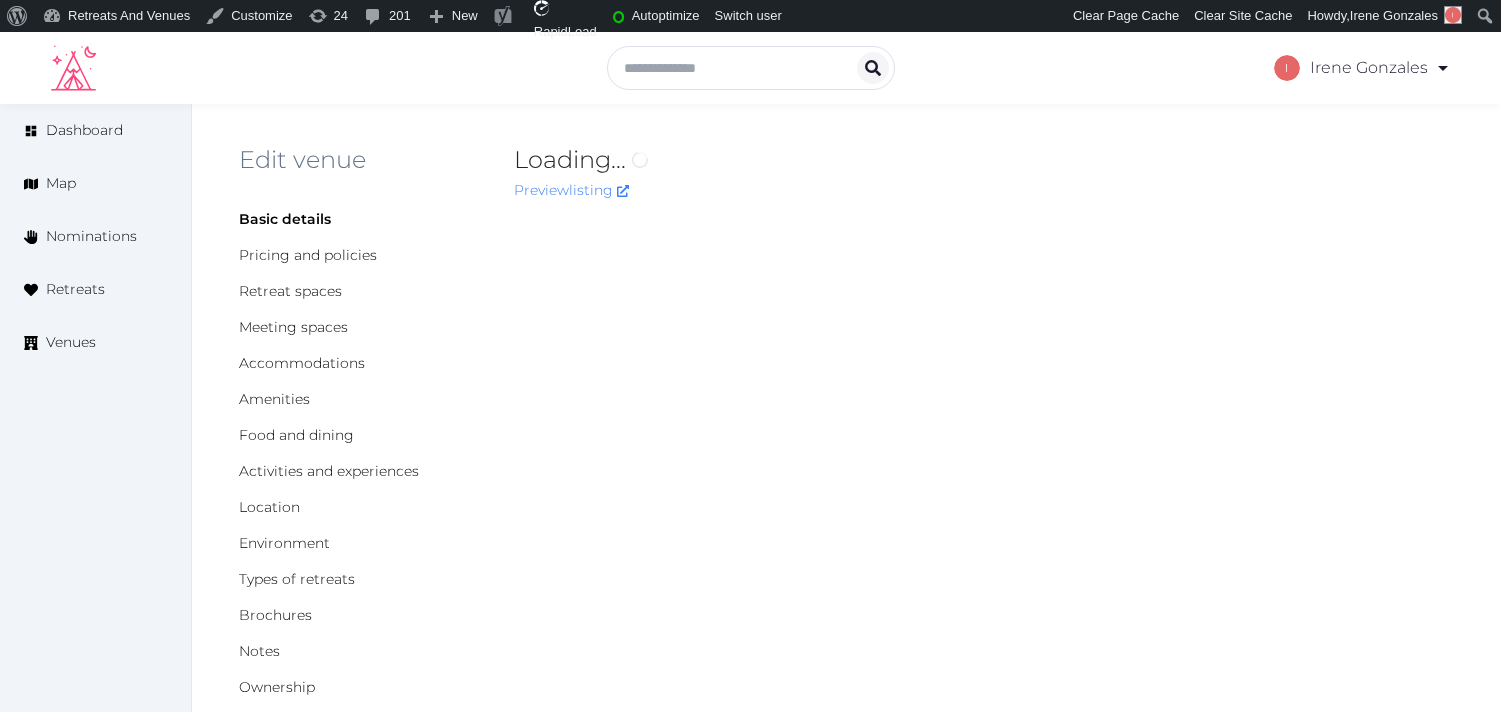 scroll, scrollTop: 0, scrollLeft: 0, axis: both 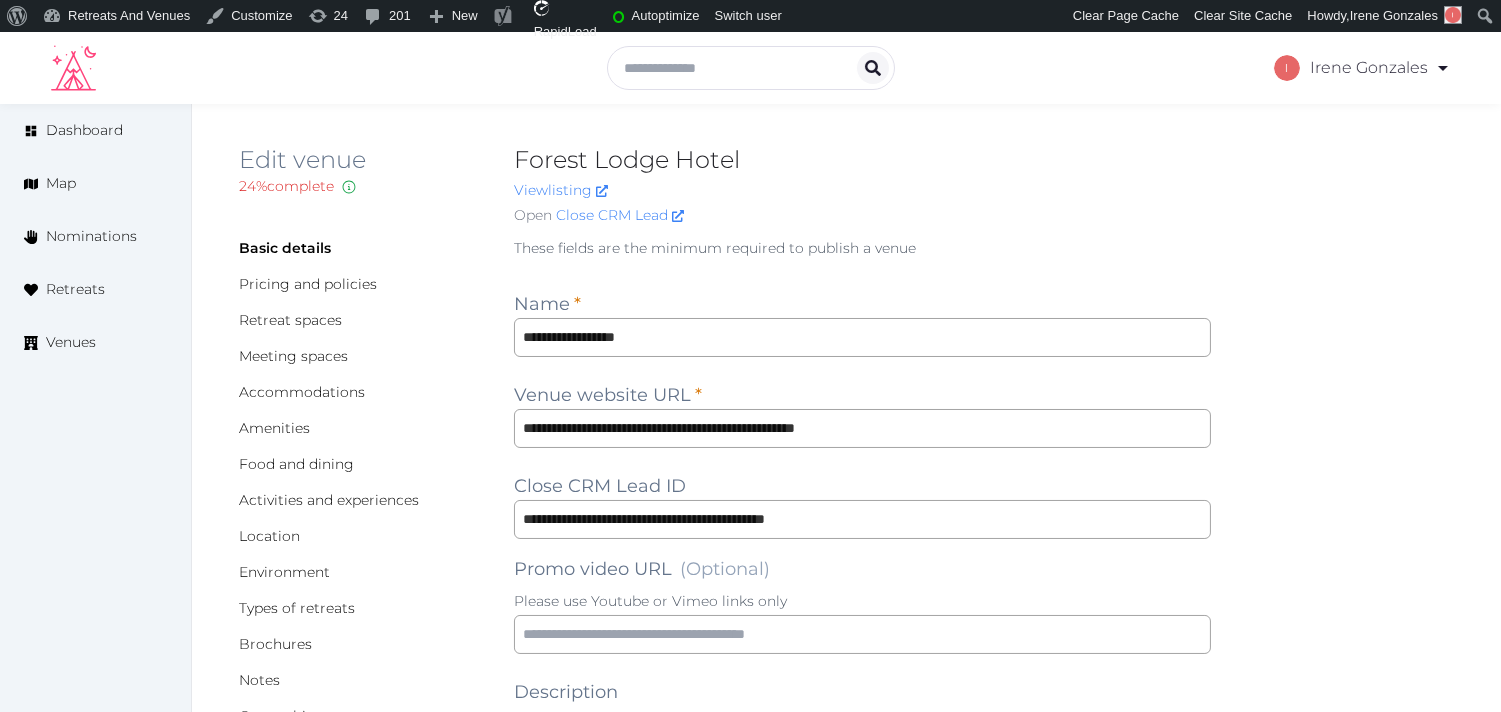 type on "***" 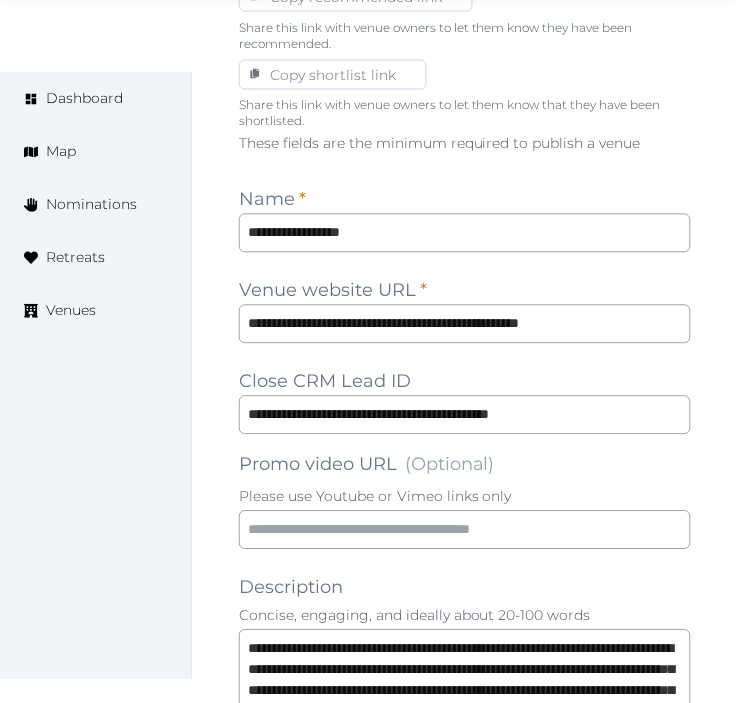scroll, scrollTop: 1555, scrollLeft: 0, axis: vertical 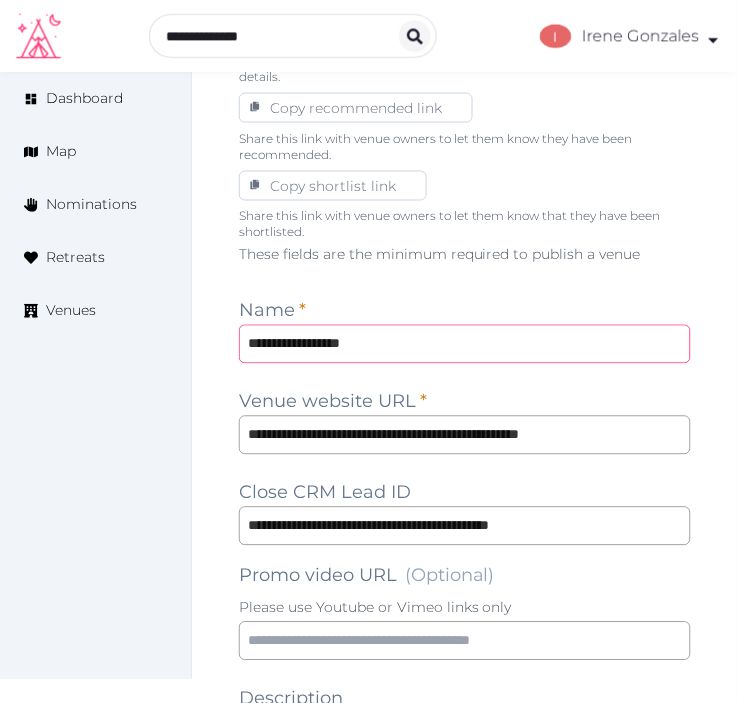 click on "**********" at bounding box center (465, 344) 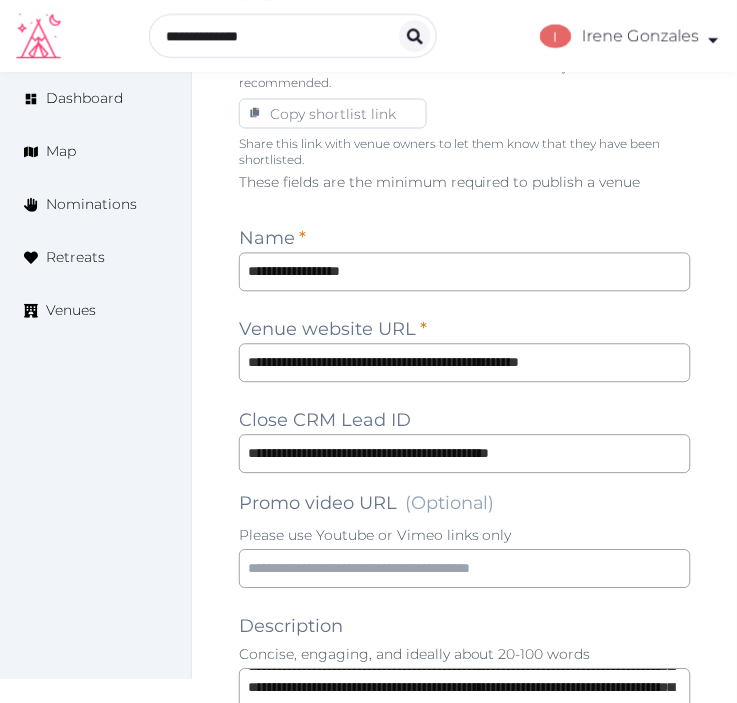 scroll, scrollTop: 1333, scrollLeft: 0, axis: vertical 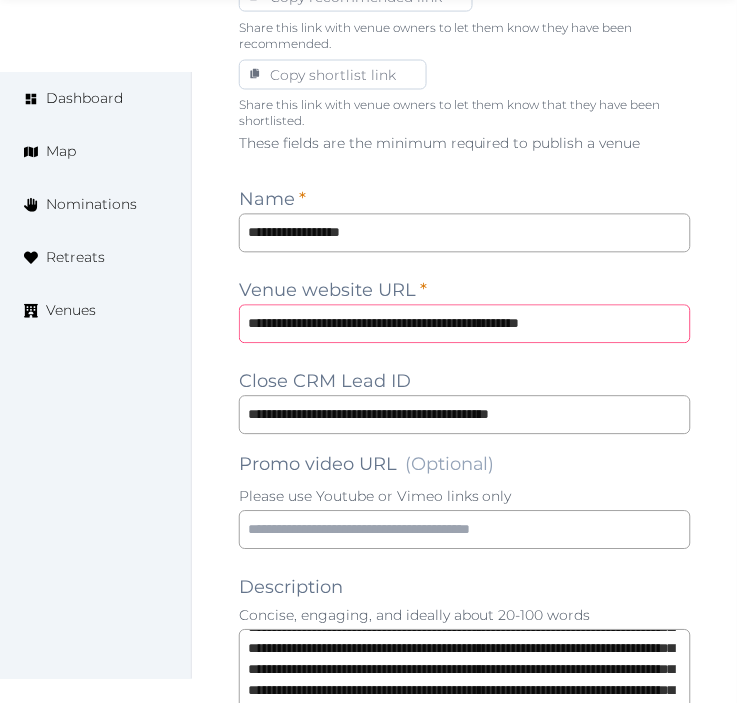 click on "**********" at bounding box center (465, 324) 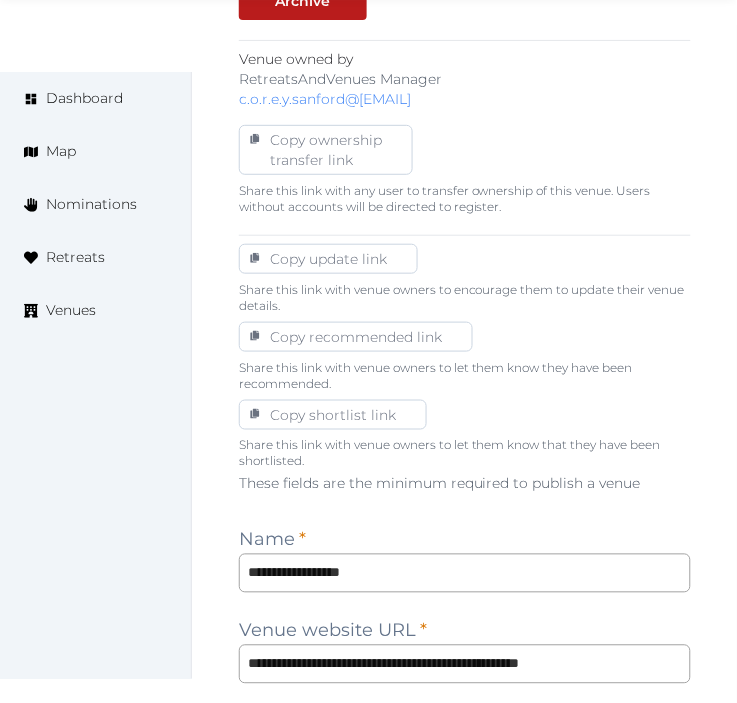 scroll, scrollTop: 1548, scrollLeft: 0, axis: vertical 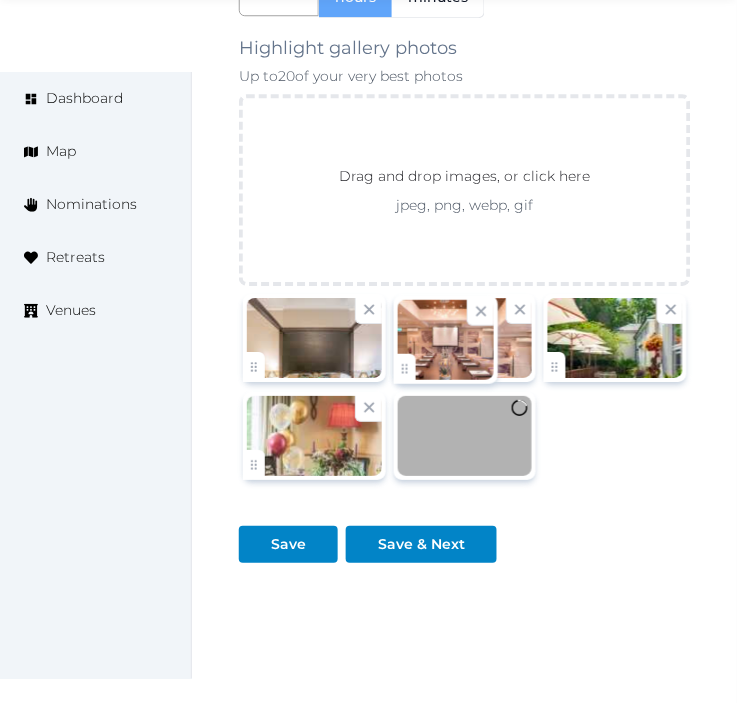 click on "Irene Gonzales   Account My Venue Listings My Retreats Logout      Dashboard Map Nominations Retreats Venues Edit venue 24 %  complete Fill out all the fields in your listing to increase its completion percentage.   A higher completion percentage will make your listing more attractive and result in better matches. Forest Lodge Hotel   View  listing   Open    Close CRM Lead Basic details Pricing and policies Retreat spaces Meeting spaces Accommodations Amenities Food and dining Activities and experiences Location Environment Types of retreats Brochures Notes Ownership Administration Activity This venue is live and visible to the public Mark draft Archive Venue owned by RetreatsAndVenues Manager c.o.r.e.y.sanford@retreatsandvenues.com Copy ownership transfer link Share this link with any user to transfer ownership of this venue. Users without accounts will be directed to register. Copy update link Copy recommended link Copy shortlist link * *" at bounding box center [368, -1381] 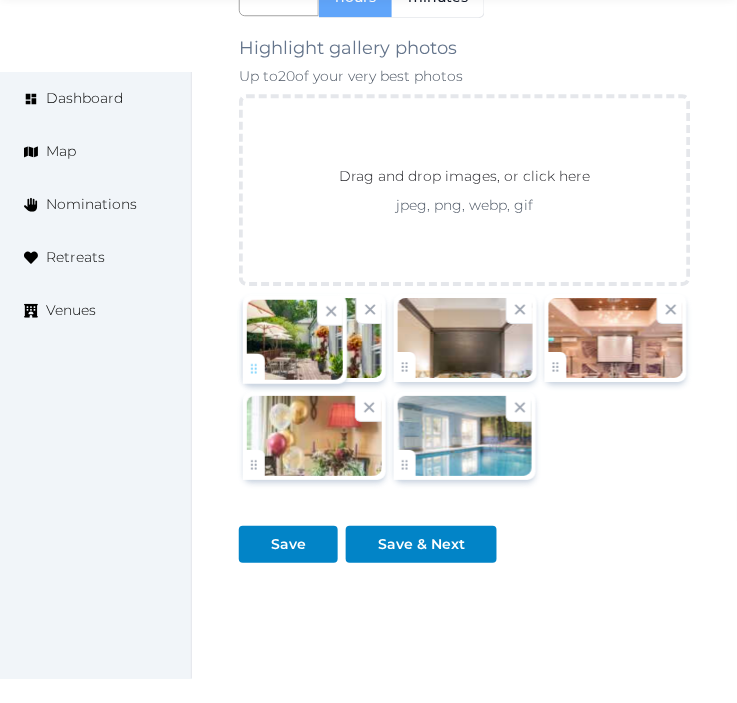 drag, startPoint x: 563, startPoint y: 366, endPoint x: 245, endPoint y: 346, distance: 318.6283 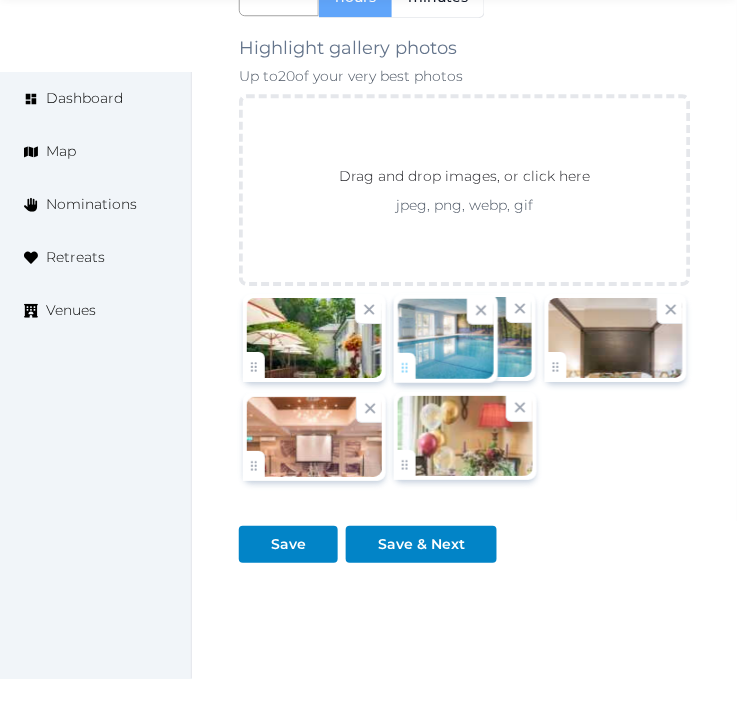 drag, startPoint x: 411, startPoint y: 458, endPoint x: 417, endPoint y: 364, distance: 94.19129 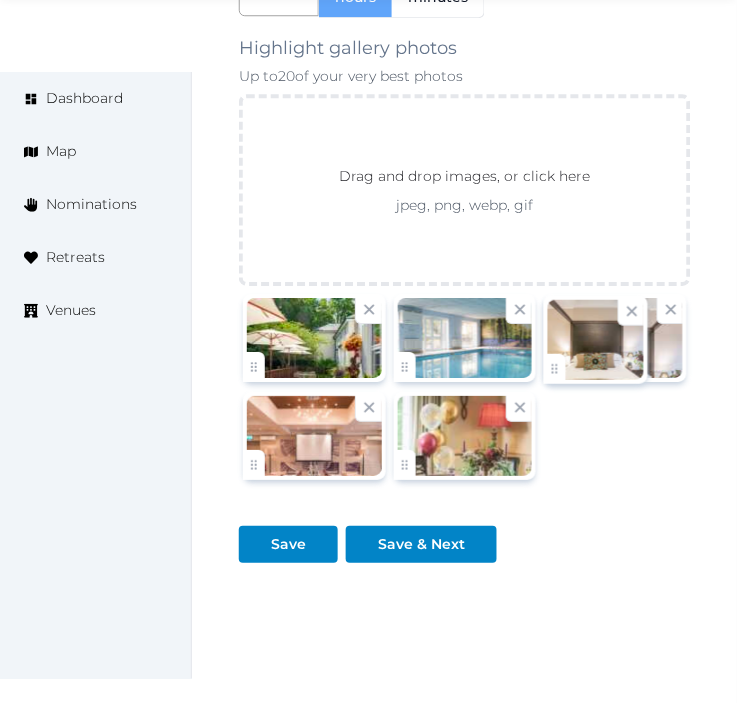 click on "Irene Gonzales   Account My Venue Listings My Retreats Logout      Dashboard Map Nominations Retreats Venues Edit venue 24 %  complete Fill out all the fields in your listing to increase its completion percentage.   A higher completion percentage will make your listing more attractive and result in better matches. Forest Lodge Hotel   View  listing   Open    Close CRM Lead Basic details Pricing and policies Retreat spaces Meeting spaces Accommodations Amenities Food and dining Activities and experiences Location Environment Types of retreats Brochures Notes Ownership Administration Activity This venue is live and visible to the public Mark draft Archive Venue owned by RetreatsAndVenues Manager c.o.r.e.y.sanford@retreatsandvenues.com Copy ownership transfer link Share this link with any user to transfer ownership of this venue. Users without accounts will be directed to register. Copy update link Copy recommended link Copy shortlist link * *" at bounding box center [368, -1381] 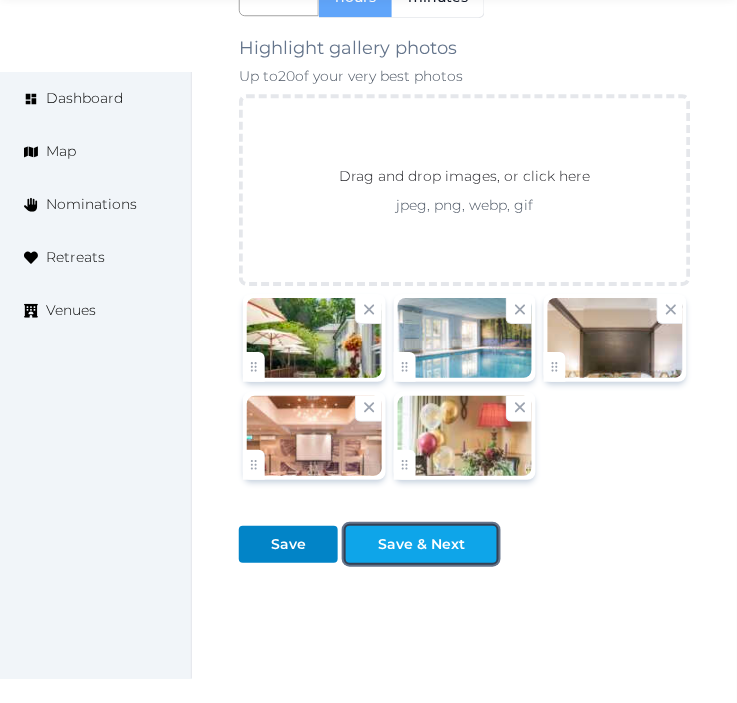 drag, startPoint x: 454, startPoint y: 541, endPoint x: 447, endPoint y: 528, distance: 14.764823 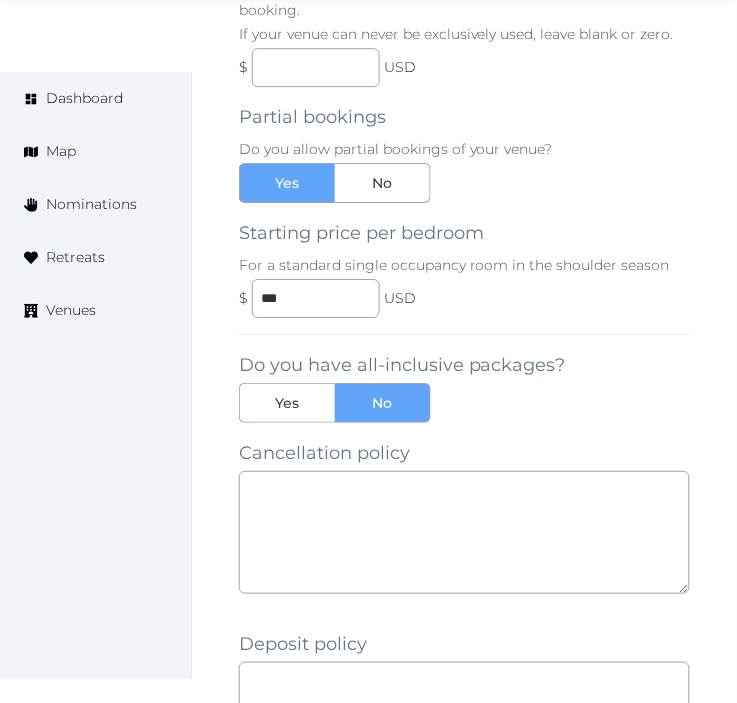 scroll, scrollTop: 2050, scrollLeft: 0, axis: vertical 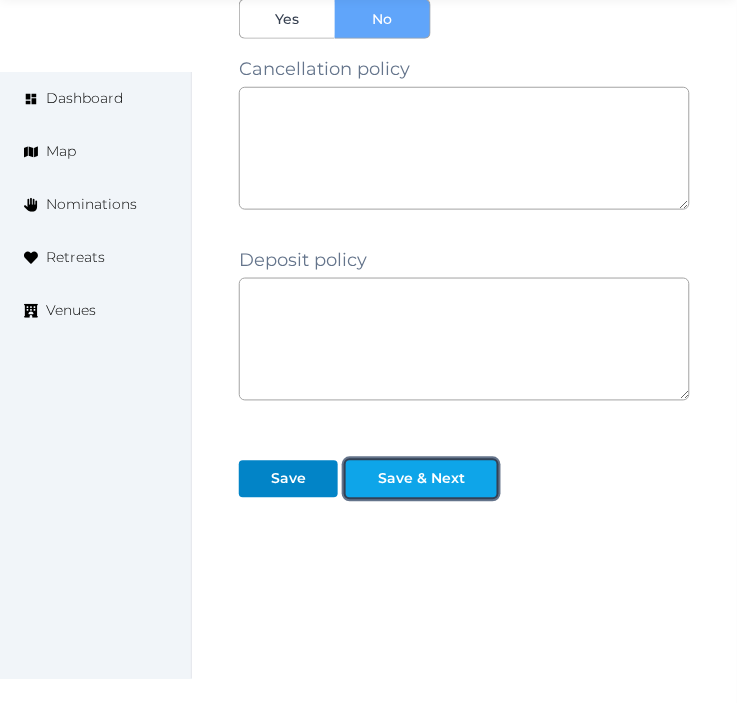 click on "Save & Next" at bounding box center (421, 479) 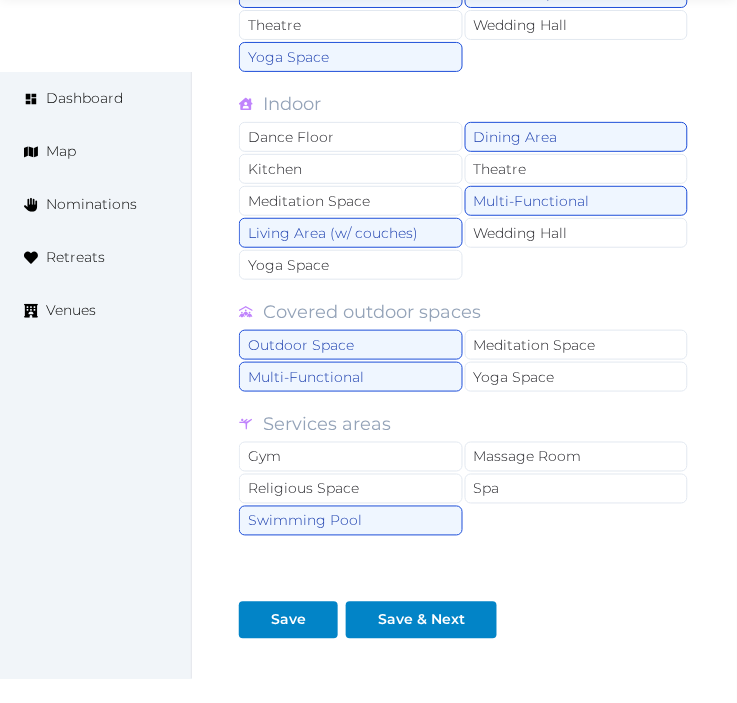 scroll, scrollTop: 2080, scrollLeft: 0, axis: vertical 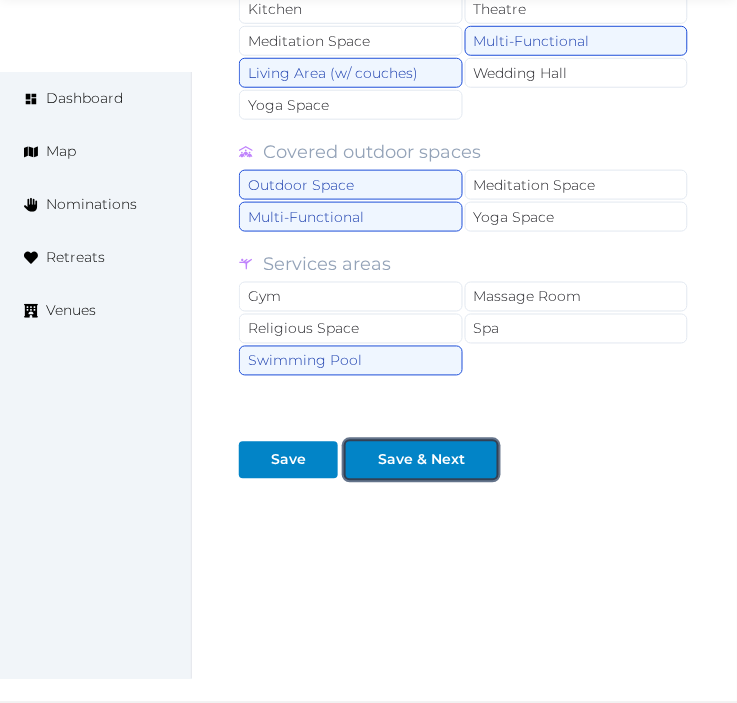 drag, startPoint x: 452, startPoint y: 447, endPoint x: 474, endPoint y: 433, distance: 26.076809 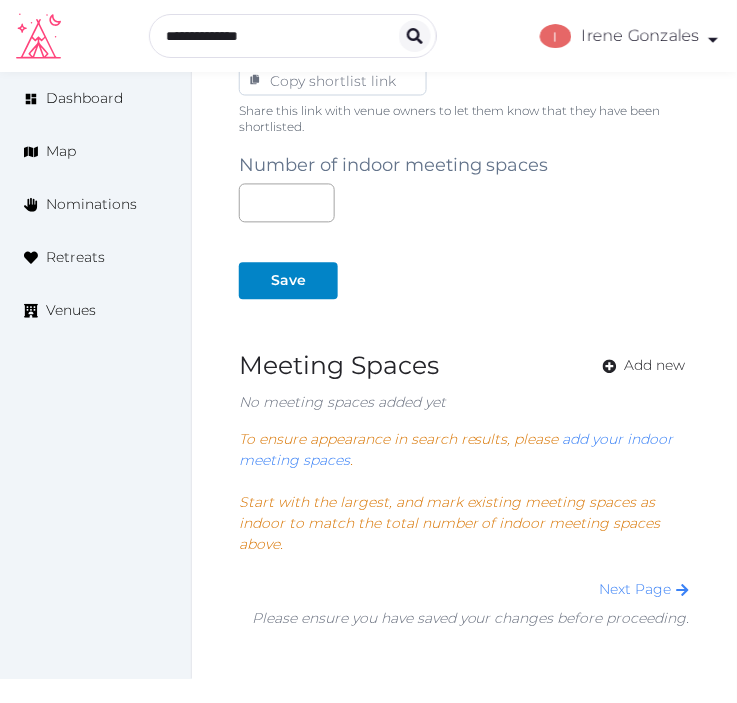 scroll, scrollTop: 1366, scrollLeft: 0, axis: vertical 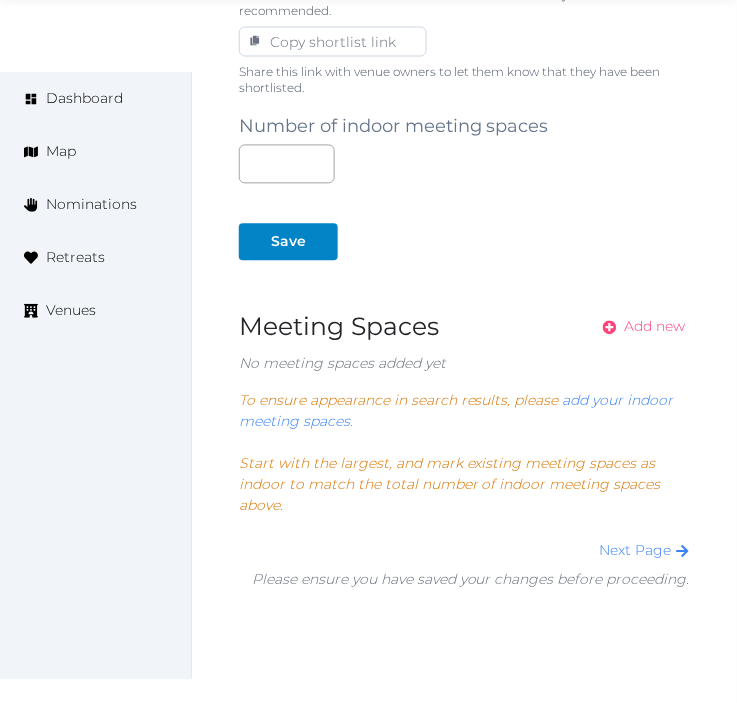 click on "Add new" at bounding box center [655, 327] 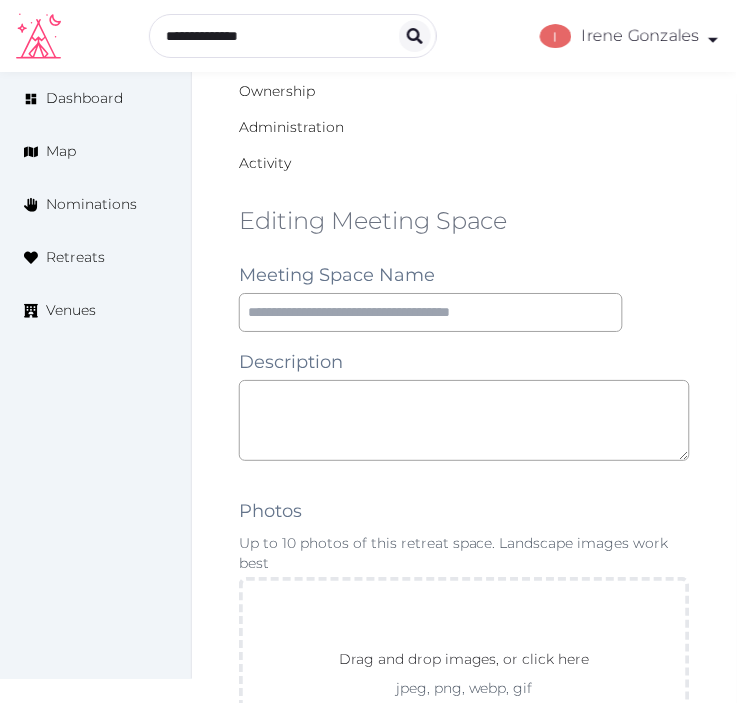 scroll, scrollTop: 888, scrollLeft: 0, axis: vertical 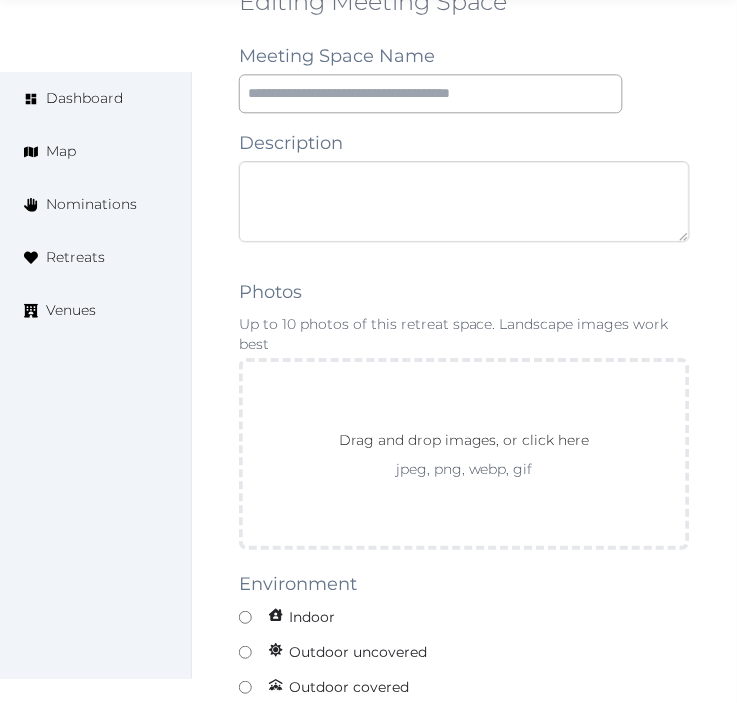 paste on "**********" 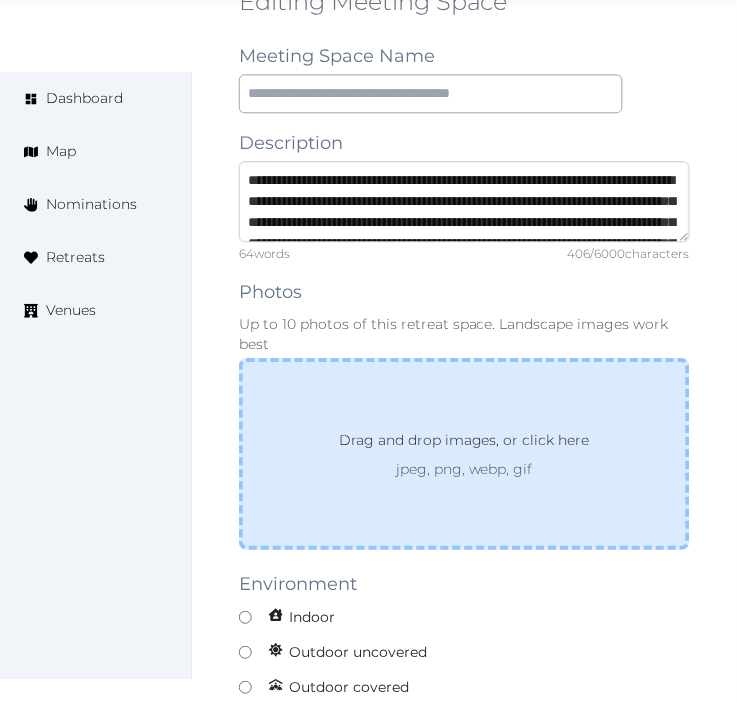 scroll, scrollTop: 94, scrollLeft: 0, axis: vertical 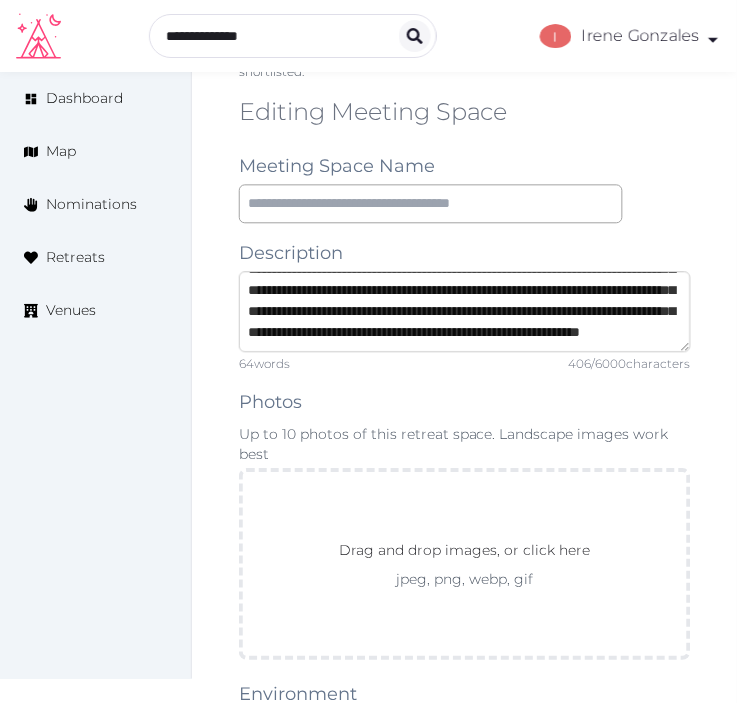 type on "**********" 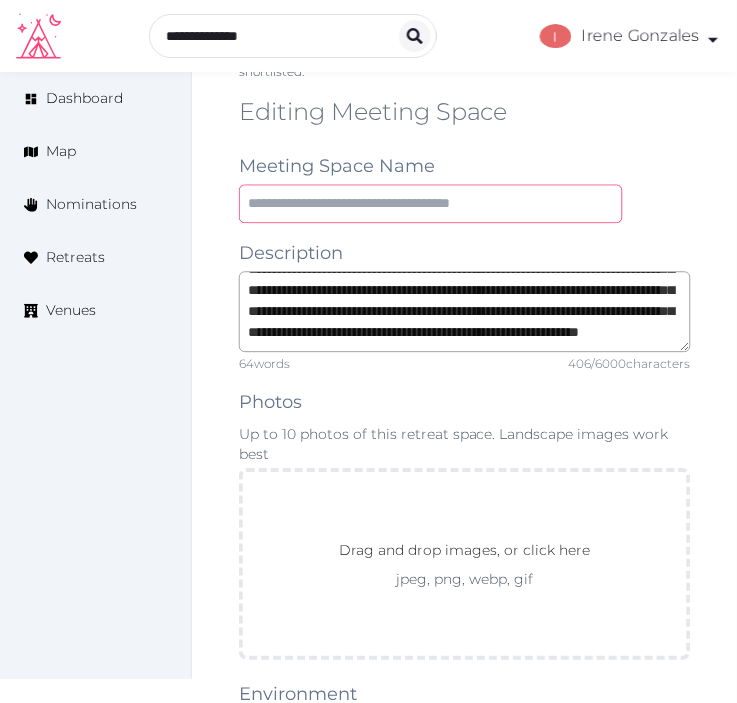click at bounding box center (431, 204) 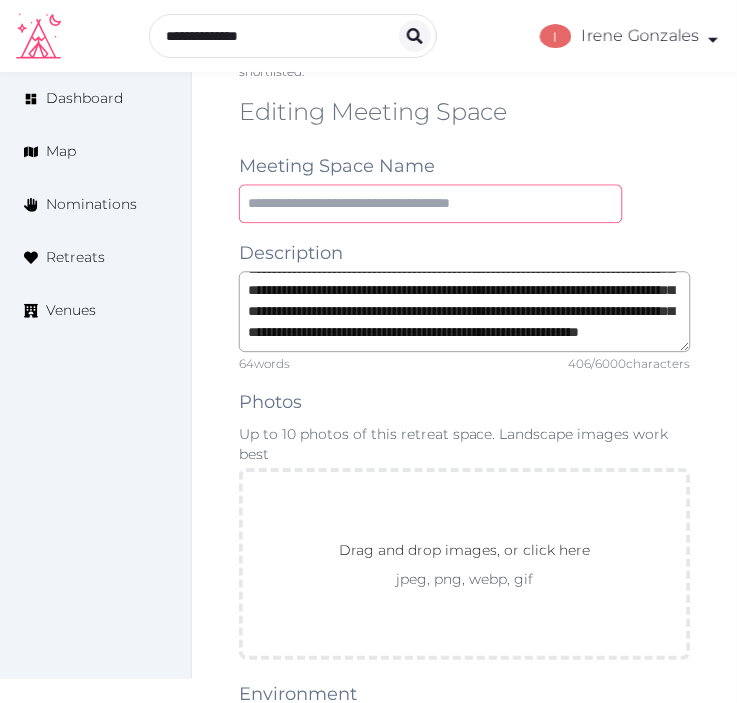 paste on "**********" 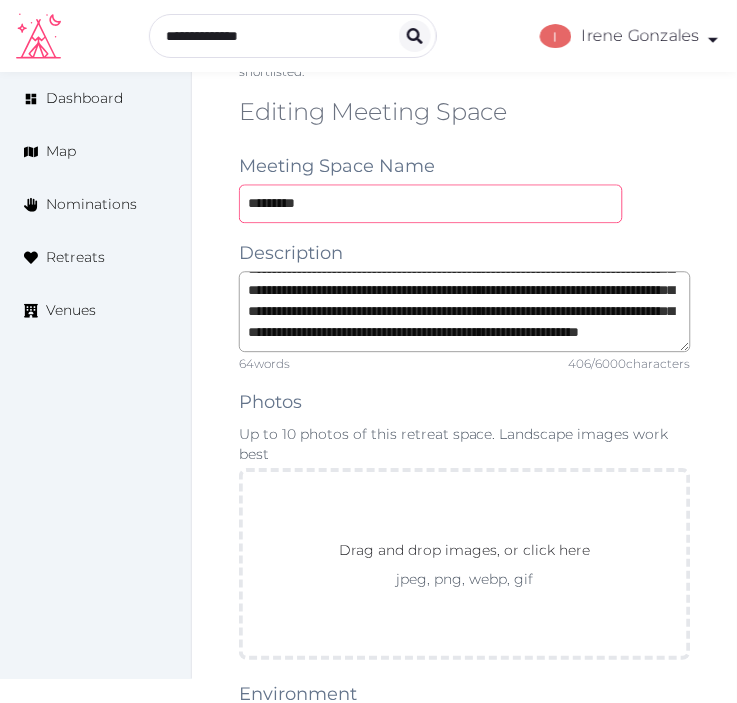 type on "*********" 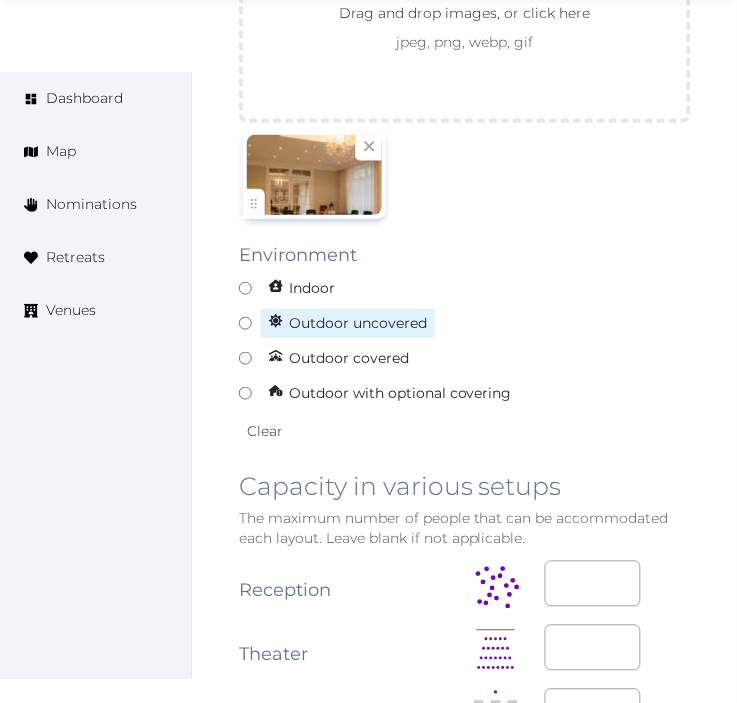 scroll, scrollTop: 1937, scrollLeft: 0, axis: vertical 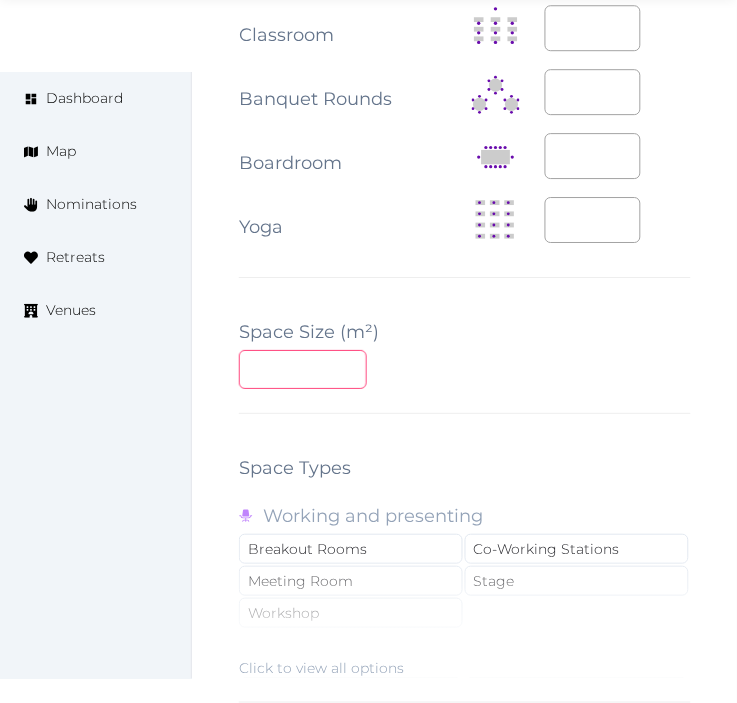 click at bounding box center (303, 369) 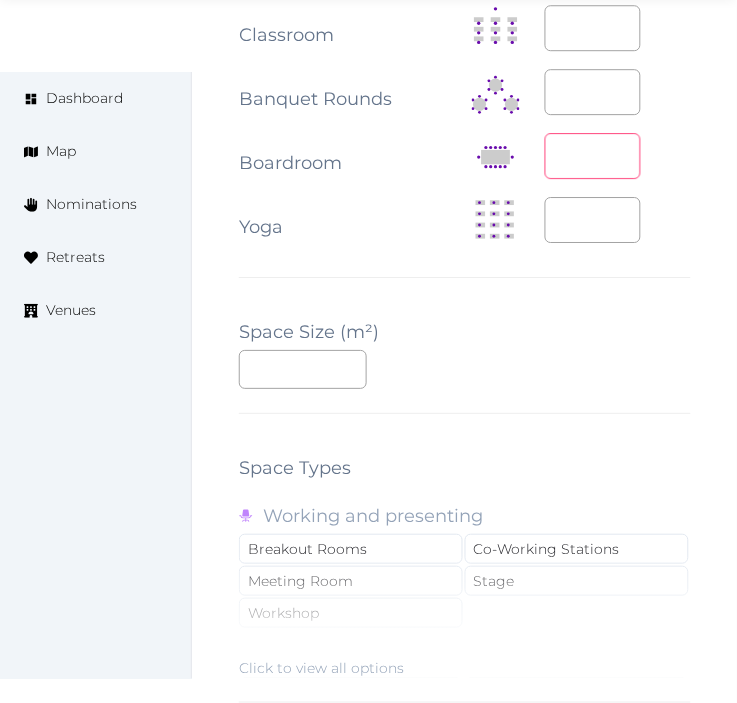 click at bounding box center [593, 156] 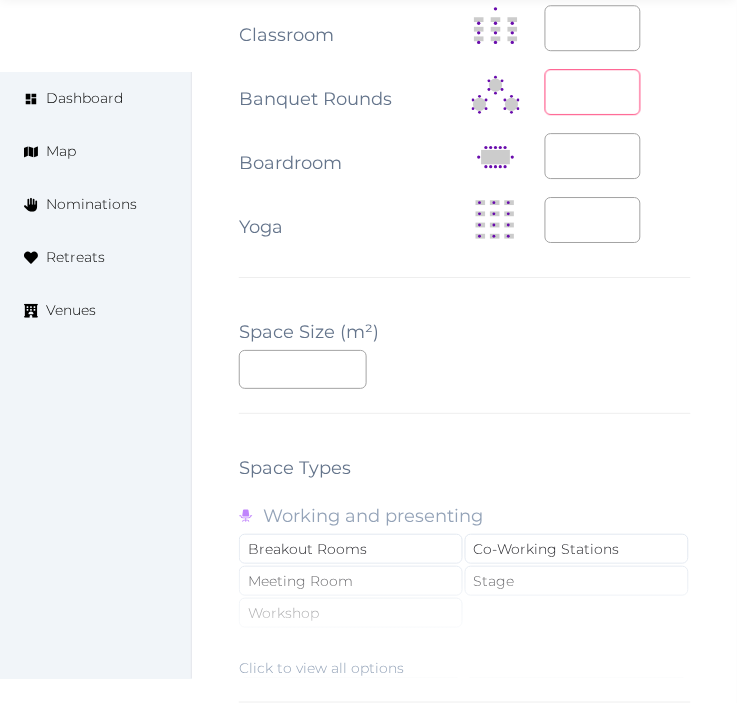 click at bounding box center (593, 92) 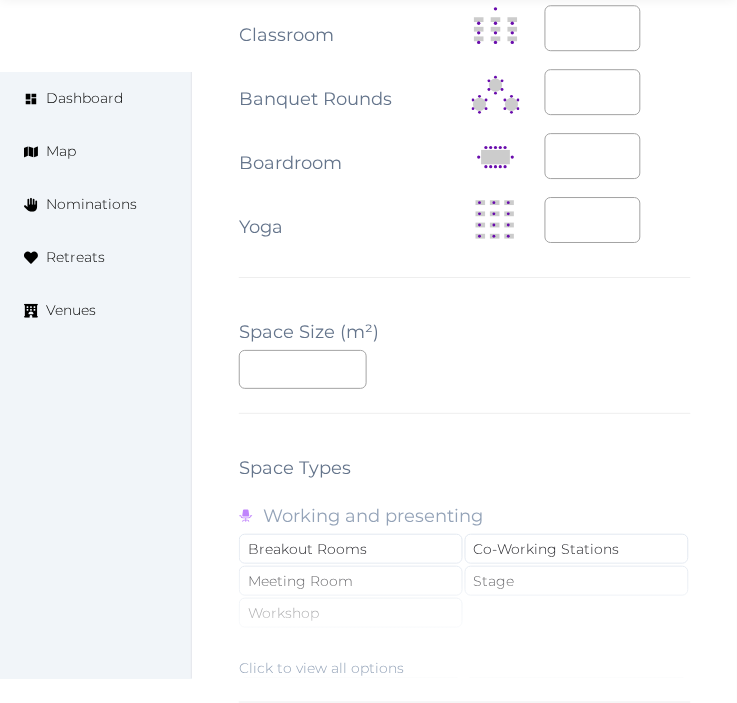 click at bounding box center [618, 220] 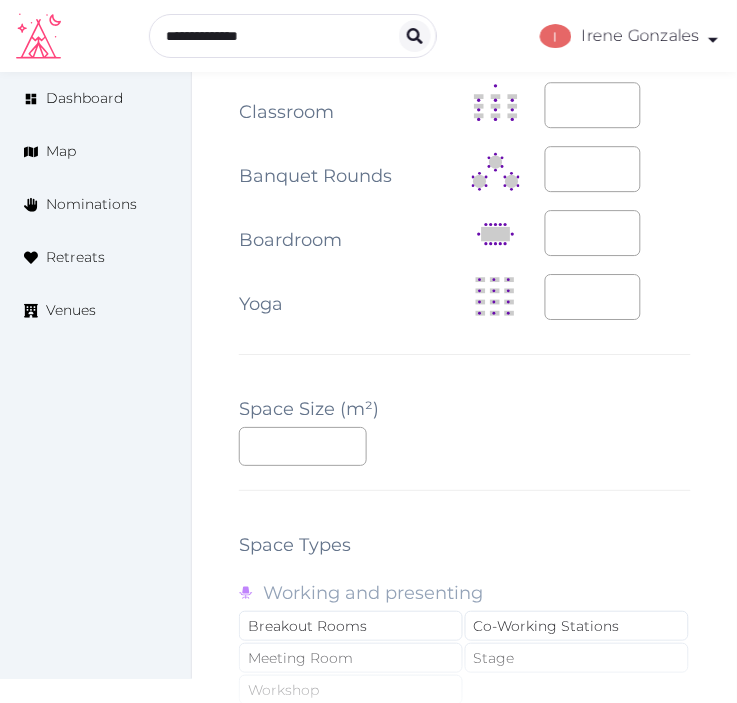 scroll, scrollTop: 2493, scrollLeft: 0, axis: vertical 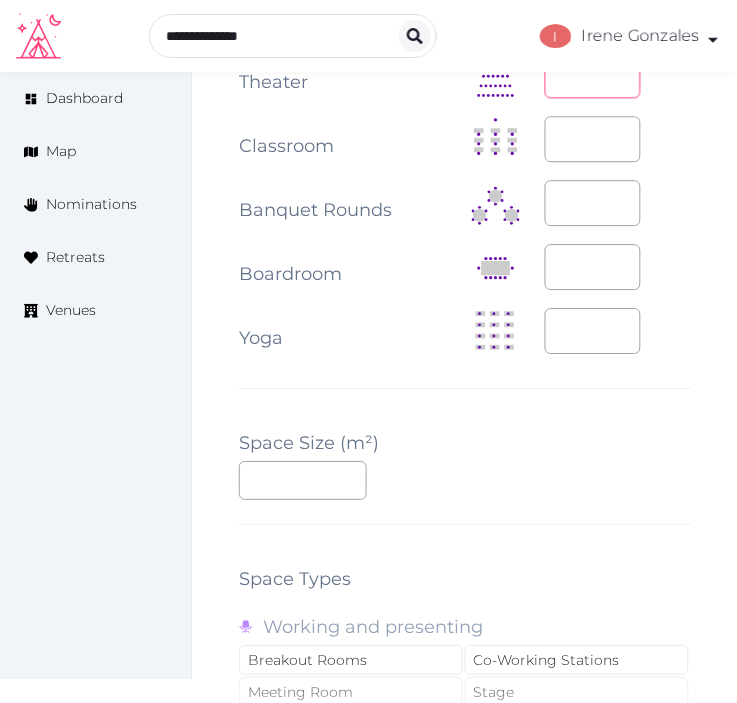 click at bounding box center (593, 75) 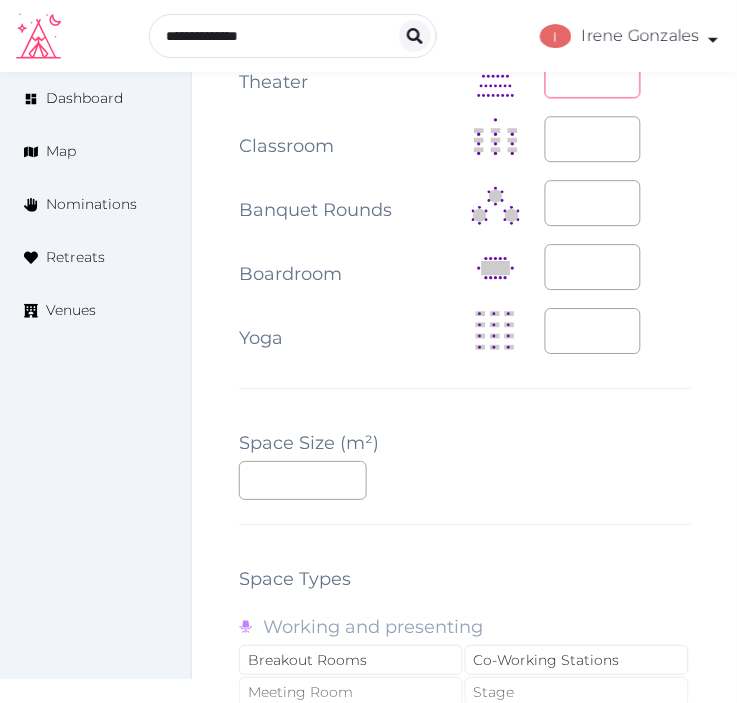type on "**" 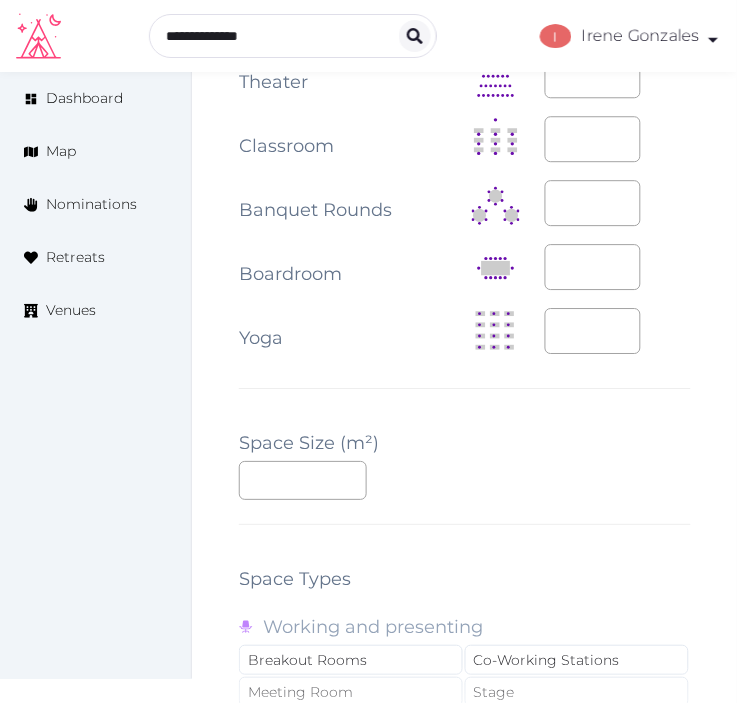 click on "**" at bounding box center (465, 480) 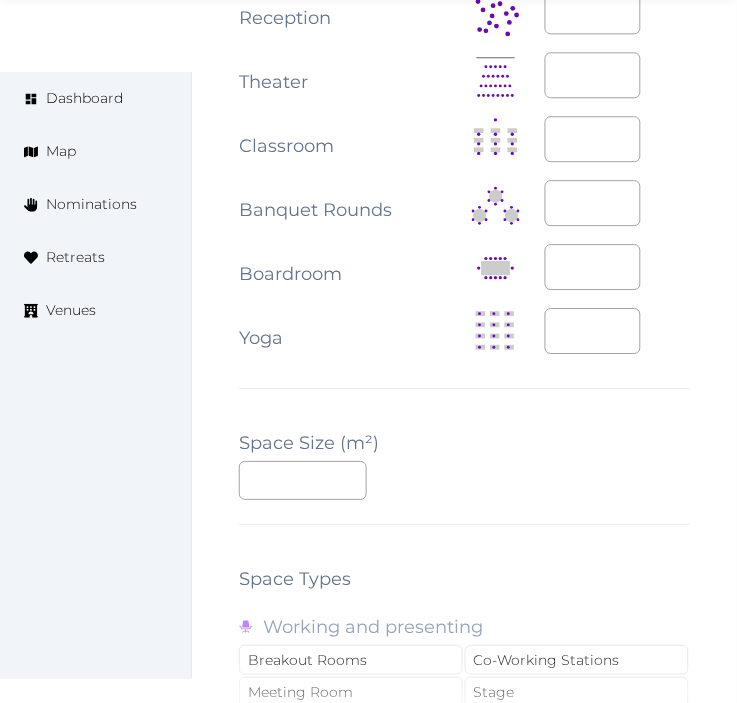 scroll, scrollTop: 2826, scrollLeft: 0, axis: vertical 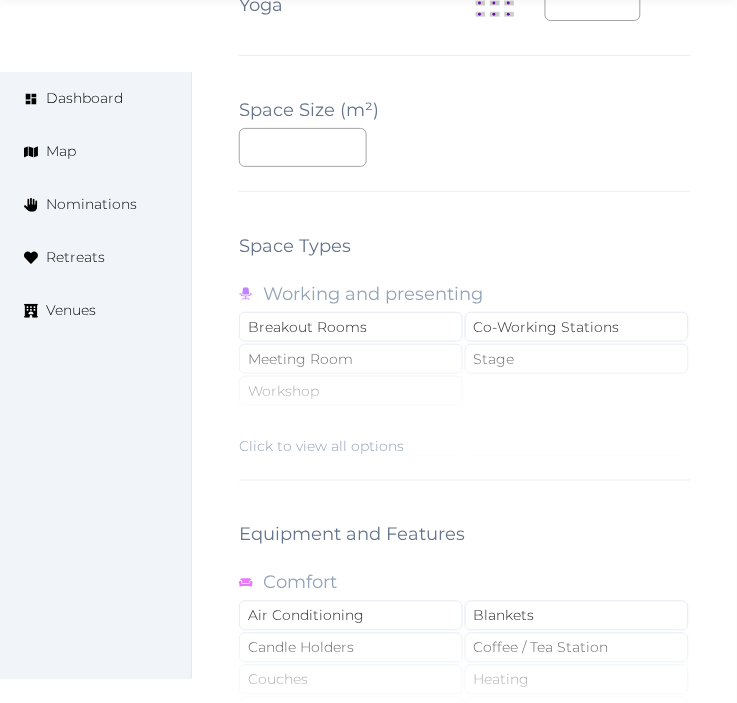 click on "Click to view all options" at bounding box center [465, 392] 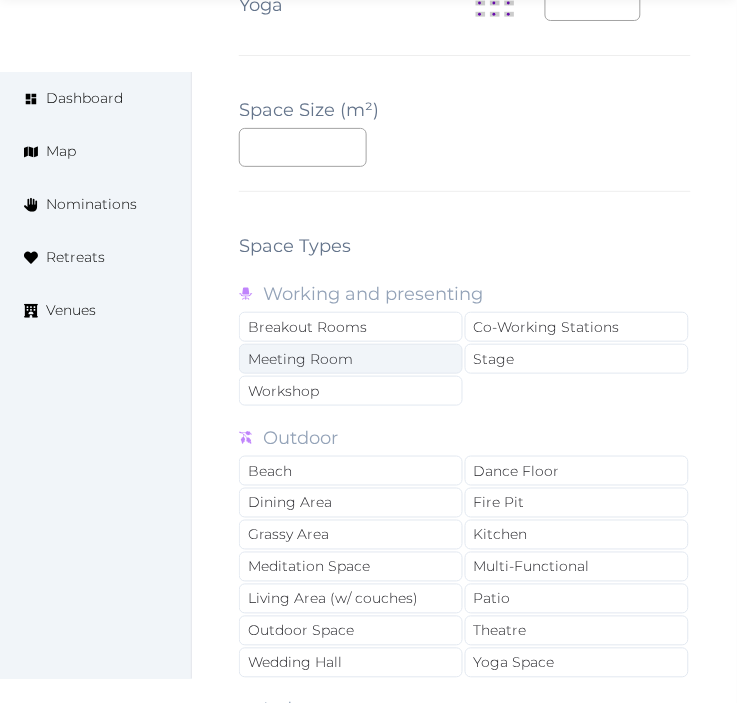 click on "Meeting Room" at bounding box center (351, 359) 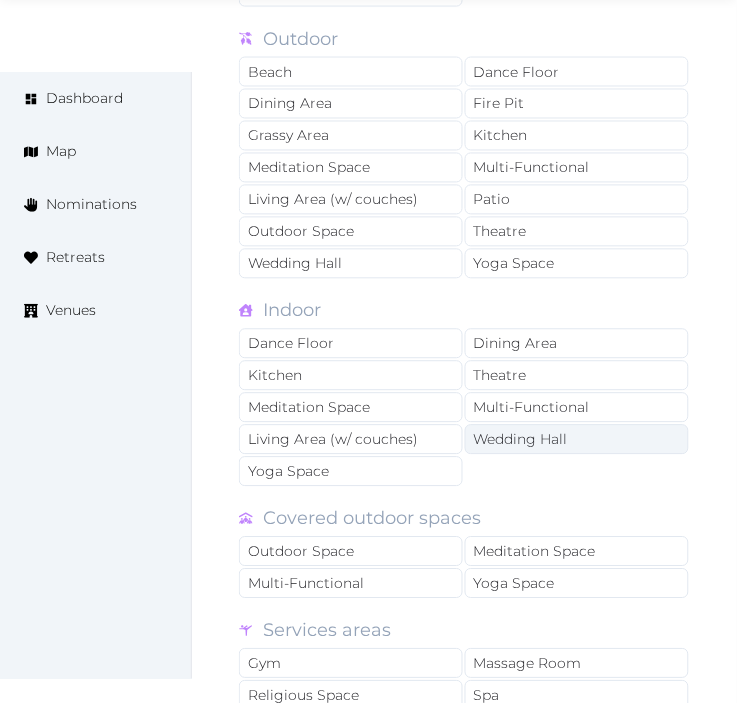 scroll, scrollTop: 3271, scrollLeft: 0, axis: vertical 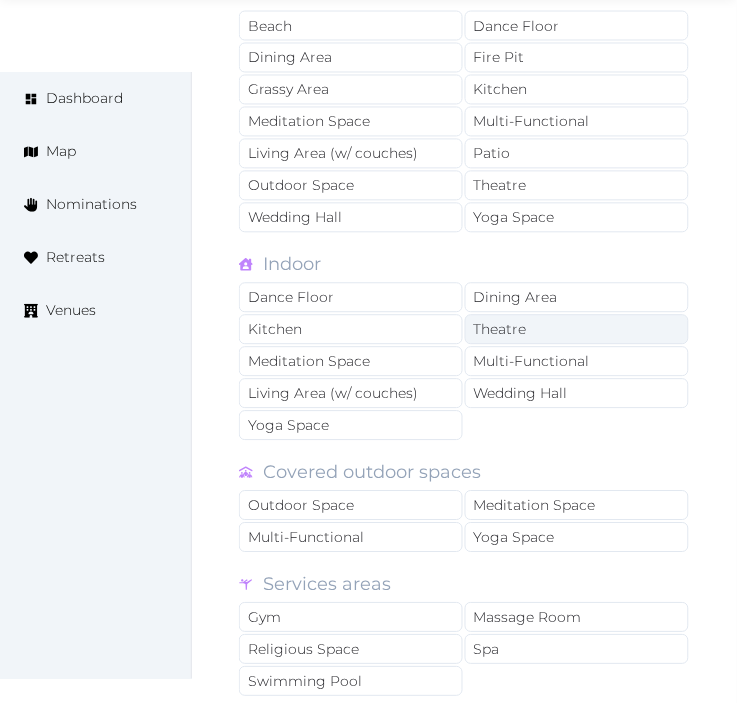 click on "Theatre" at bounding box center (577, 330) 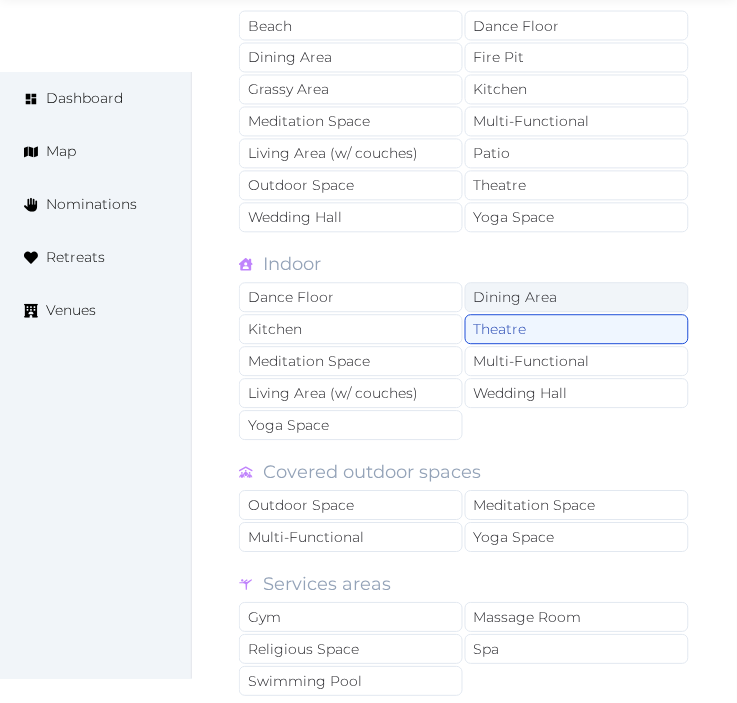 click on "Dining Area" at bounding box center (577, 298) 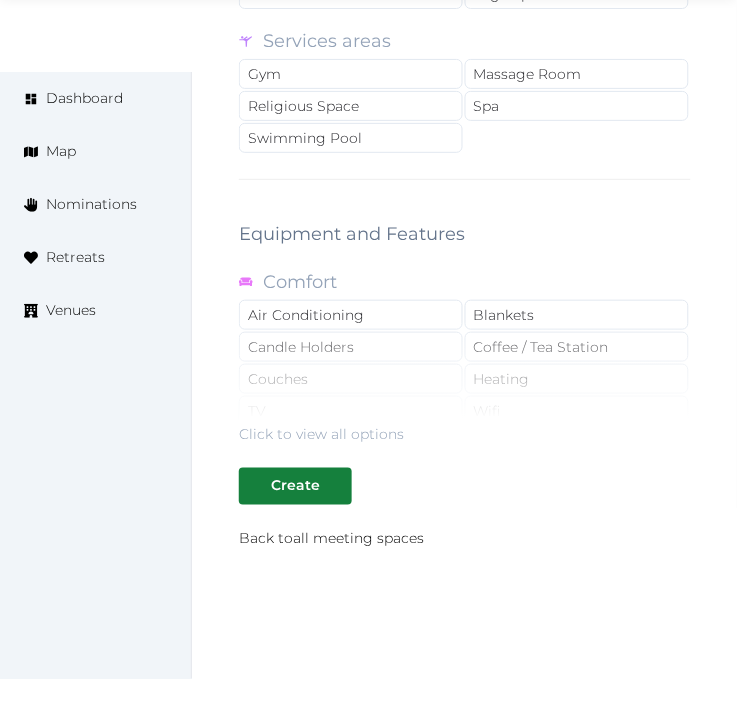 scroll, scrollTop: 3826, scrollLeft: 0, axis: vertical 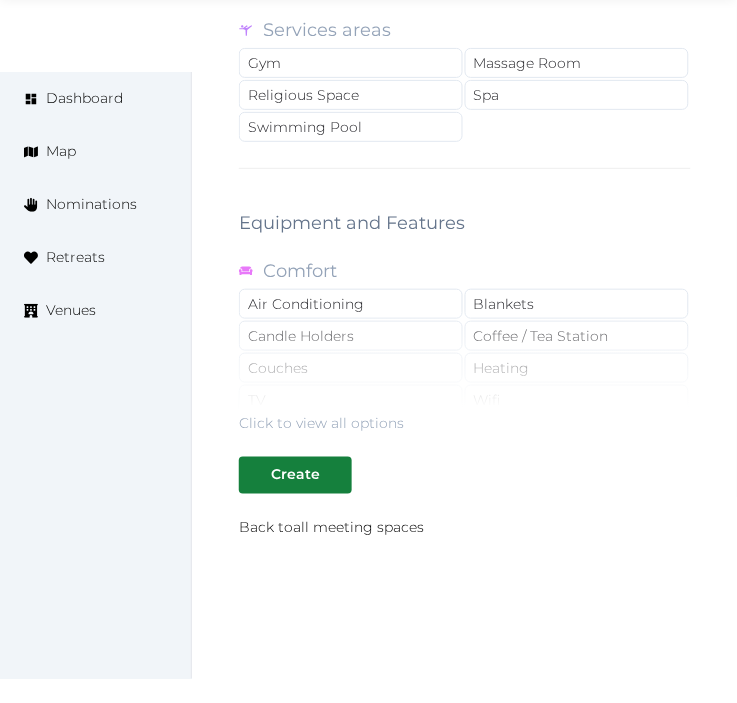 click on "Click to view all options" at bounding box center (465, 369) 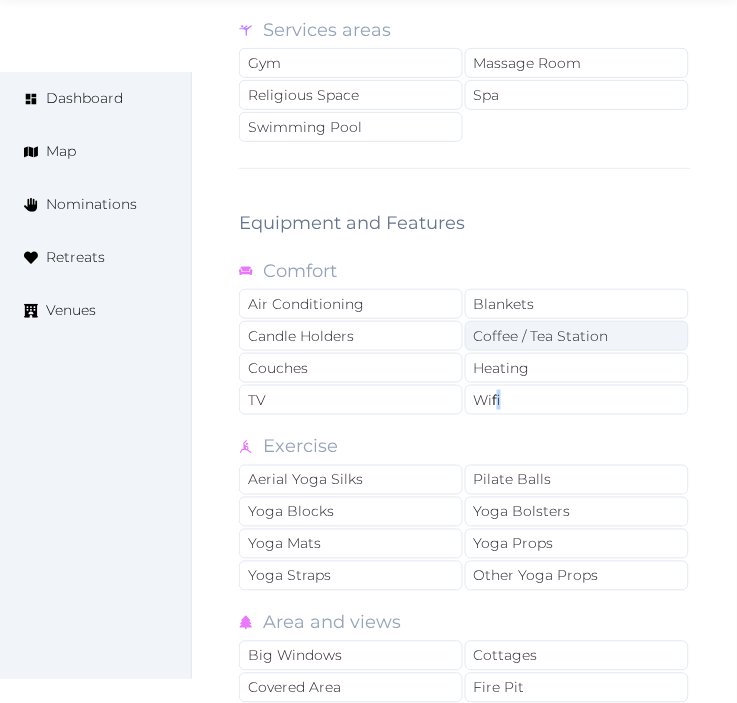 drag, startPoint x: 497, startPoint y: 403, endPoint x: 492, endPoint y: 345, distance: 58.21512 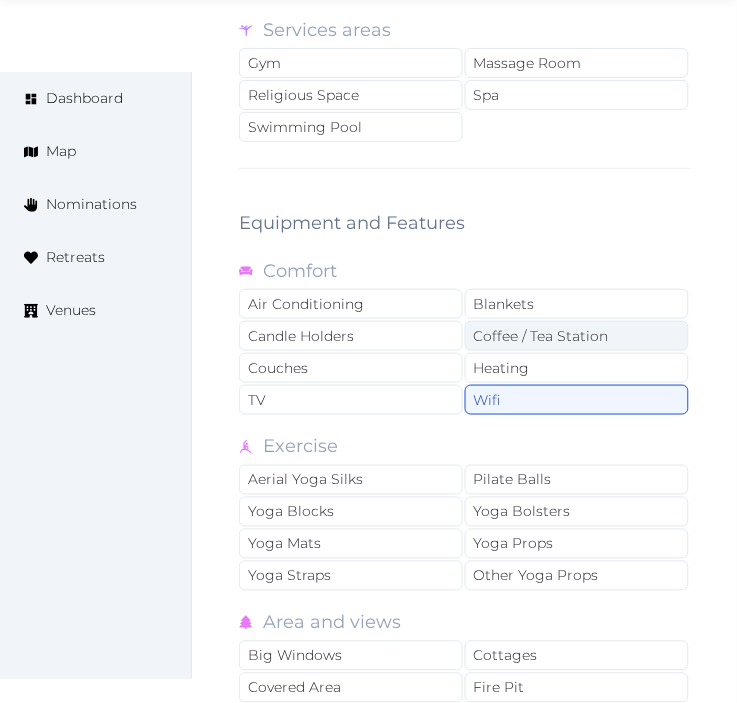click on "Coffee / Tea Station" at bounding box center (577, 336) 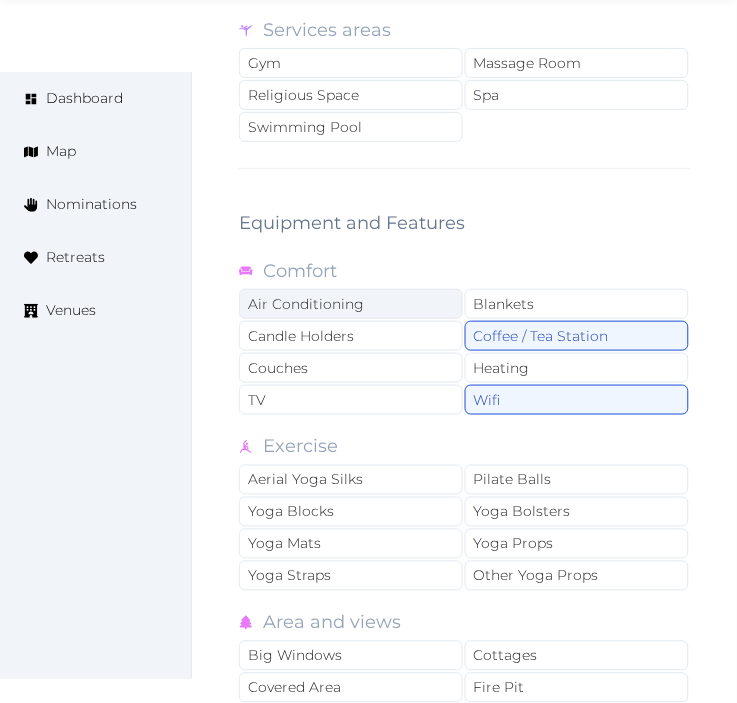 click on "Air Conditioning" at bounding box center [351, 304] 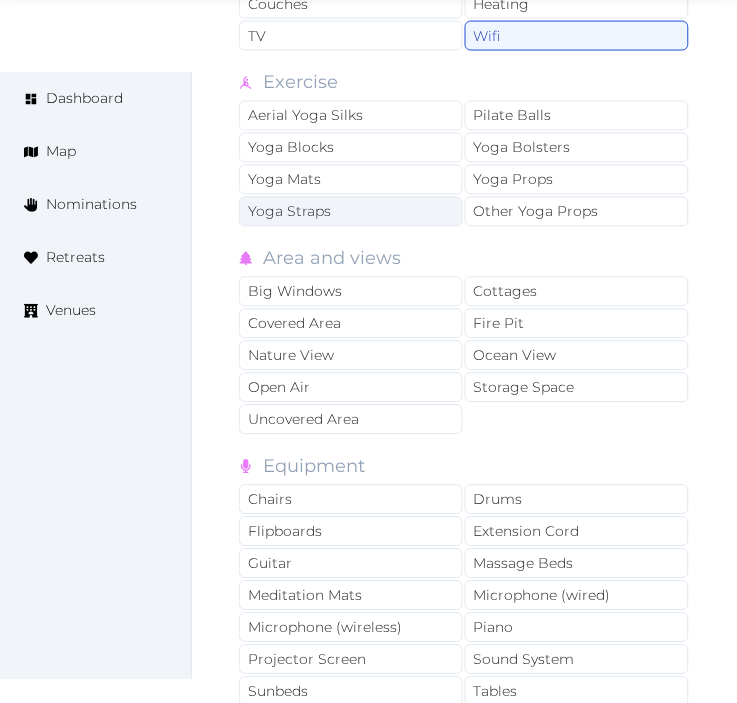 scroll, scrollTop: 4271, scrollLeft: 0, axis: vertical 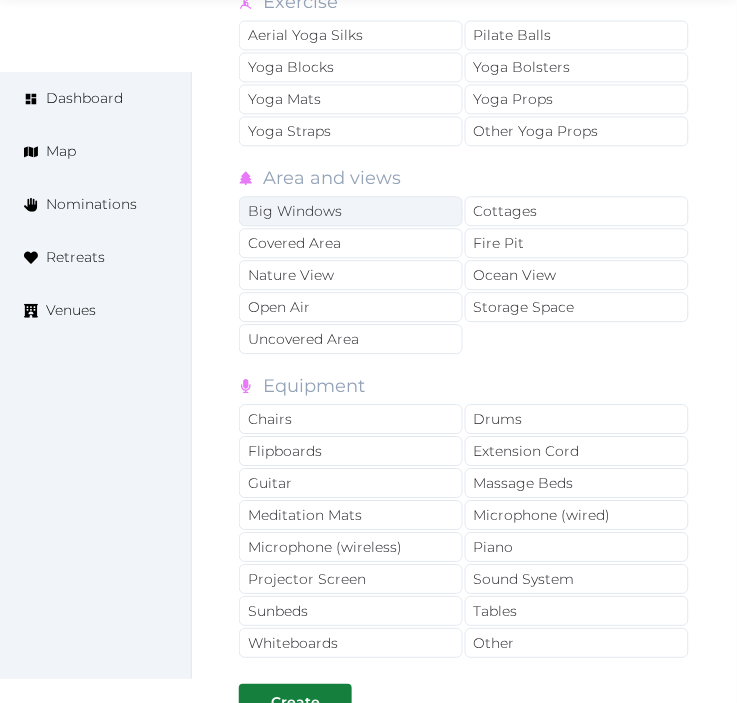 click on "Big Windows" at bounding box center (351, 211) 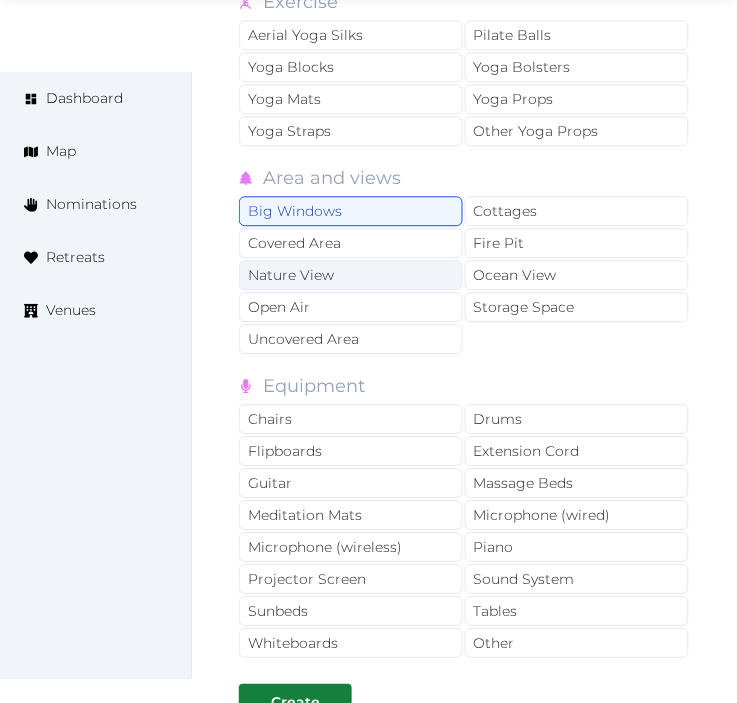 click on "Nature View" at bounding box center (351, 275) 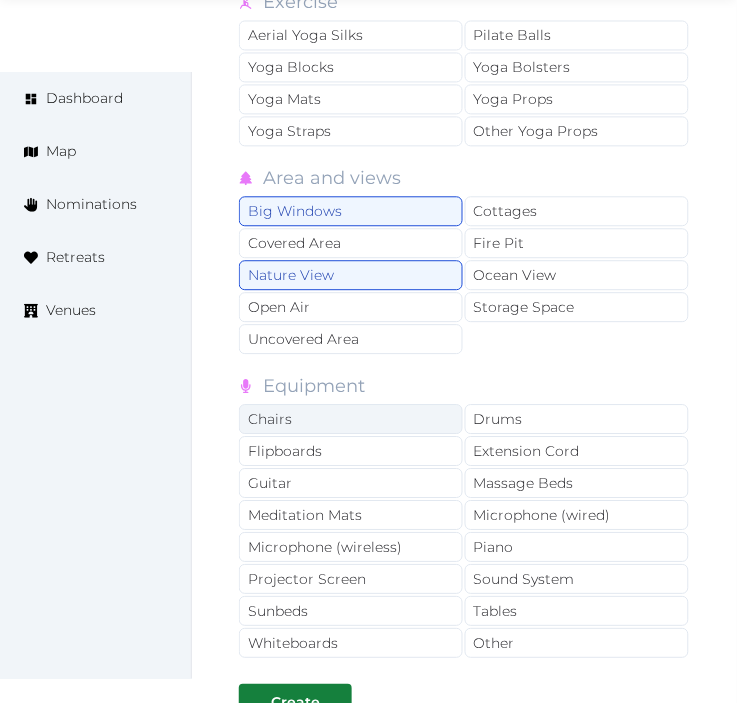 click on "Chairs" at bounding box center [351, 419] 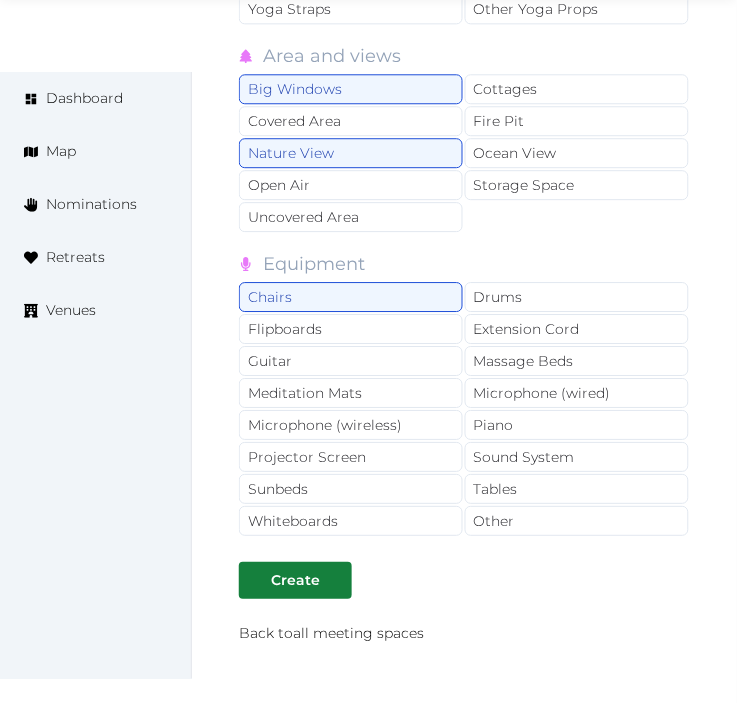 scroll, scrollTop: 4567, scrollLeft: 0, axis: vertical 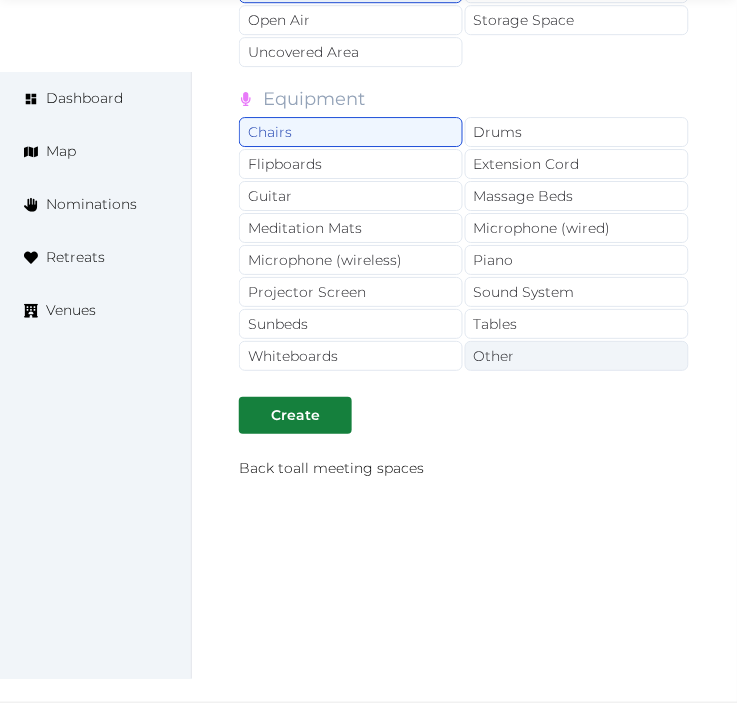 click on "Other" at bounding box center (577, 356) 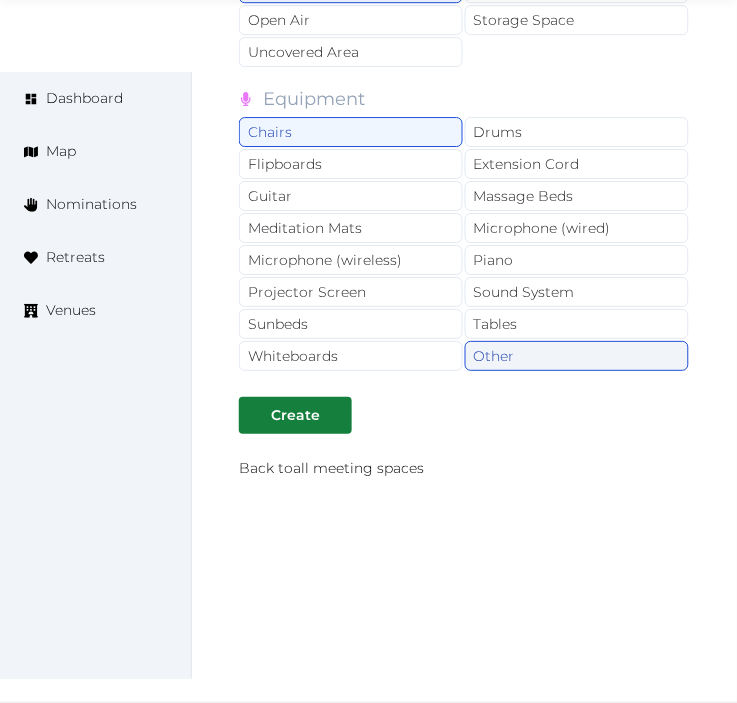 click on "Other" at bounding box center (577, 356) 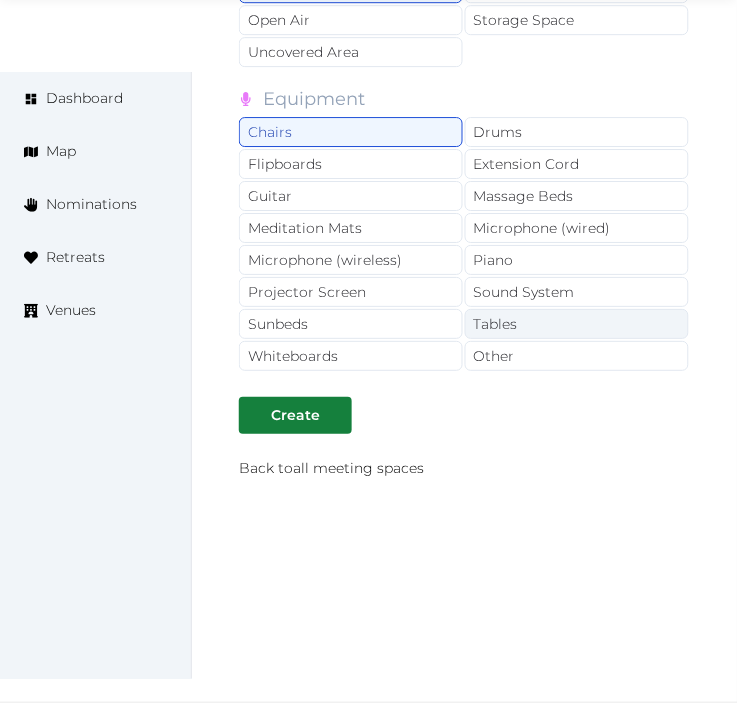 click on "Tables" at bounding box center (577, 324) 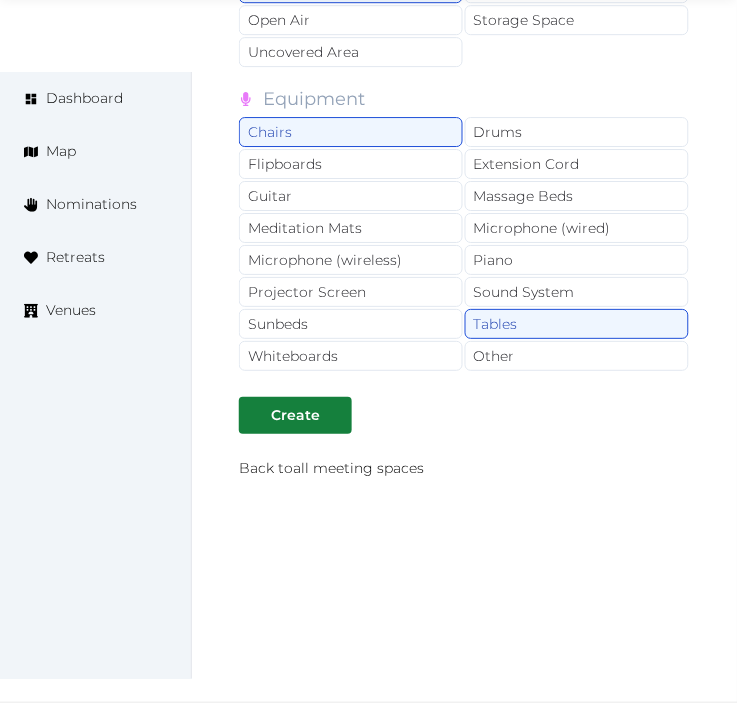 click on "Chairs Drums Flipboards Extension Cord Guitar Massage Beds Meditation Mats Microphone (wired) Microphone (wireless) Piano Projector Screen Sound System Sunbeds Tables Whiteboards Other" at bounding box center [465, 245] 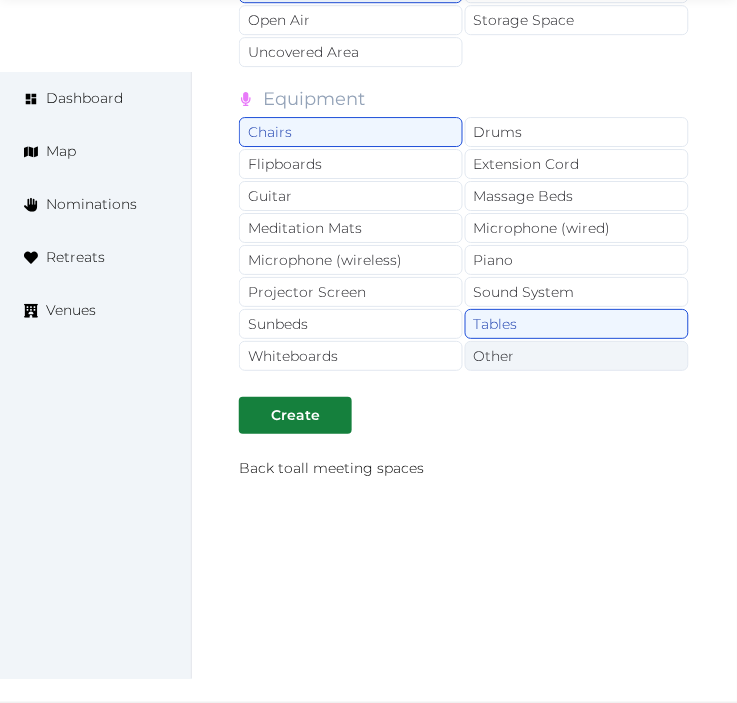 click on "Other" at bounding box center [577, 356] 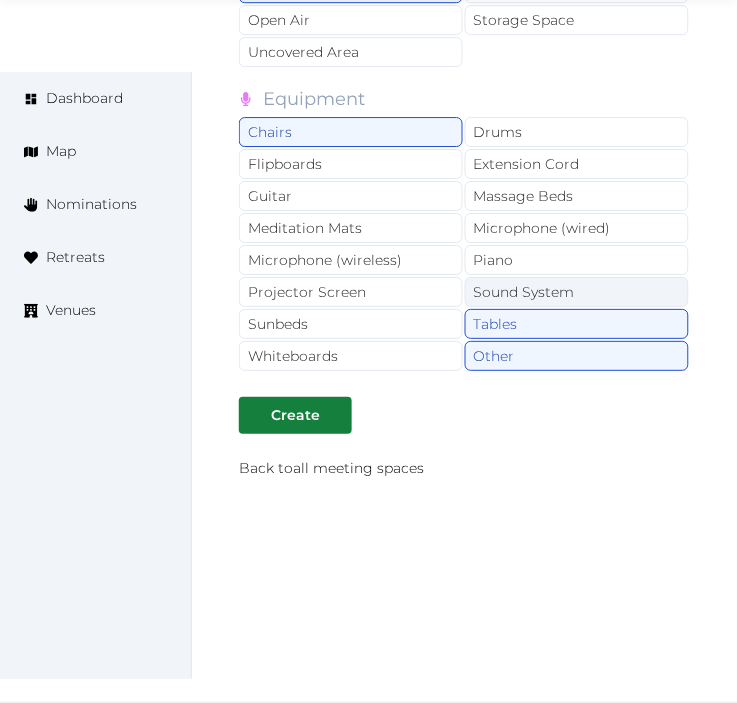 click on "Sound System" at bounding box center (577, 292) 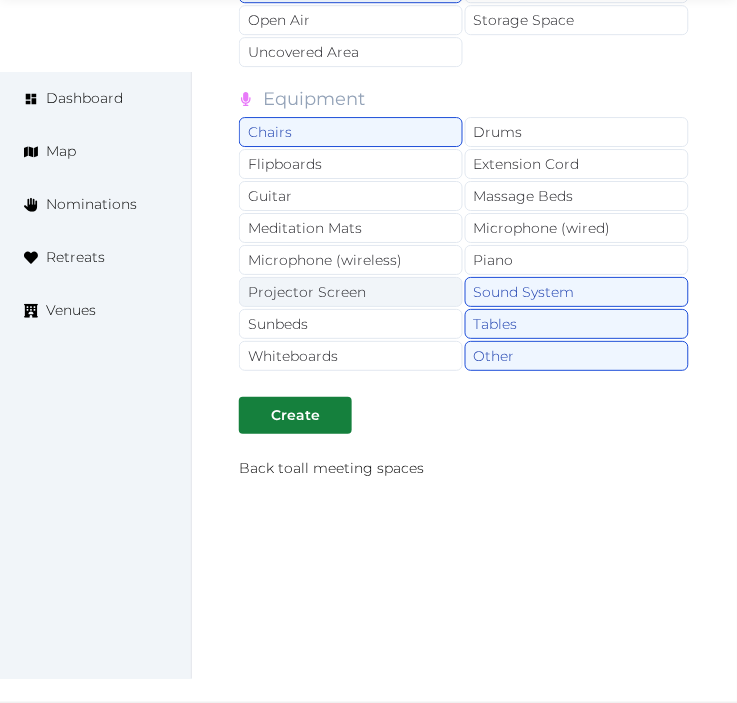 click on "Projector Screen" at bounding box center (351, 292) 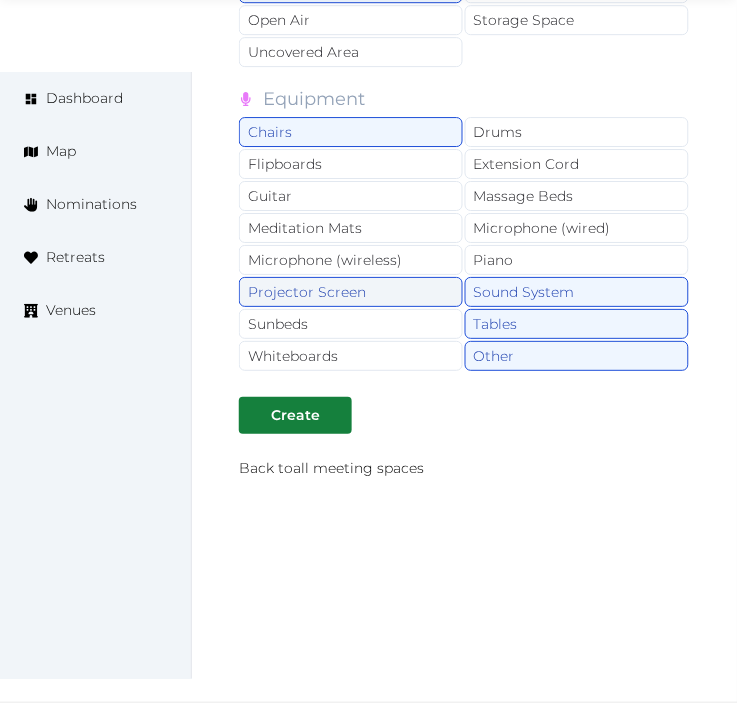 drag, startPoint x: 342, startPoint y: 287, endPoint x: 366, endPoint y: 280, distance: 25 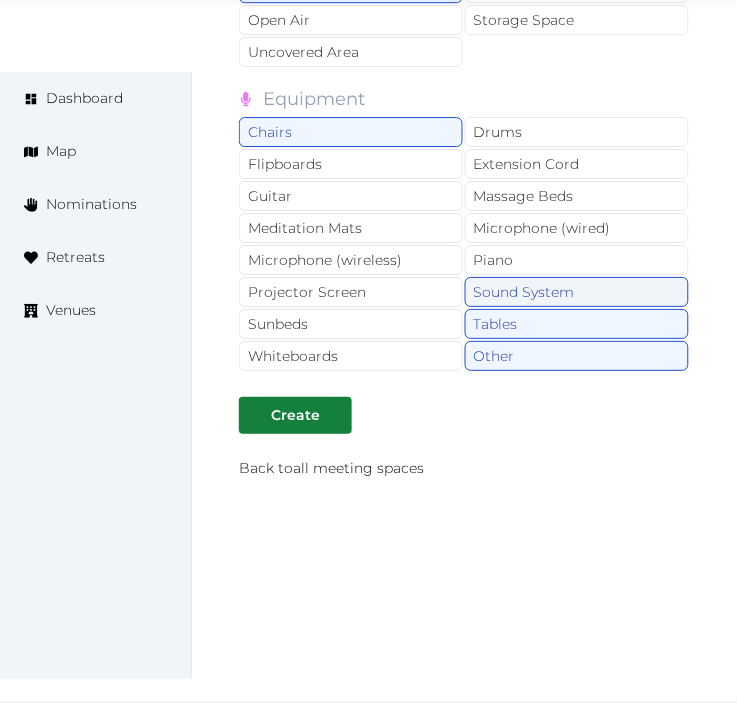 click on "Sound System" at bounding box center (577, 292) 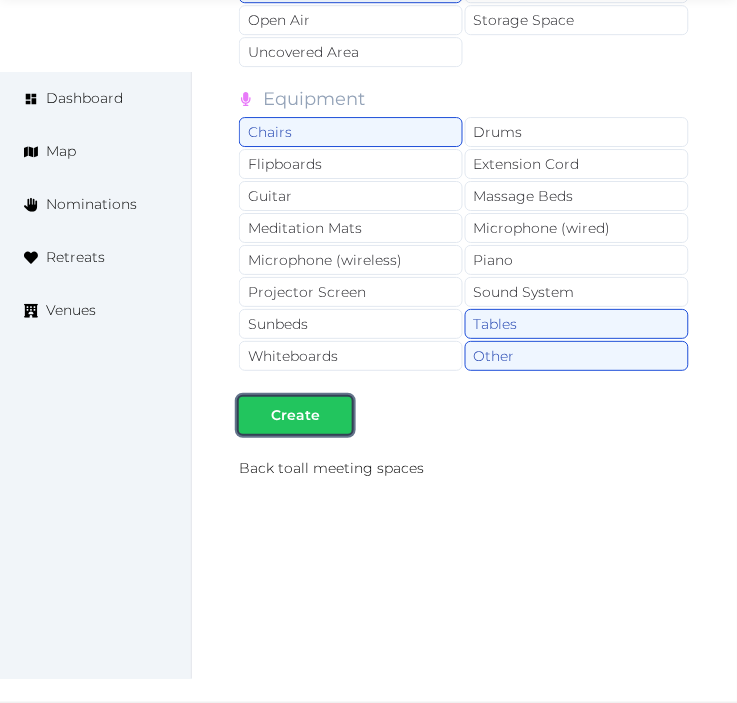 click on "Create" at bounding box center (295, 415) 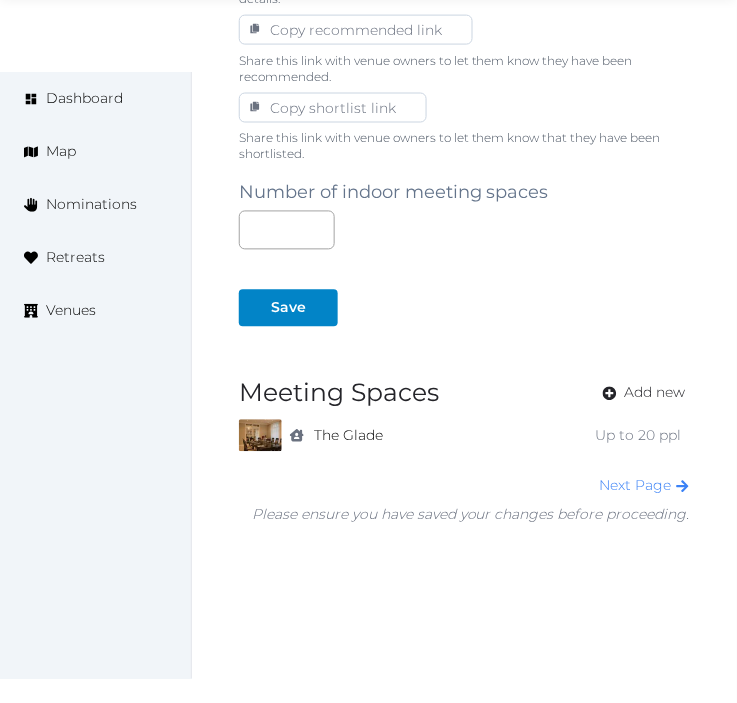 scroll, scrollTop: 1333, scrollLeft: 0, axis: vertical 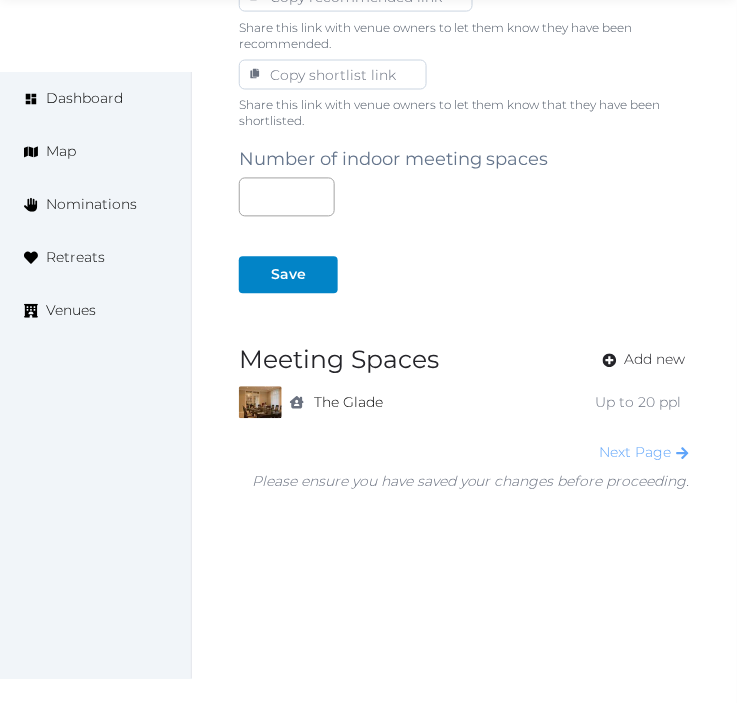 click on "Next Page" at bounding box center [645, 453] 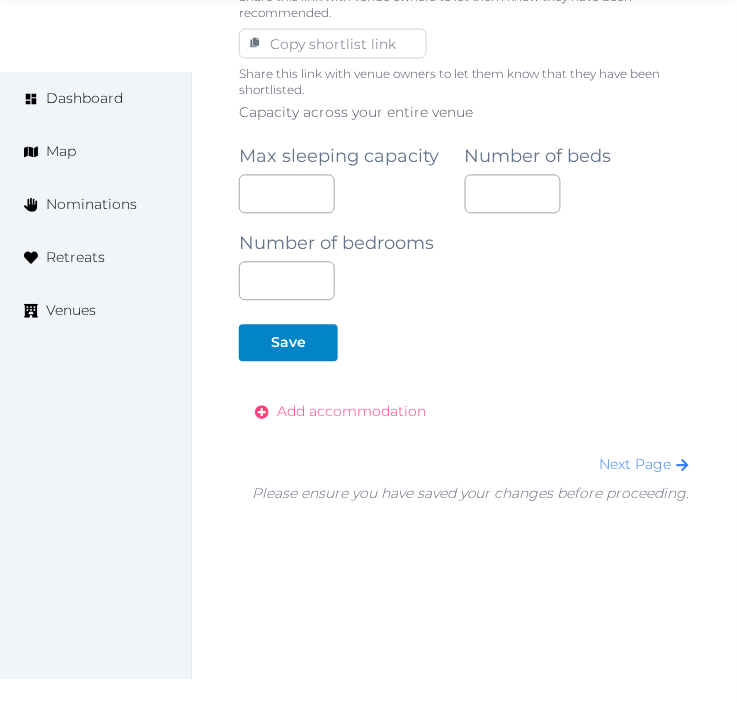 scroll, scrollTop: 1390, scrollLeft: 0, axis: vertical 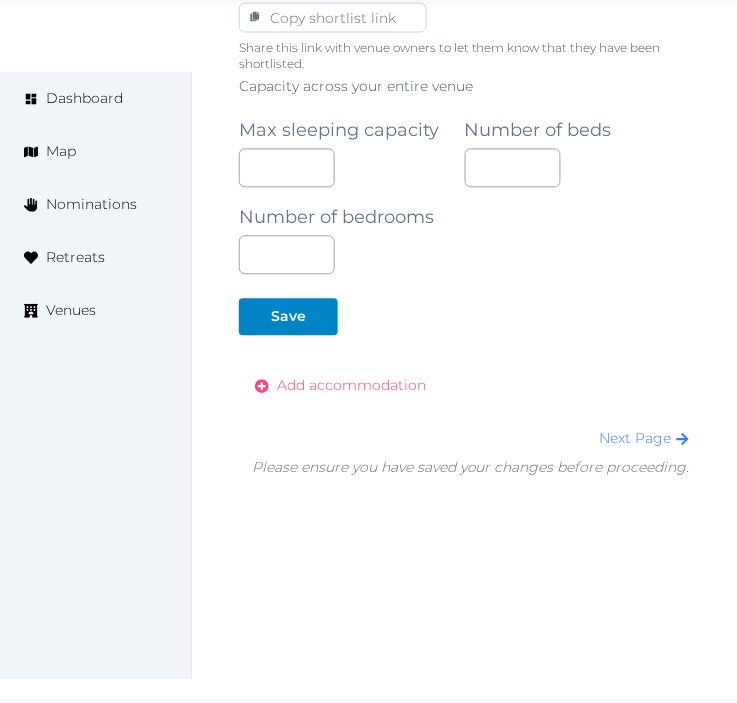 click on "Add accommodation" at bounding box center (351, 386) 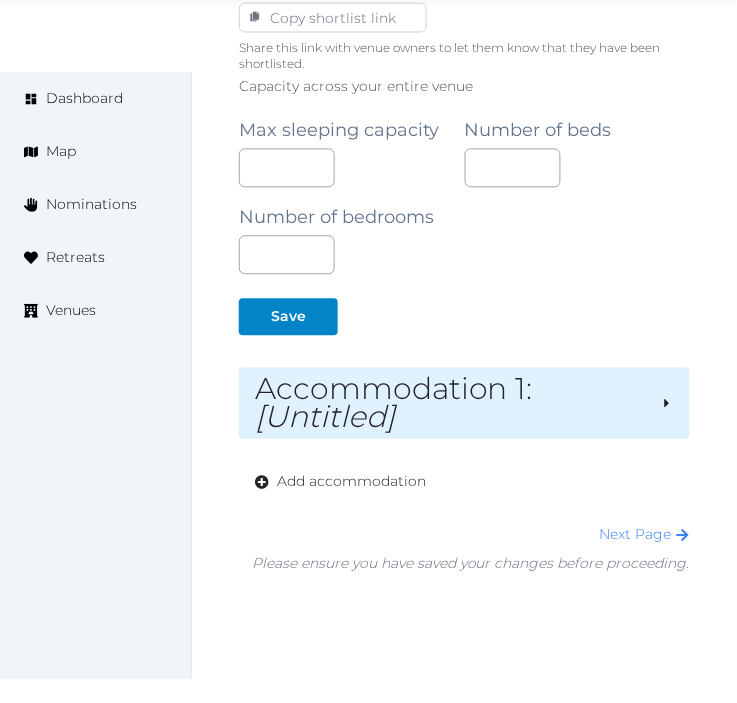click on "Accommodation 1 :  [Untitled]" at bounding box center [450, 404] 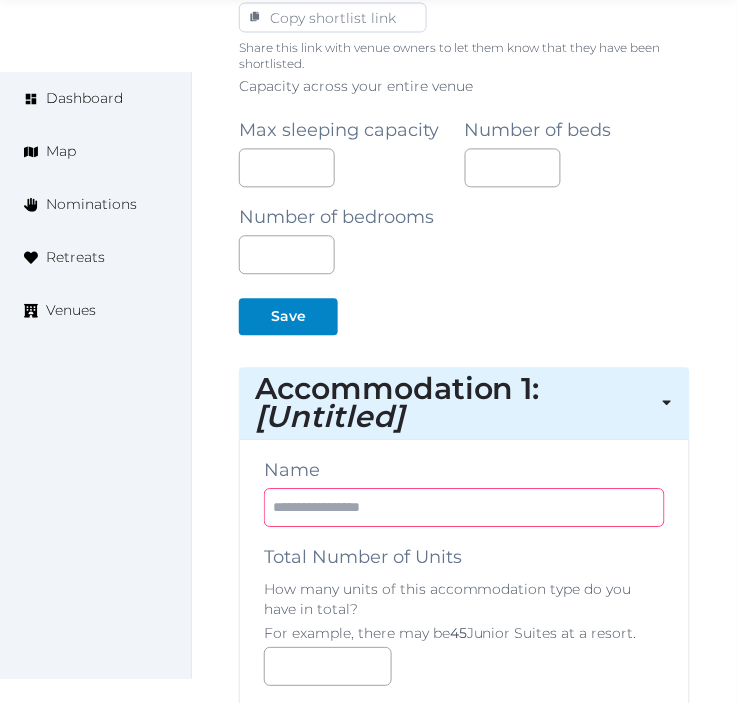 click at bounding box center [464, 508] 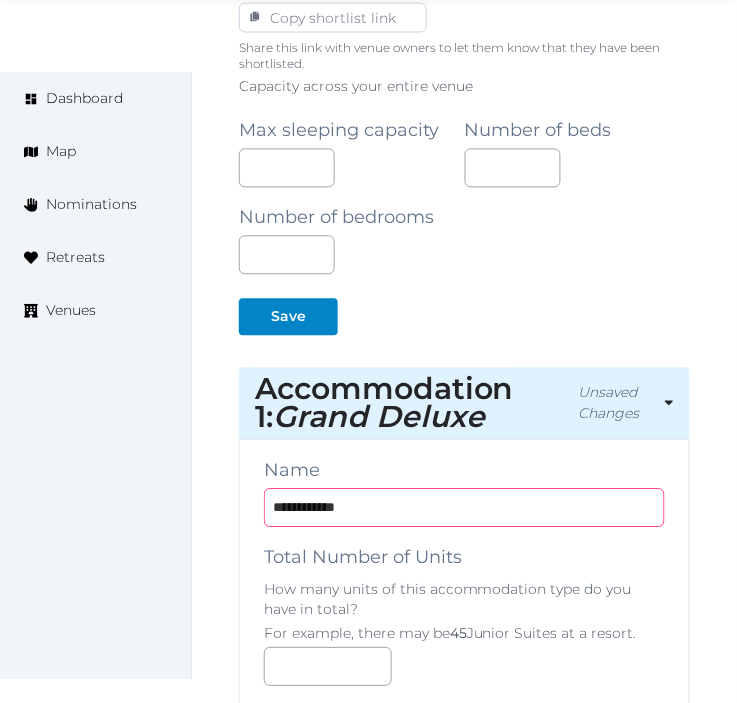 type on "**********" 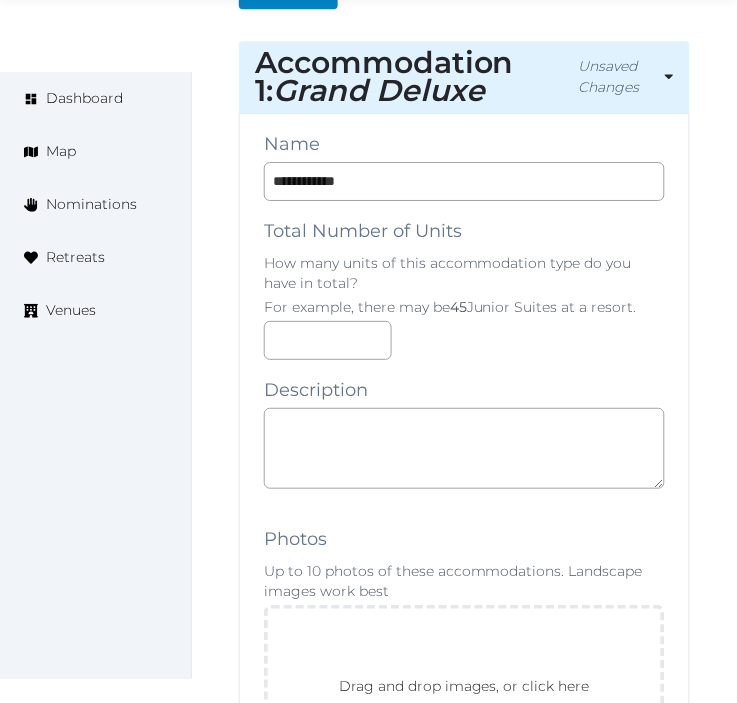 scroll, scrollTop: 1612, scrollLeft: 0, axis: vertical 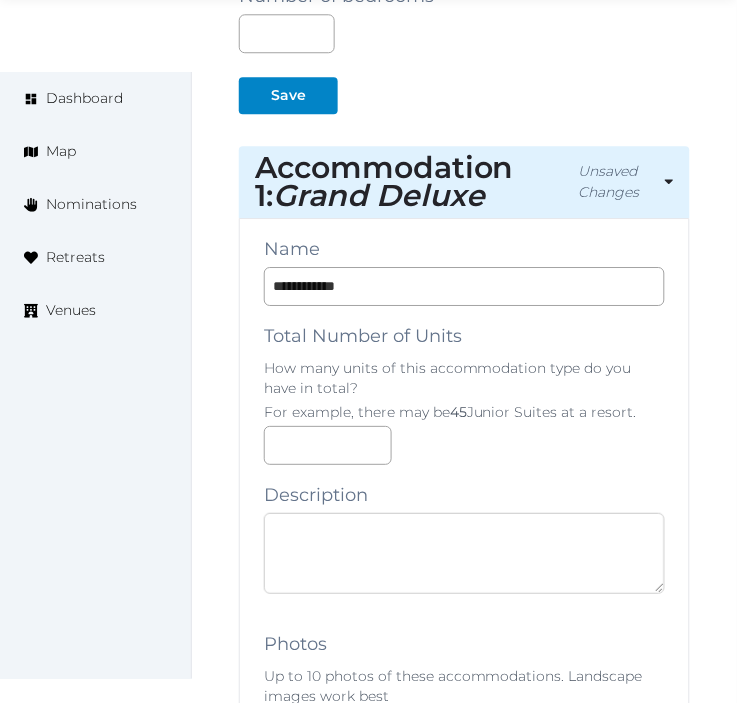 click at bounding box center (464, 553) 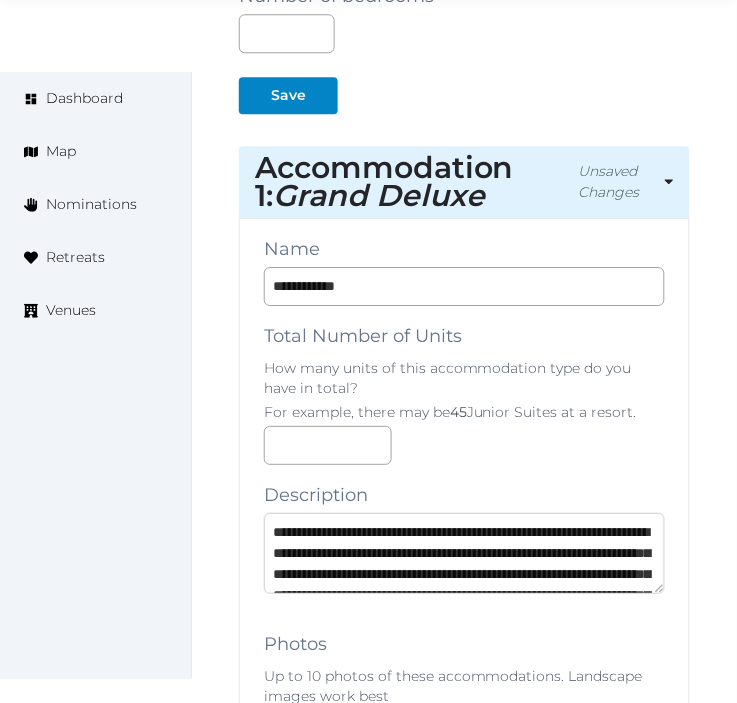 scroll, scrollTop: 156, scrollLeft: 0, axis: vertical 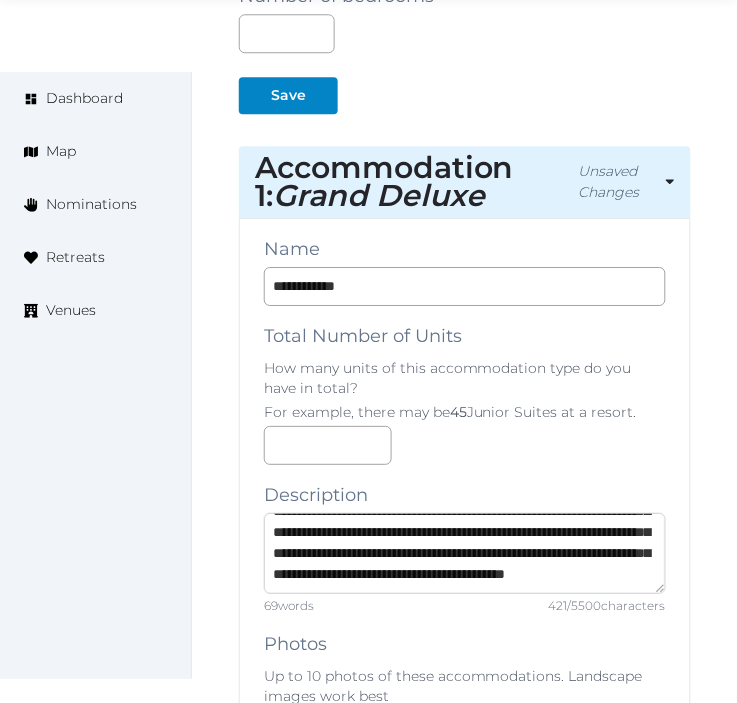 type on "**********" 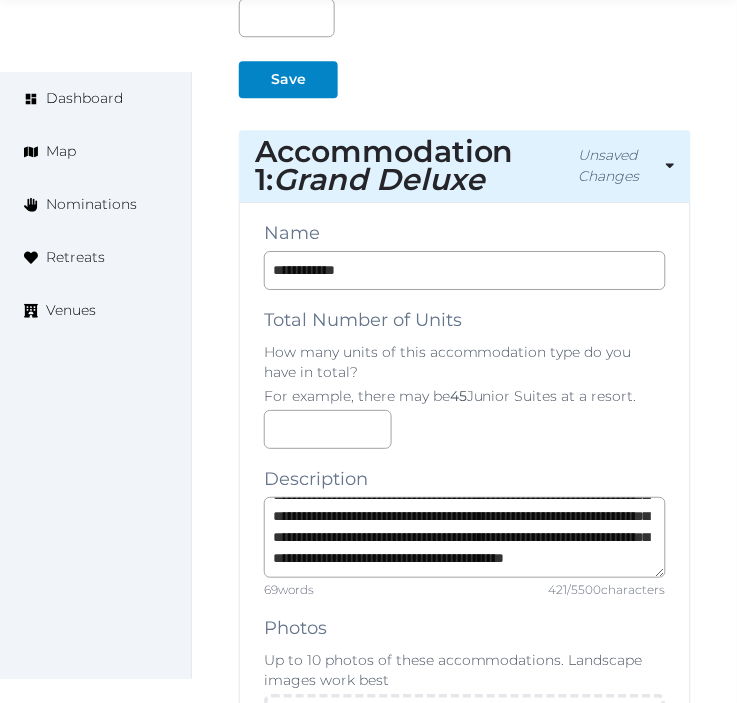 scroll, scrollTop: 1723, scrollLeft: 0, axis: vertical 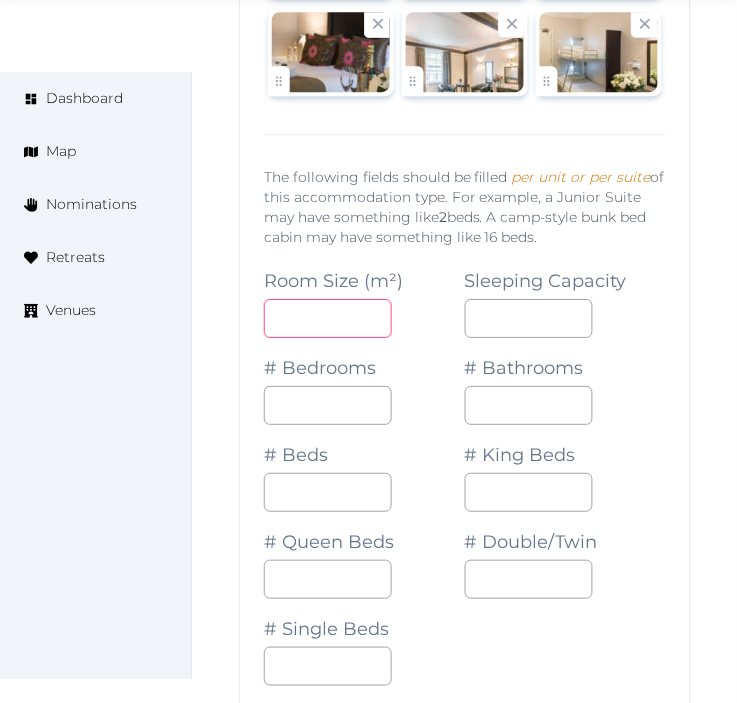 click at bounding box center (328, 318) 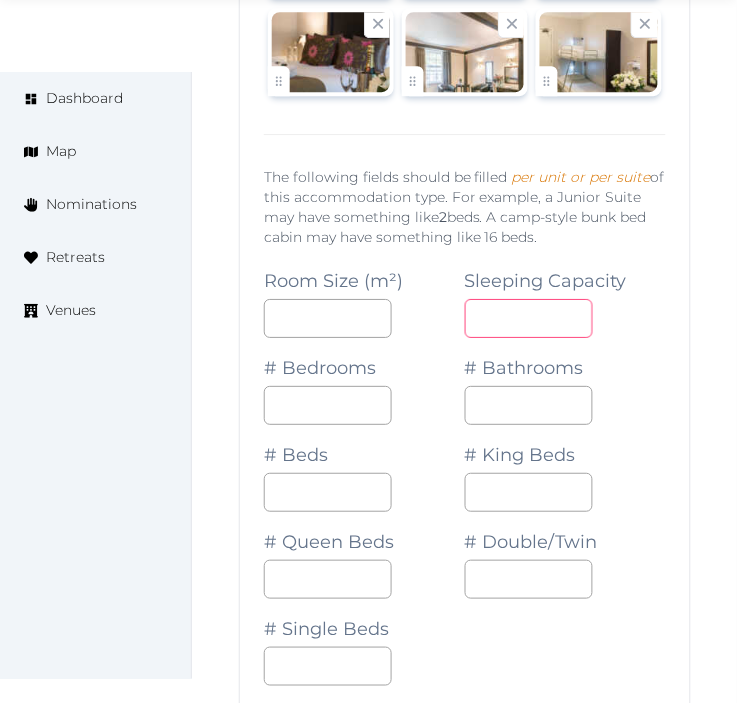 click at bounding box center [529, 318] 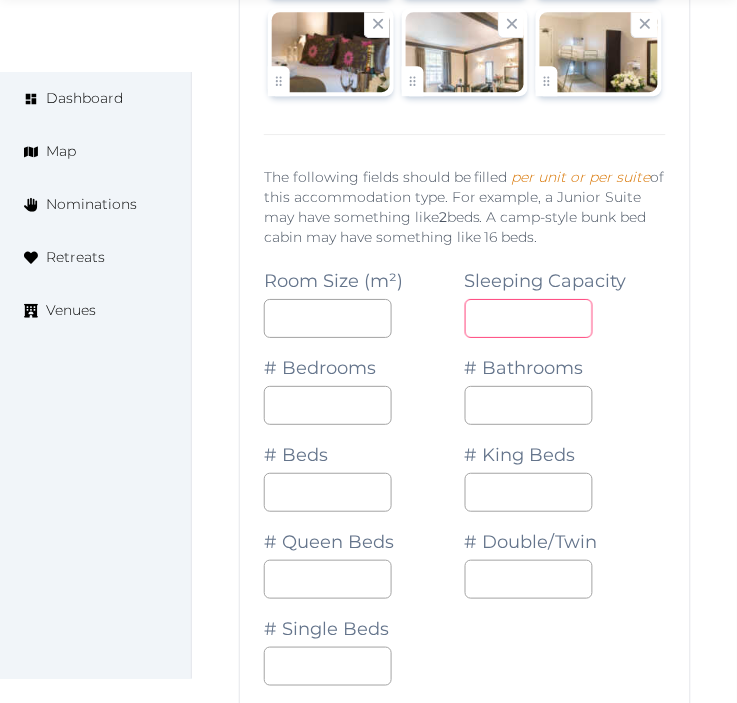 type on "*" 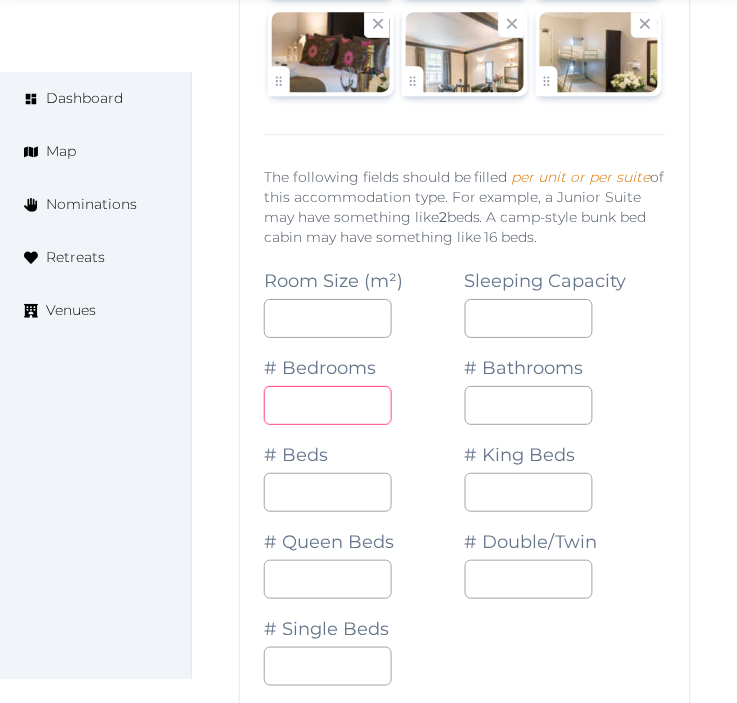 click at bounding box center [328, 405] 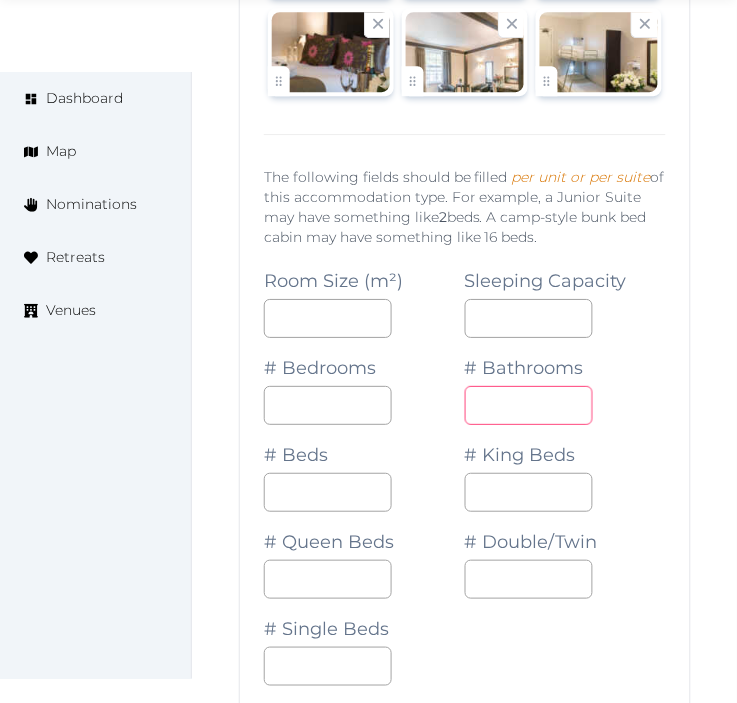 click on "*" at bounding box center (529, 405) 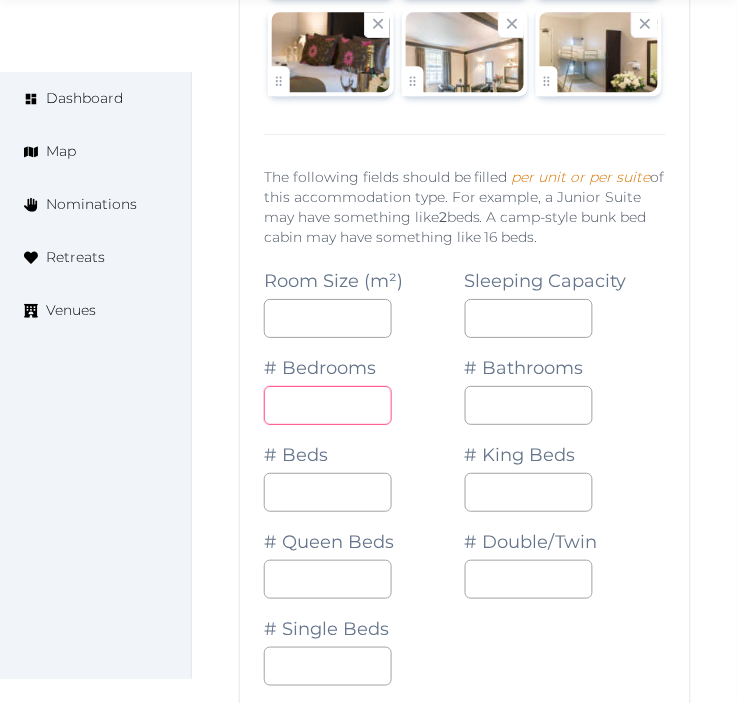 drag, startPoint x: 442, startPoint y: 425, endPoint x: 465, endPoint y: 420, distance: 23.537205 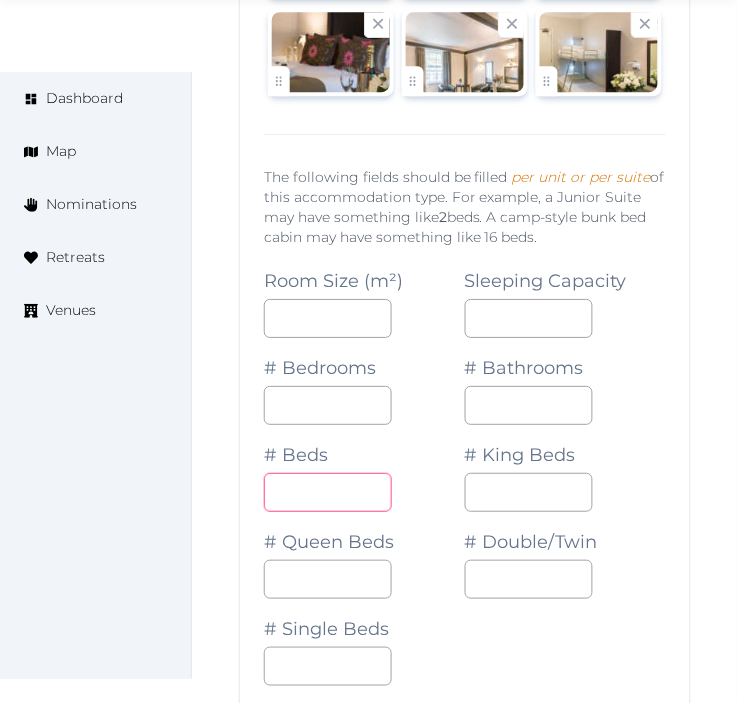 click at bounding box center (328, 492) 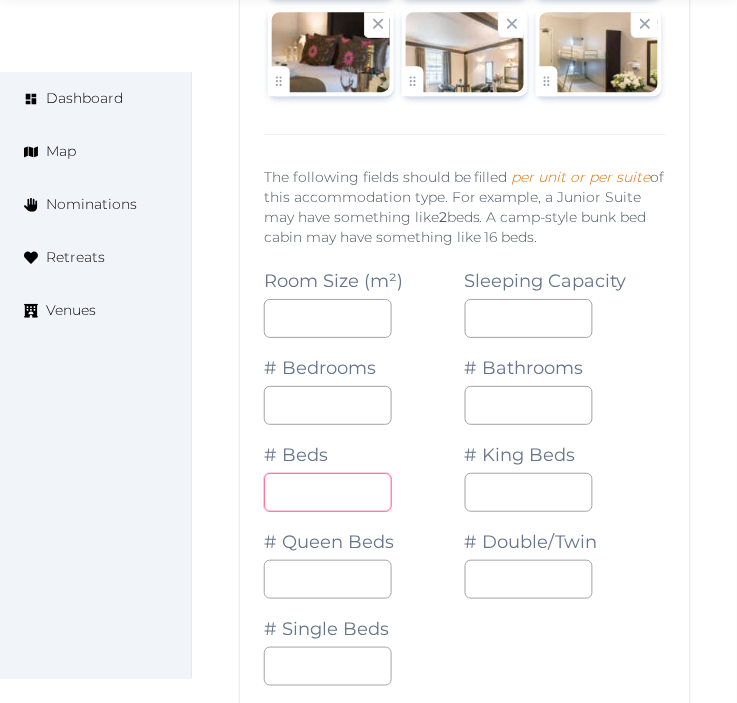 drag, startPoint x: 303, startPoint y: 494, endPoint x: 238, endPoint y: 505, distance: 65.9242 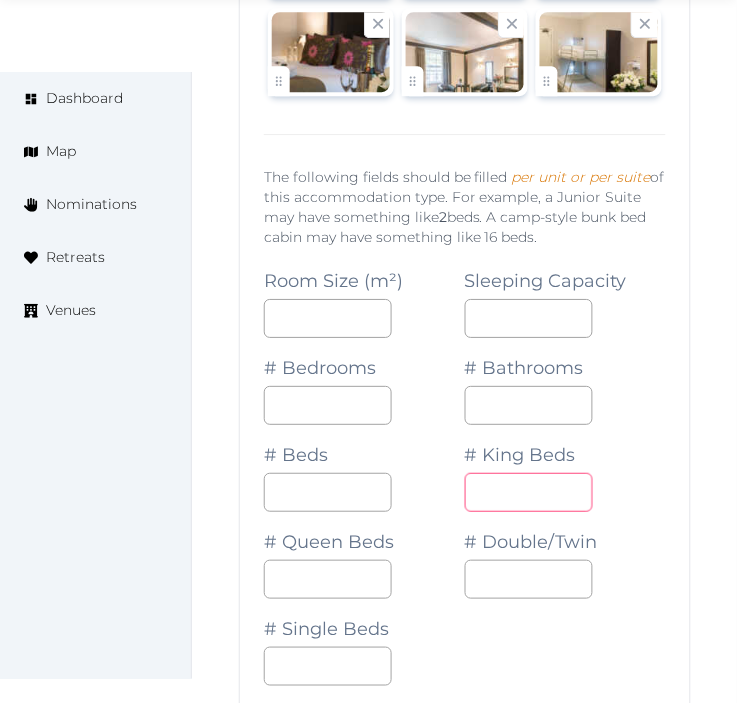 click on "*" at bounding box center [529, 492] 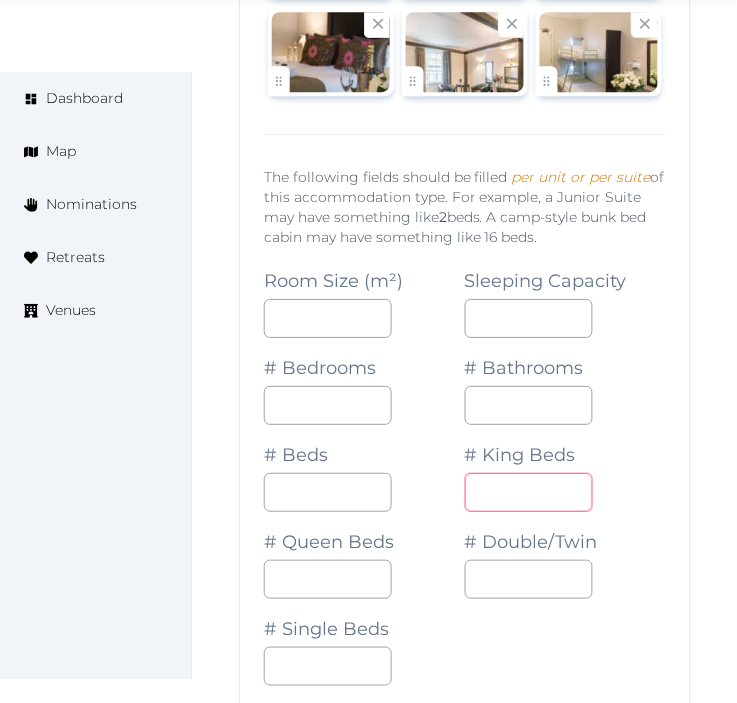 drag, startPoint x: 517, startPoint y: 480, endPoint x: 395, endPoint y: 491, distance: 122.494896 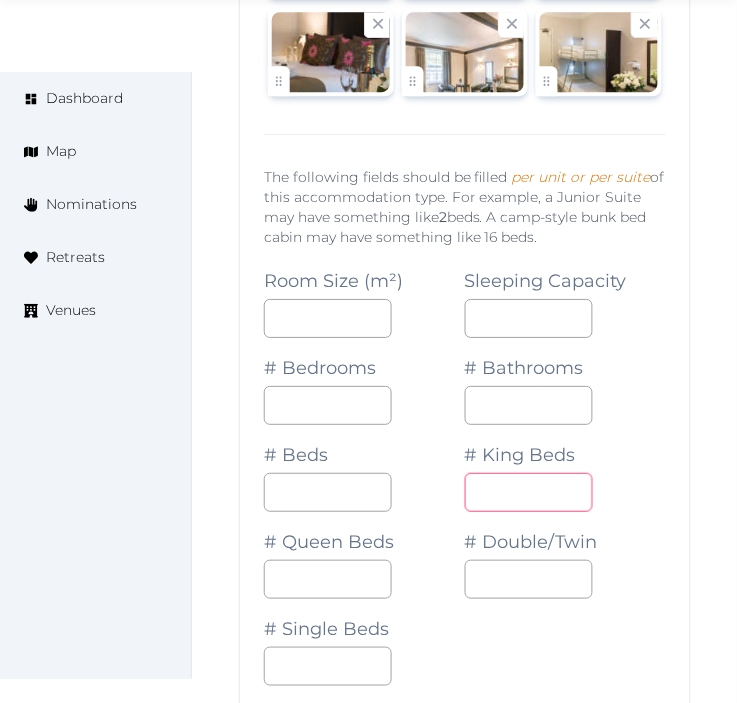type on "*" 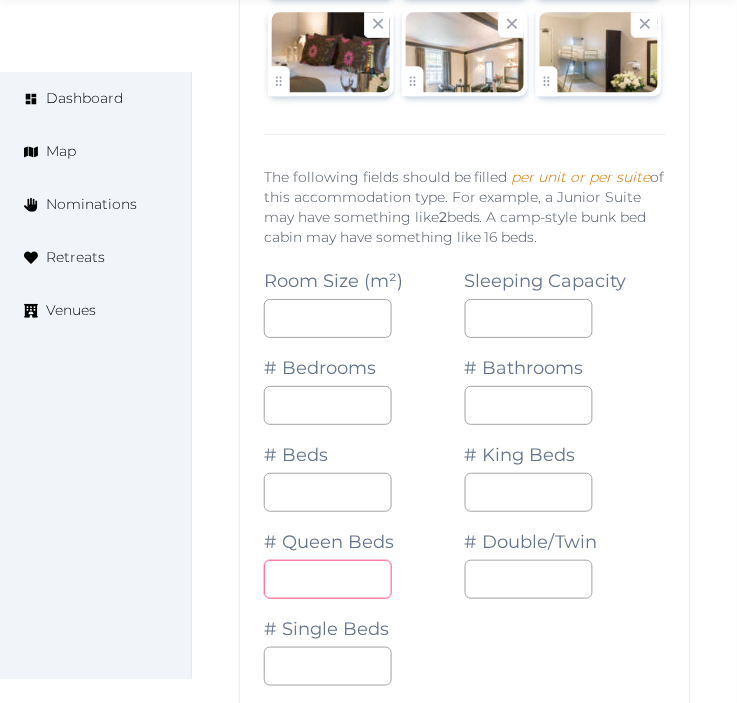click at bounding box center [328, 579] 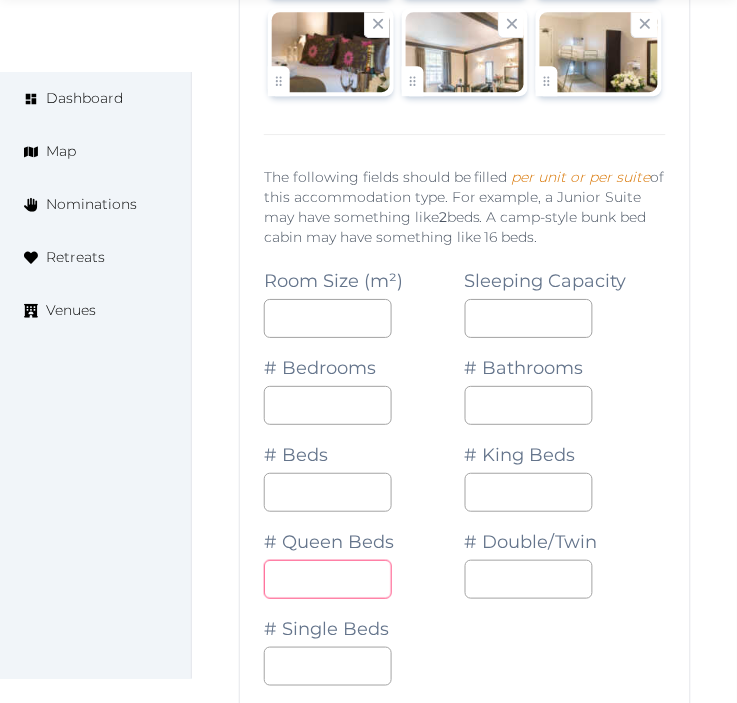 type on "*" 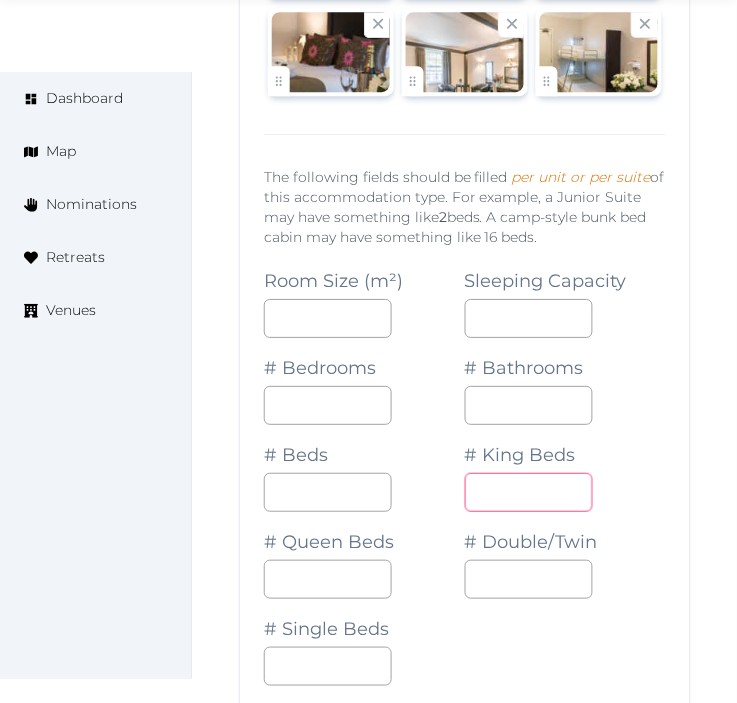 click on "*" at bounding box center [529, 492] 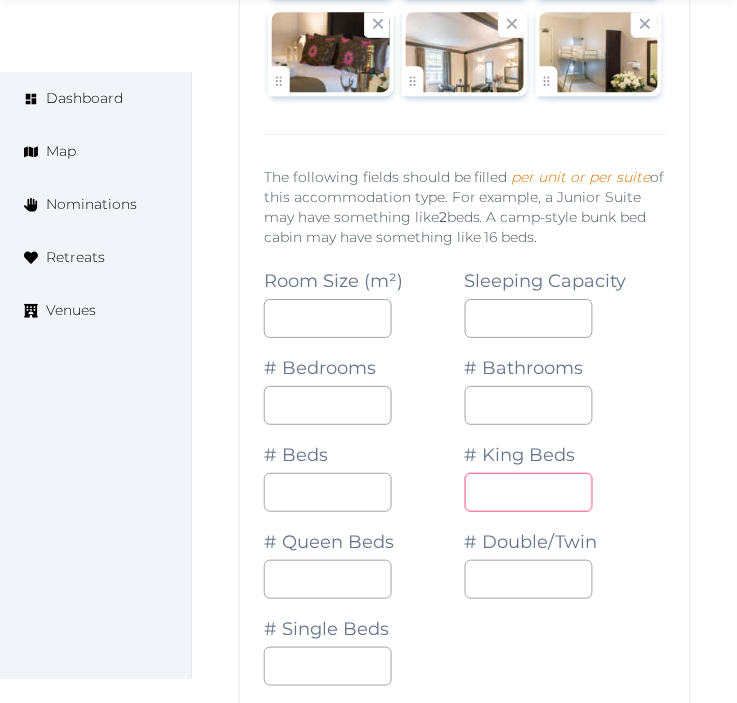 type 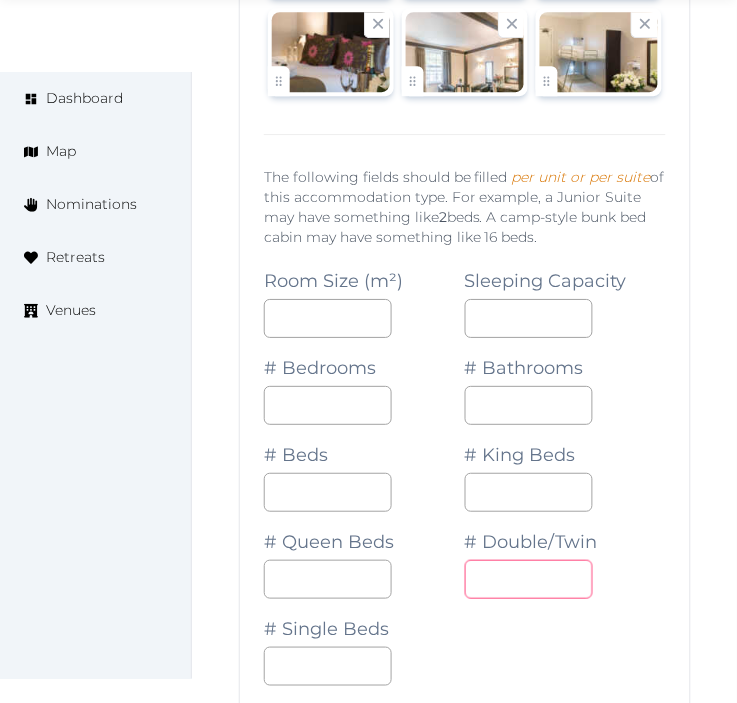 click on "Room Size (m²) Sleeping Capacity * # Bedrooms * # Bathrooms * # Beds * # King Beds # Queen Beds * # Double/Twin # Single Beds" at bounding box center [465, 468] 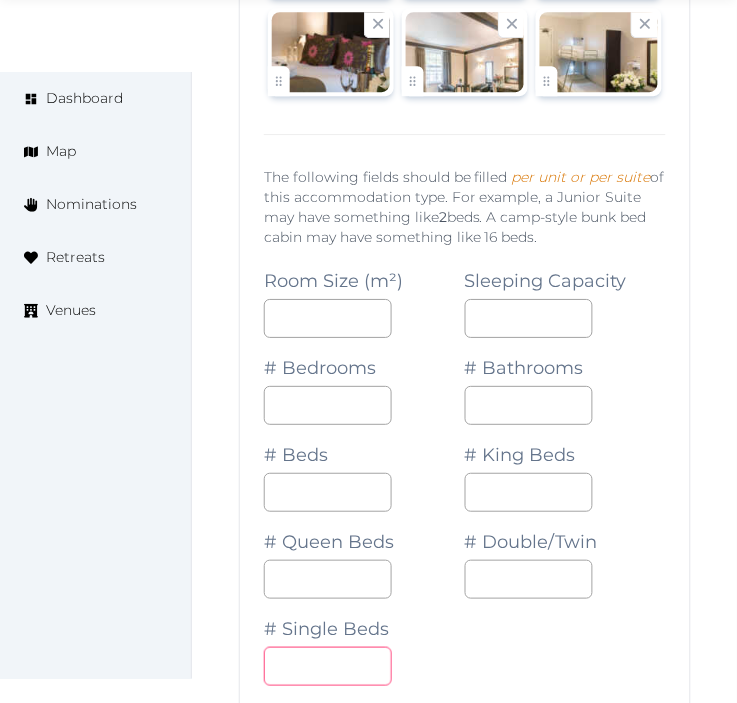 click at bounding box center (328, 666) 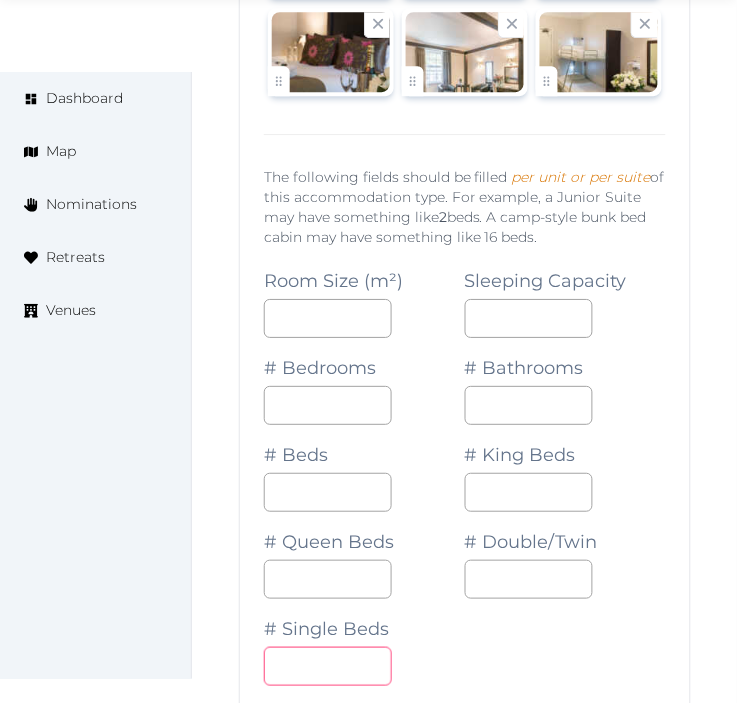 type on "*" 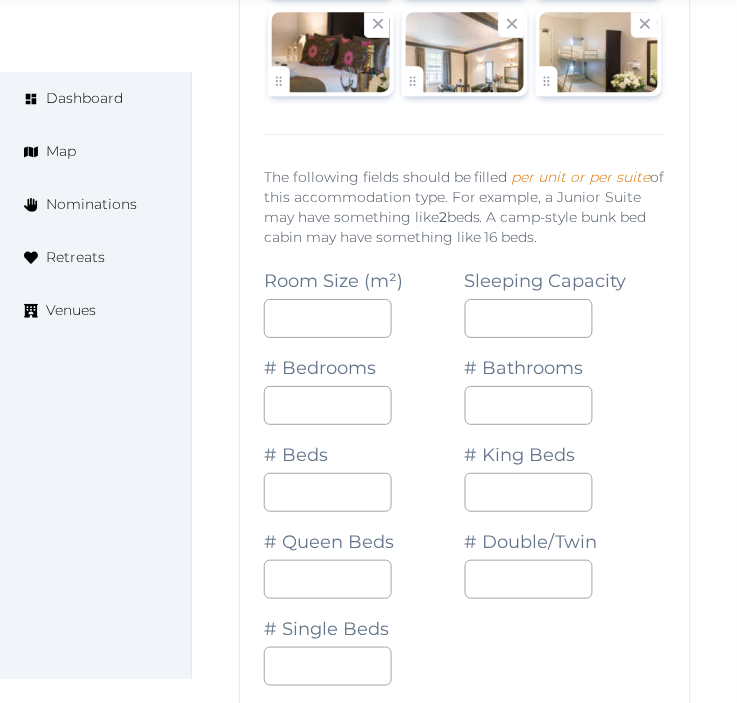 click on "*" at bounding box center (364, 666) 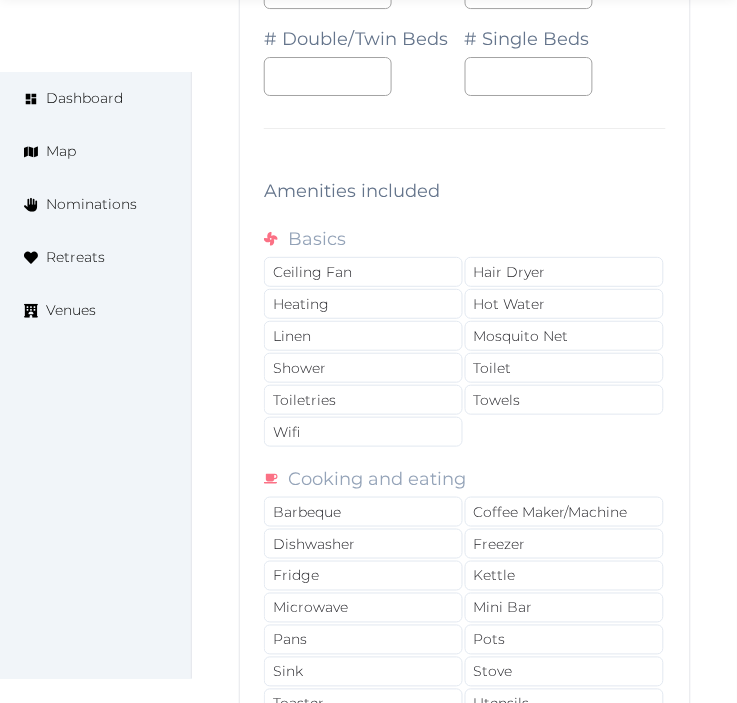 scroll, scrollTop: 3834, scrollLeft: 0, axis: vertical 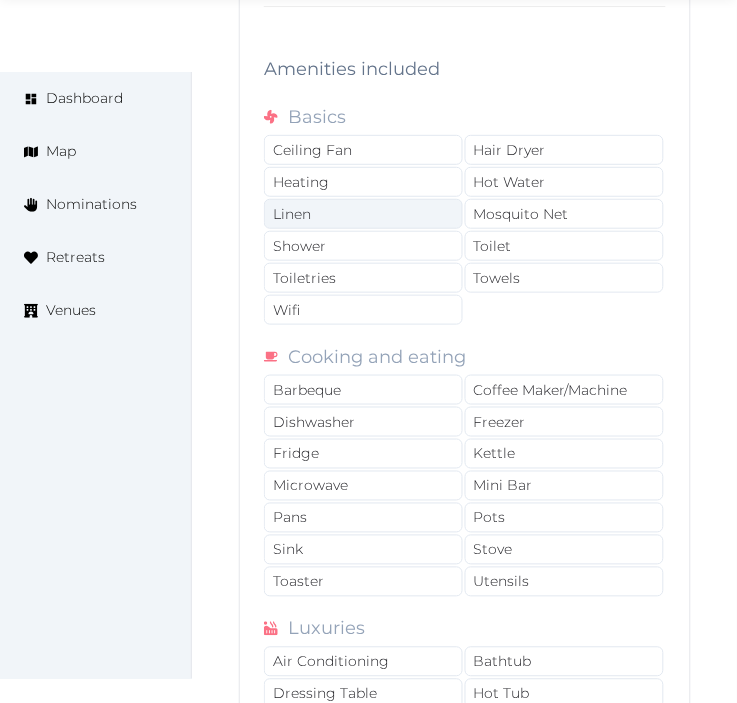 click on "Linen" at bounding box center (363, 214) 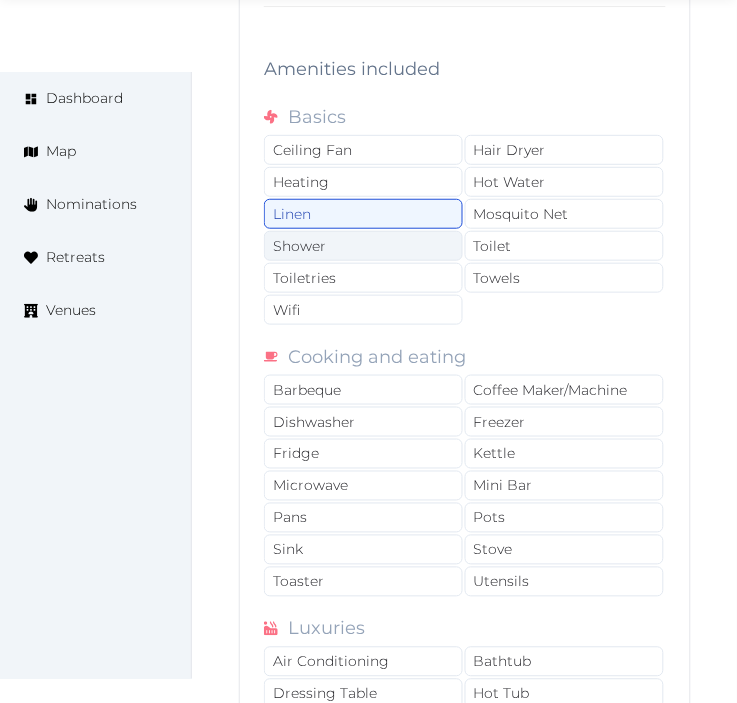 drag, startPoint x: 381, startPoint y: 242, endPoint x: 381, endPoint y: 260, distance: 18 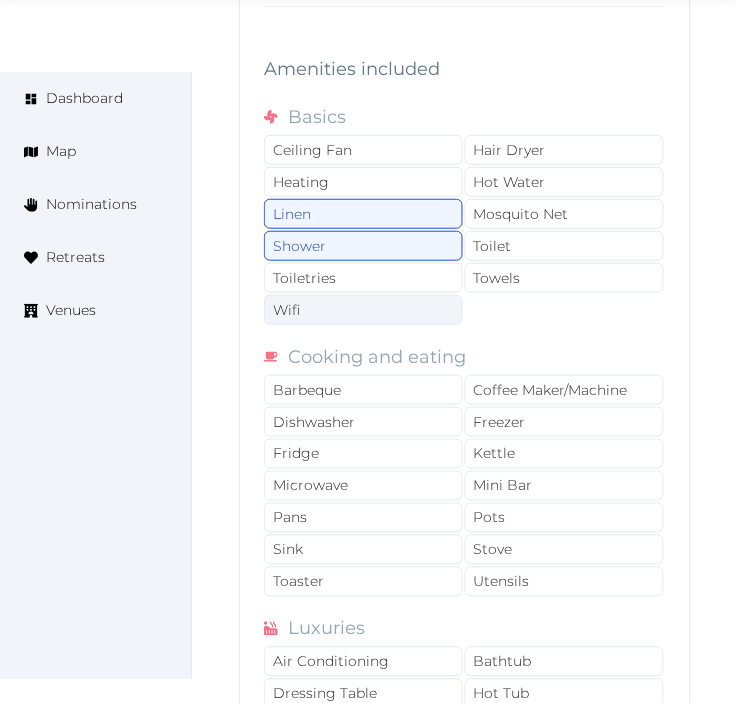 drag, startPoint x: 371, startPoint y: 290, endPoint x: 356, endPoint y: 312, distance: 26.627054 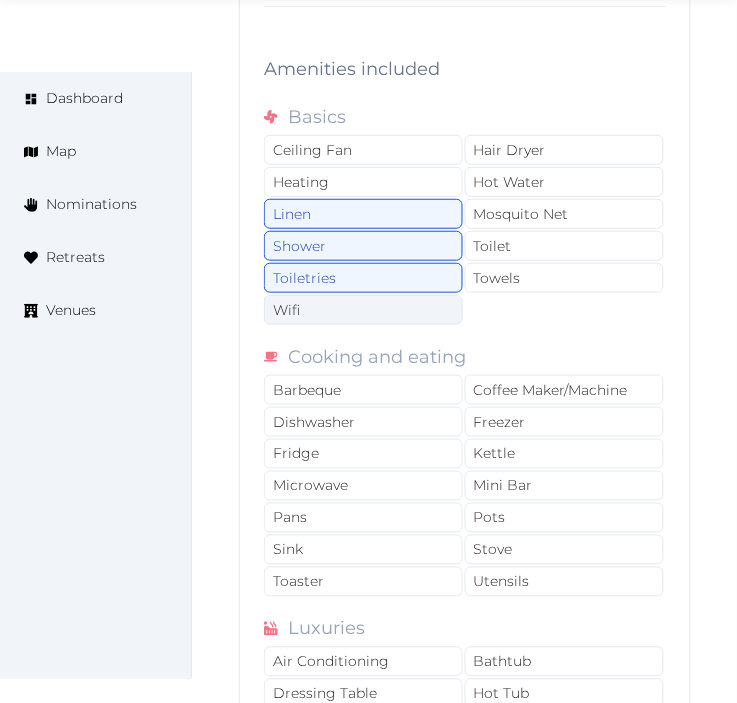 click on "Wifi" at bounding box center (363, 310) 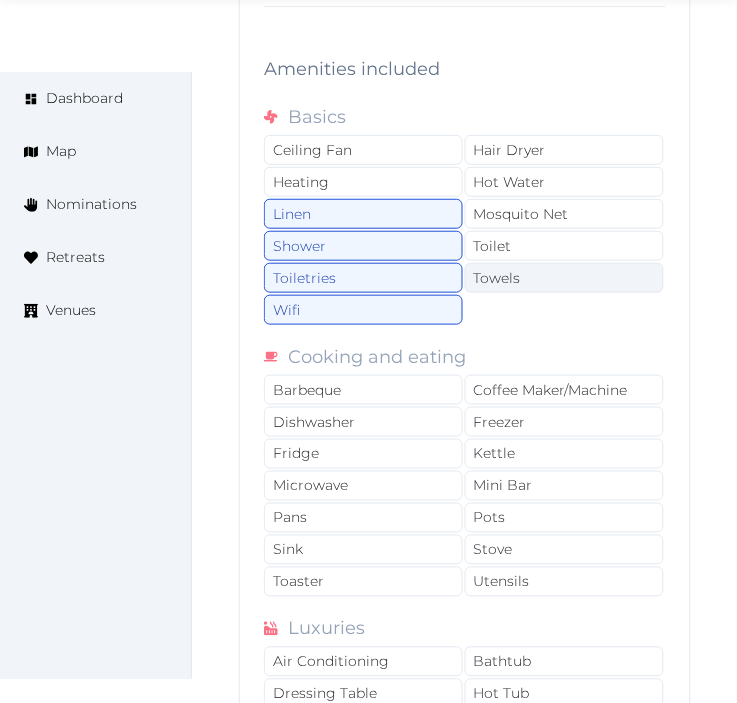 drag, startPoint x: 471, startPoint y: 286, endPoint x: 476, endPoint y: 276, distance: 11.18034 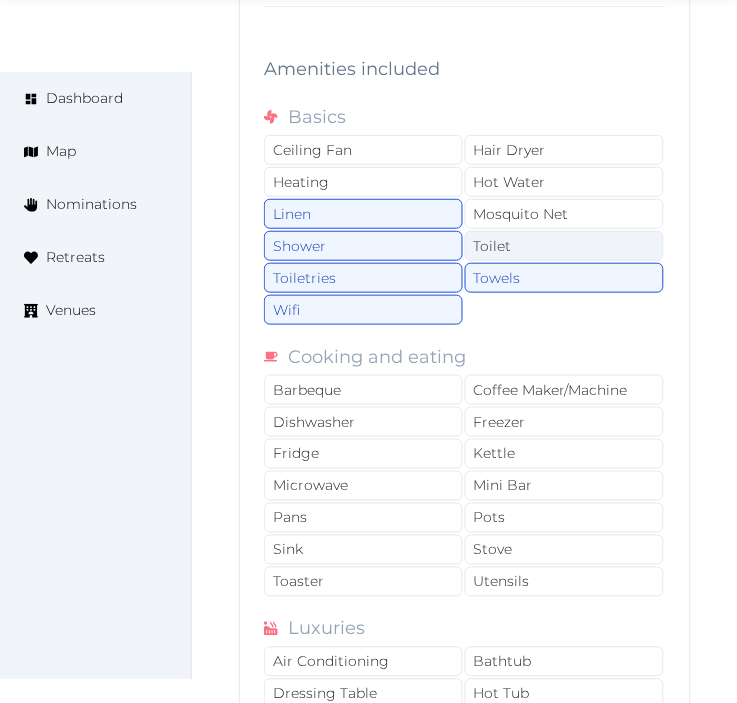 click on "Toilet" at bounding box center (564, 246) 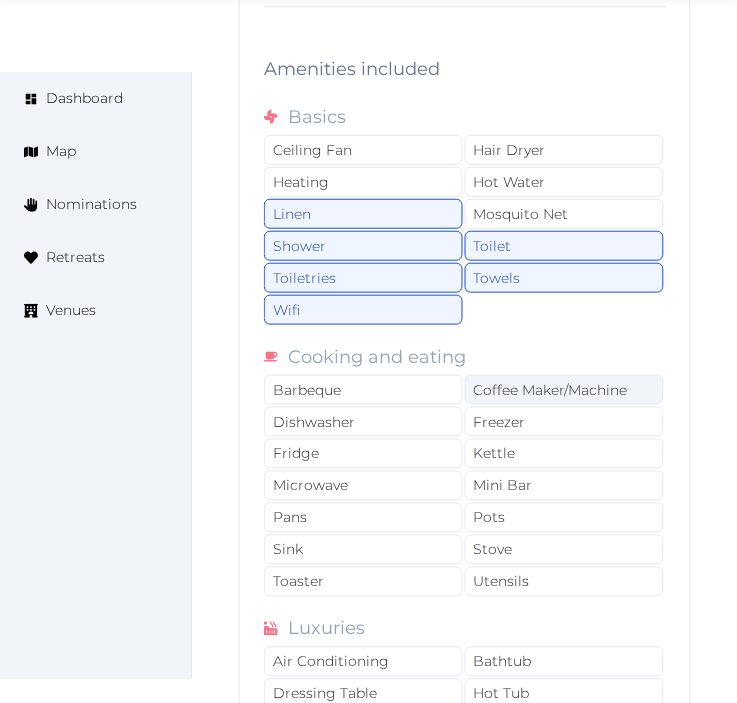 click on "Coffee Maker/Machine" at bounding box center (564, 390) 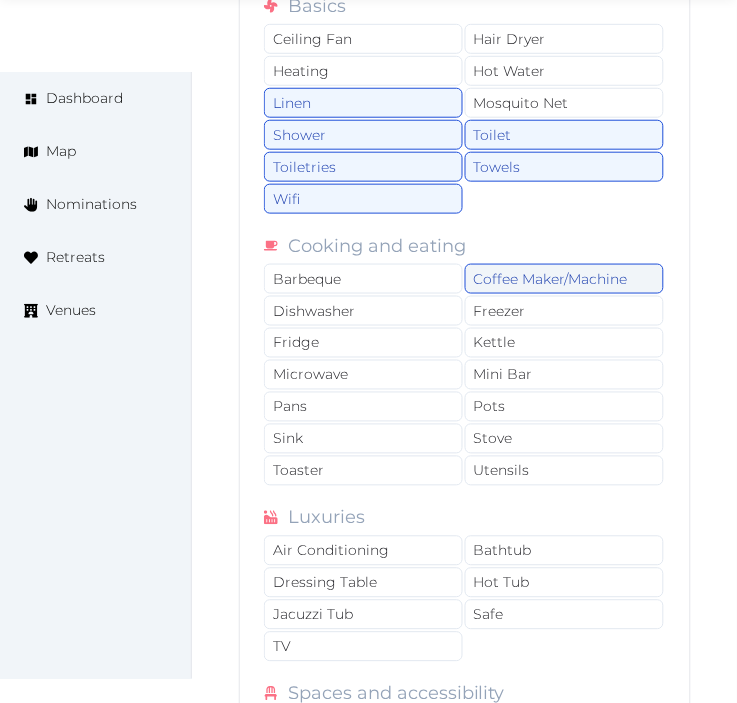 scroll, scrollTop: 4056, scrollLeft: 0, axis: vertical 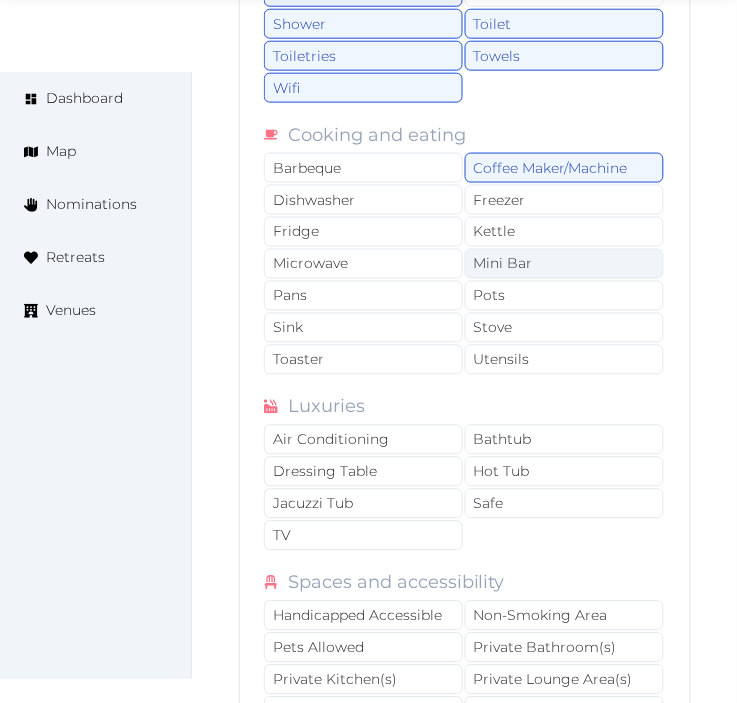 click on "Mini Bar" at bounding box center [564, 264] 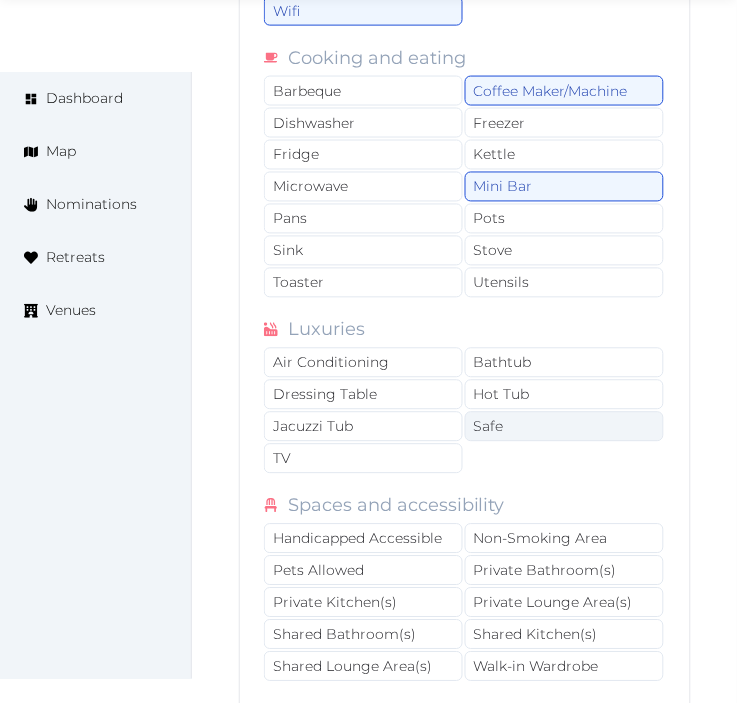 scroll, scrollTop: 4167, scrollLeft: 0, axis: vertical 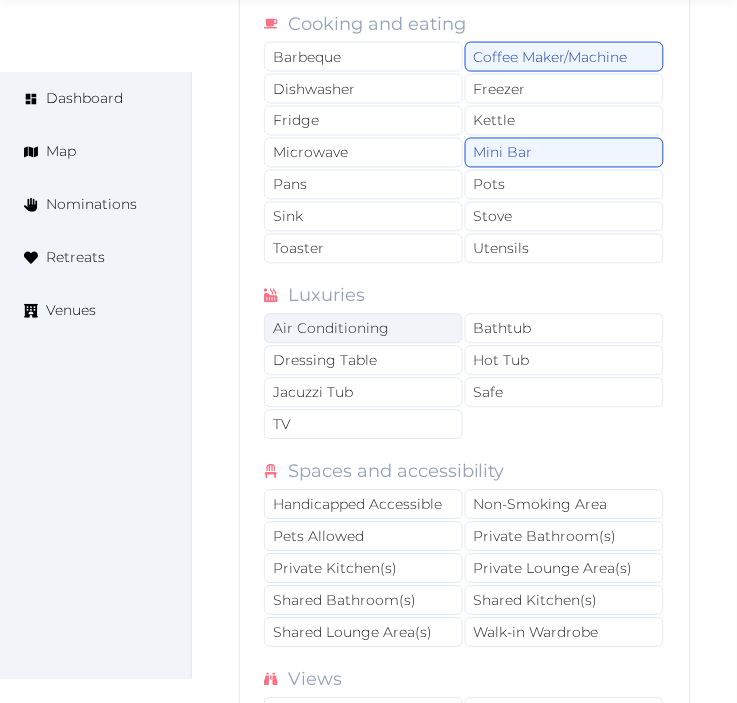 click on "Air Conditioning" at bounding box center (363, 329) 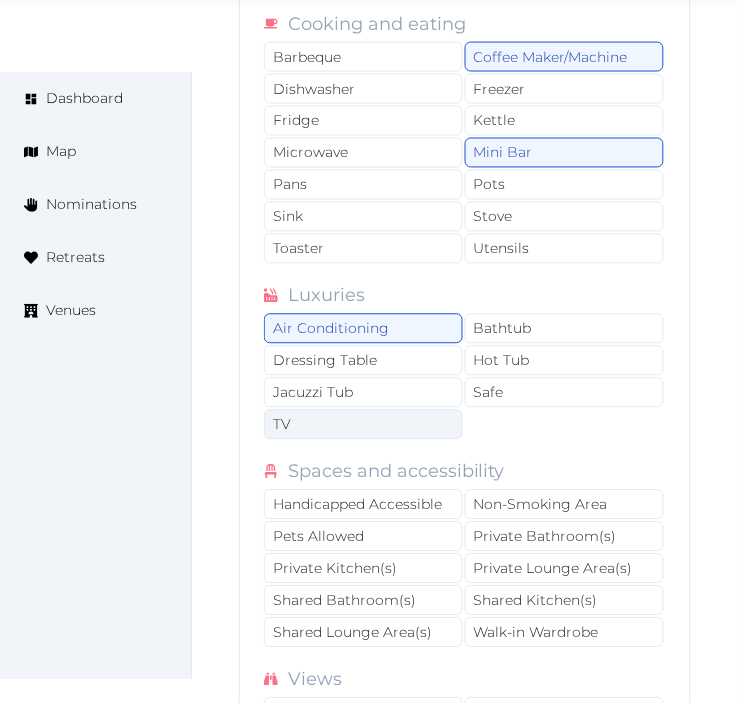 click on "TV" at bounding box center (363, 425) 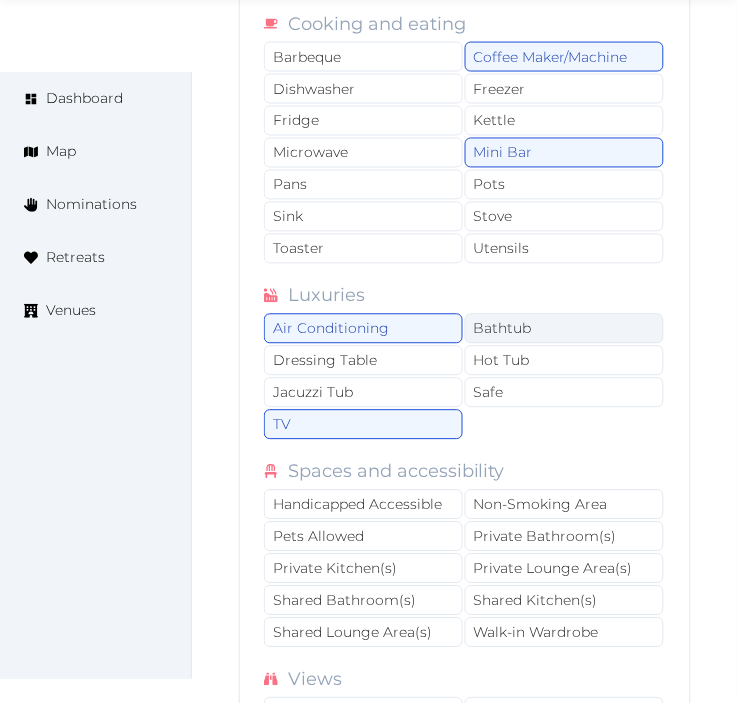 click on "Bathtub" at bounding box center [564, 329] 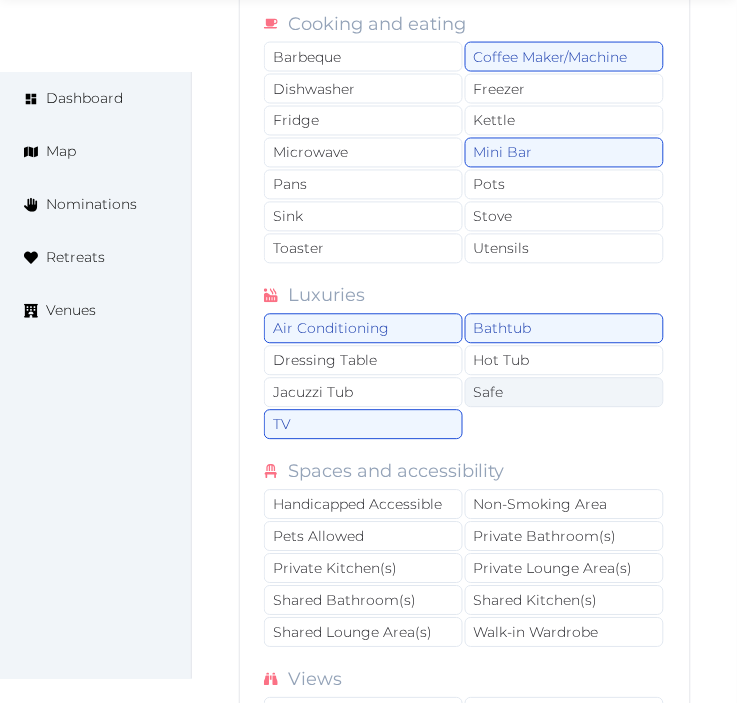 click on "Safe" at bounding box center [564, 393] 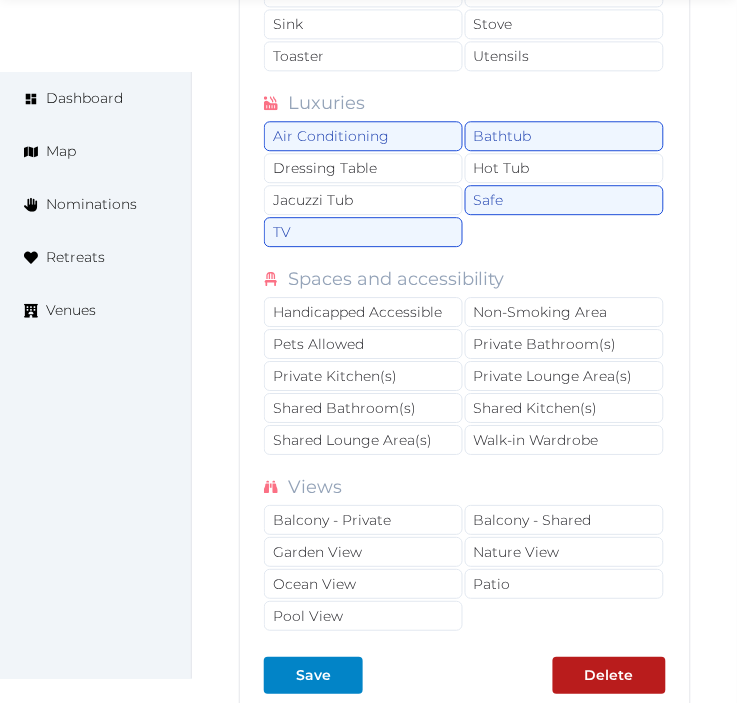 scroll, scrollTop: 4390, scrollLeft: 0, axis: vertical 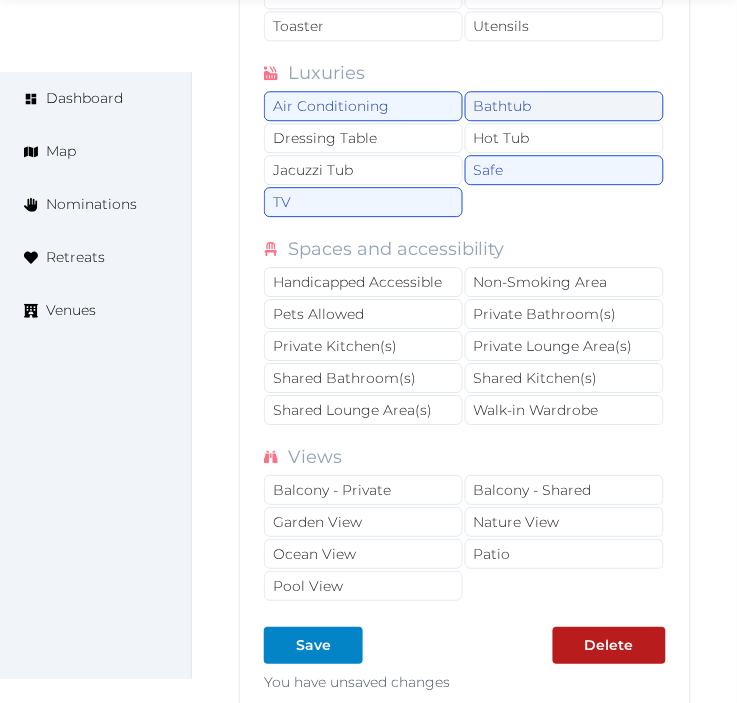 click on "Bathtub" at bounding box center [564, 106] 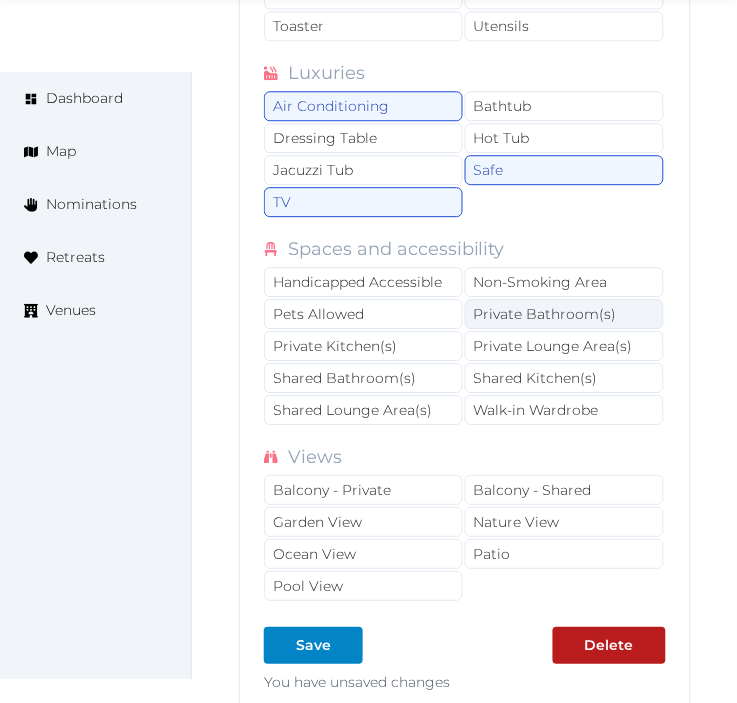 click on "Private Bathroom(s)" at bounding box center (564, 314) 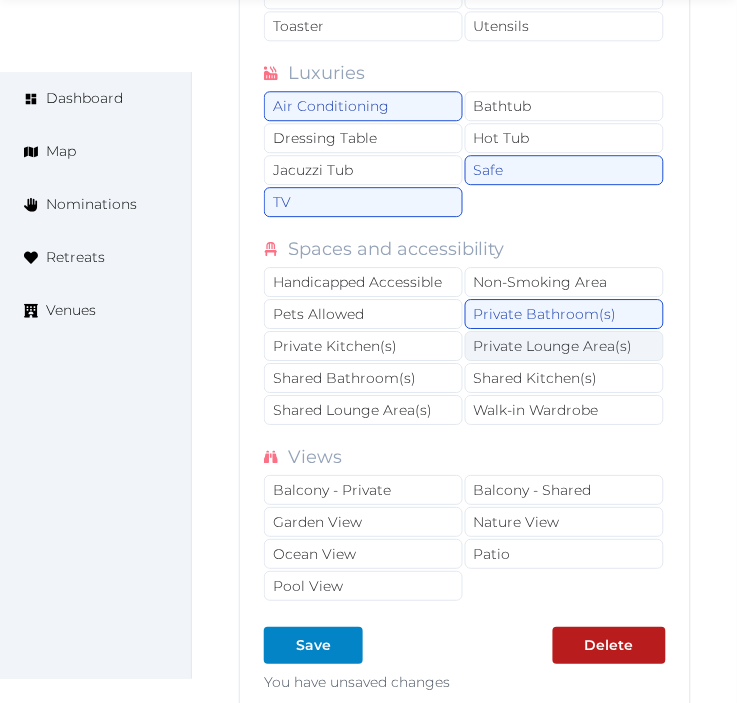 click on "Private Lounge Area(s)" at bounding box center [564, 346] 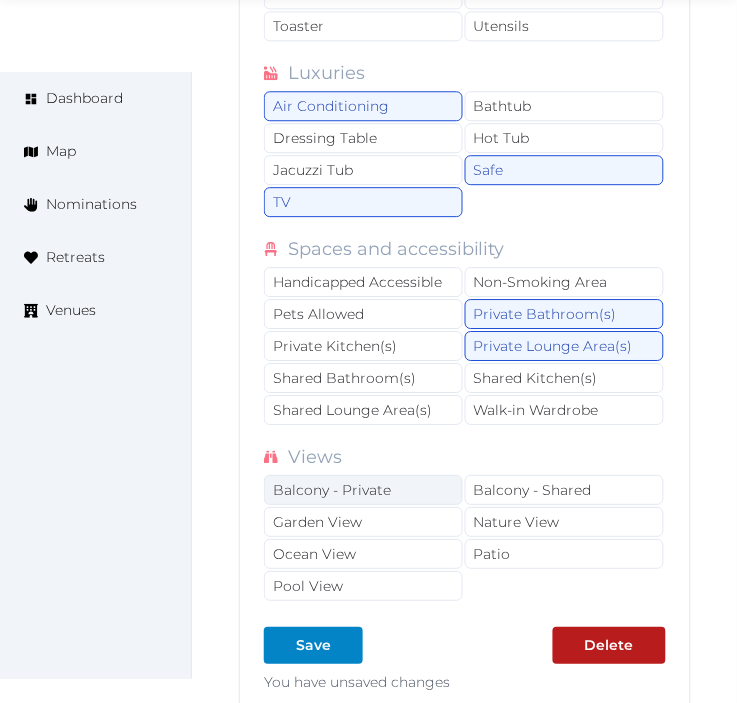click on "Balcony - Private" at bounding box center (363, 490) 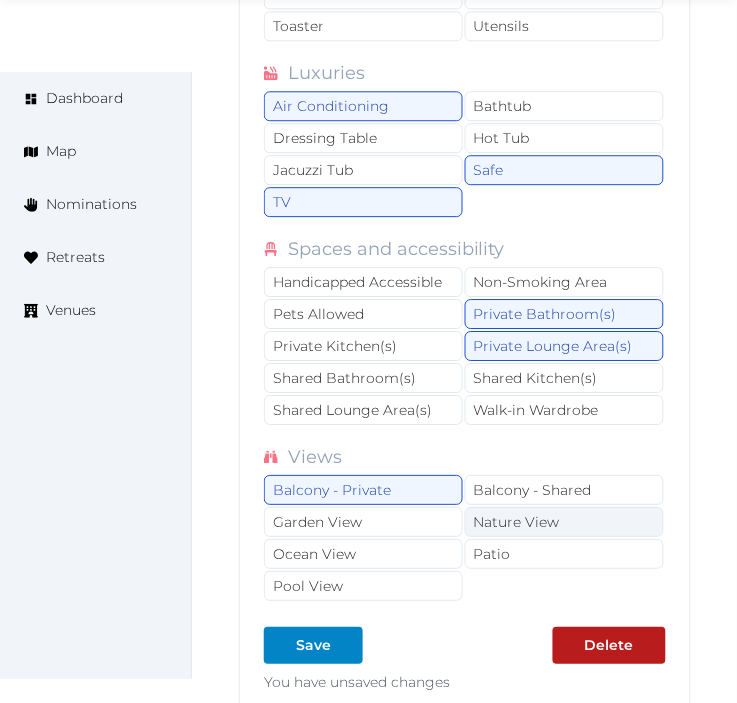 click on "Nature View" at bounding box center [564, 522] 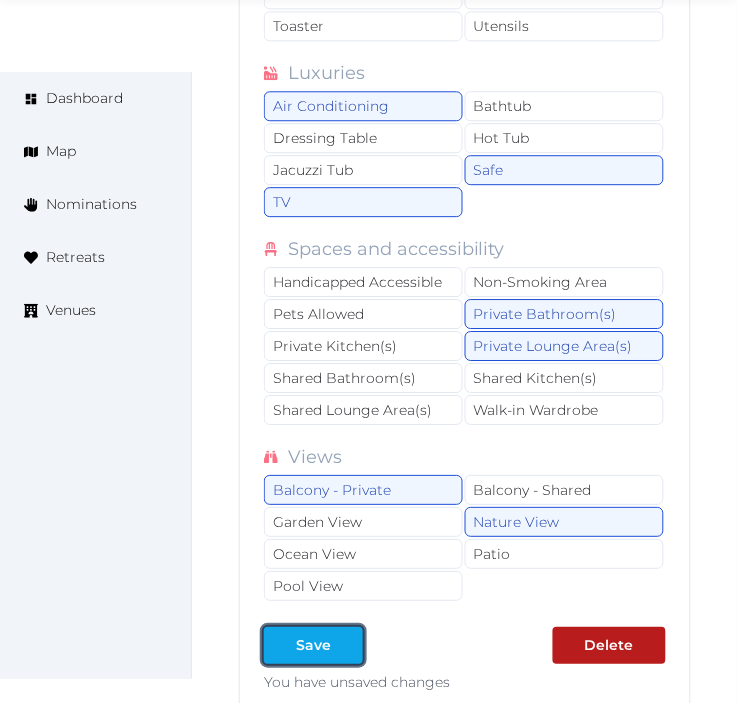 click on "Save" at bounding box center (313, 645) 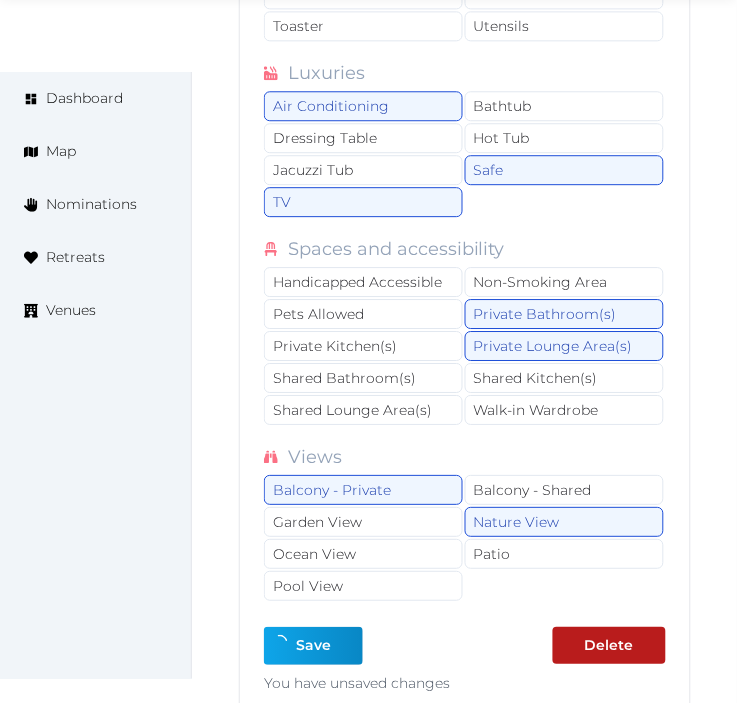 type on "*" 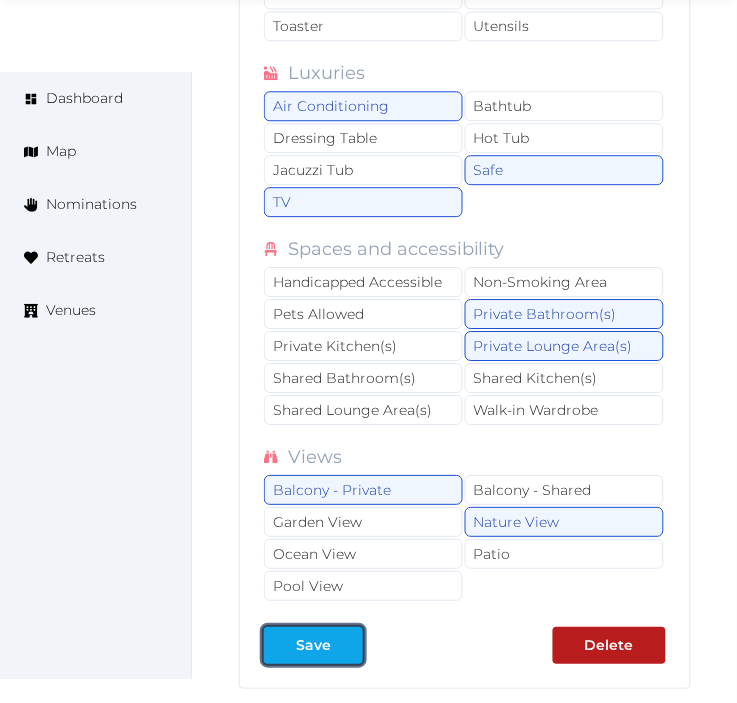 click at bounding box center [280, 645] 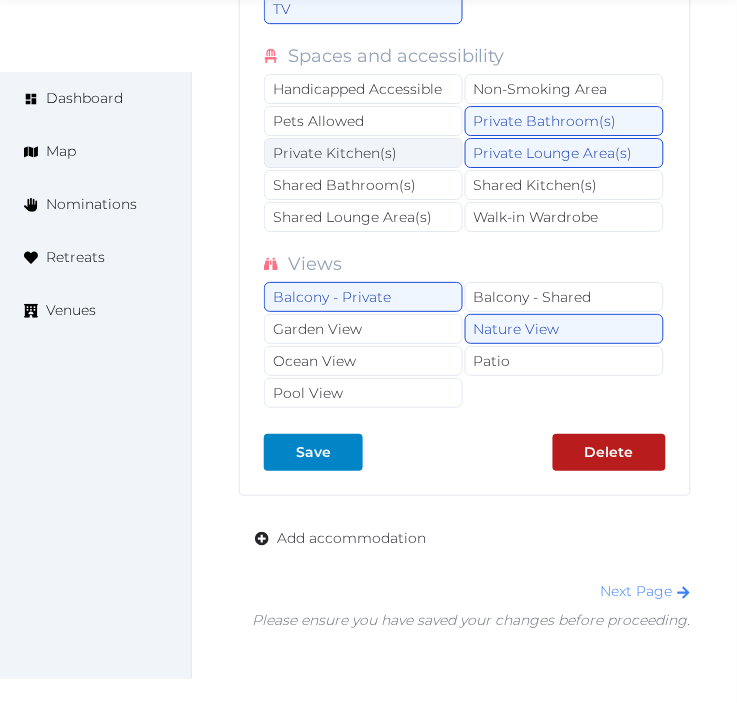 scroll, scrollTop: 4612, scrollLeft: 0, axis: vertical 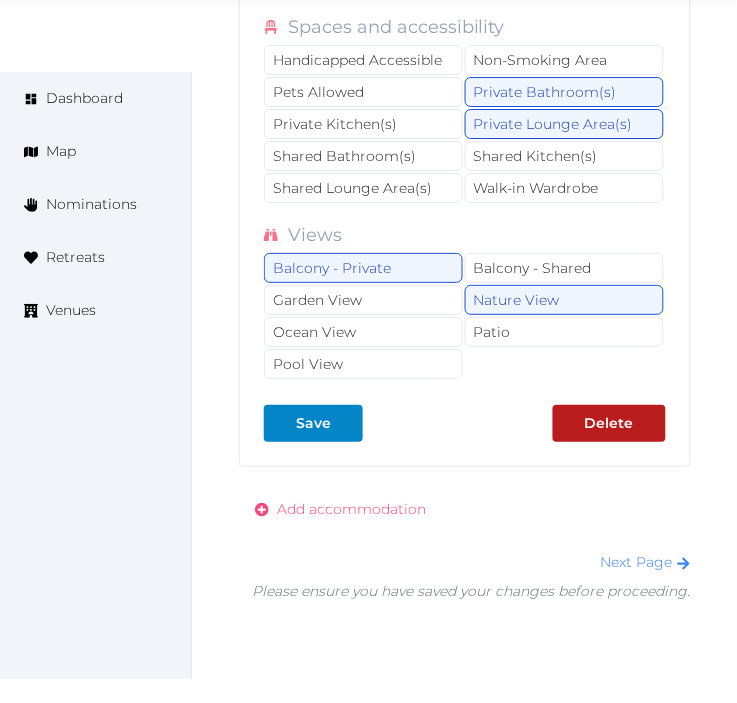 click on "Add accommodation" at bounding box center [351, 509] 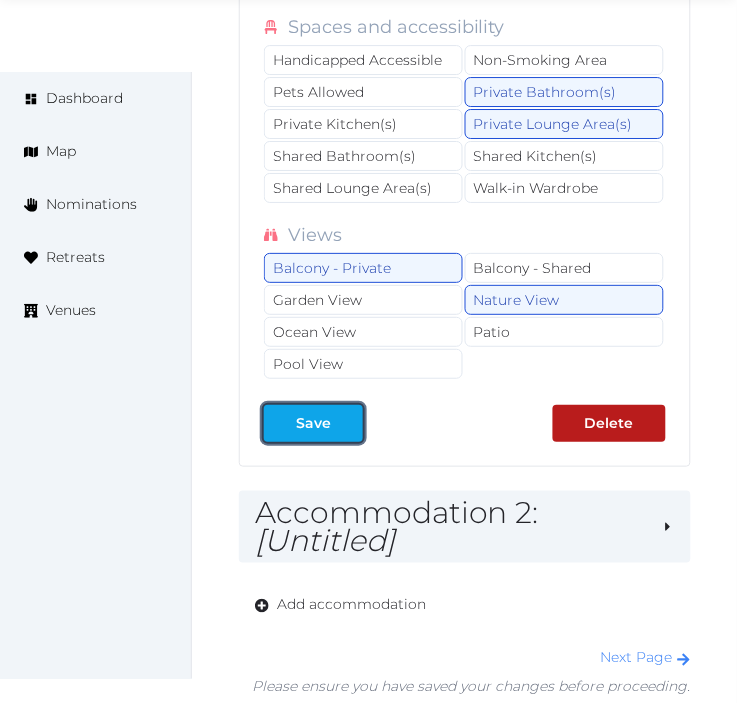 click at bounding box center (347, 423) 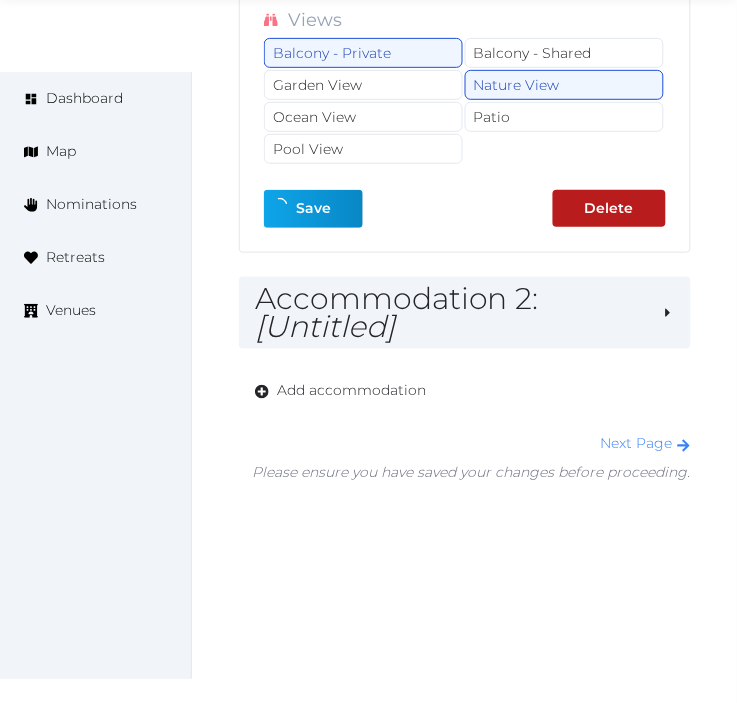 scroll, scrollTop: 4834, scrollLeft: 0, axis: vertical 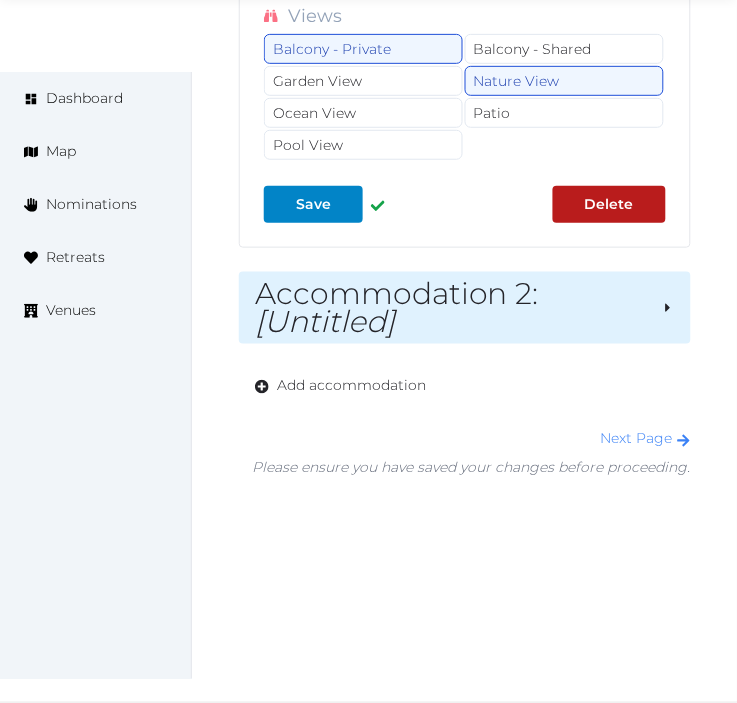 click on "Accommodation 2 :  [Untitled]" at bounding box center (450, 308) 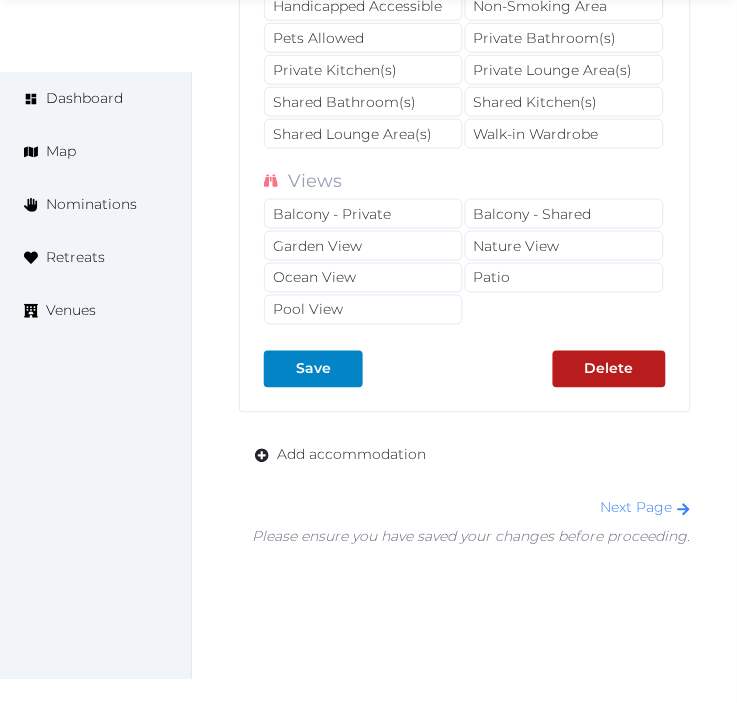 scroll, scrollTop: 7897, scrollLeft: 0, axis: vertical 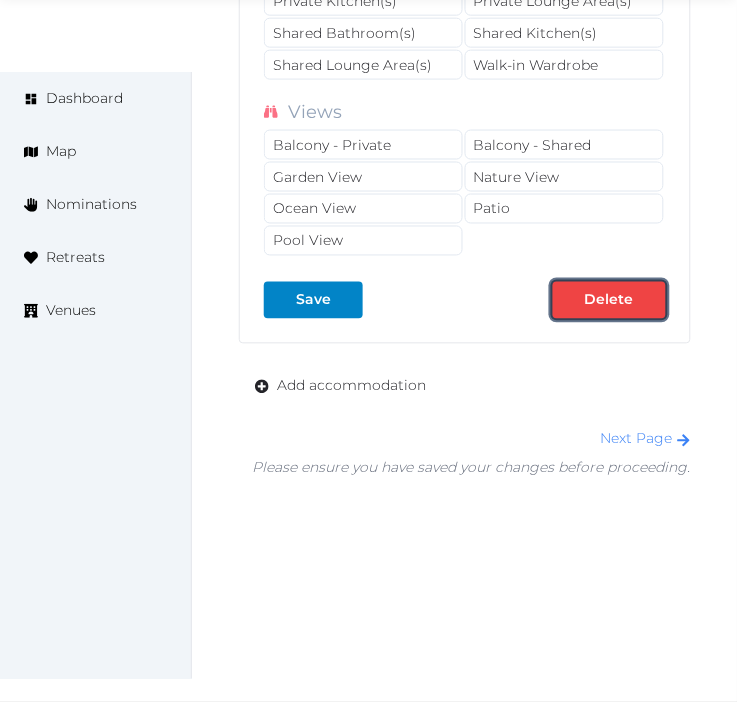 click on "Delete" at bounding box center [609, 300] 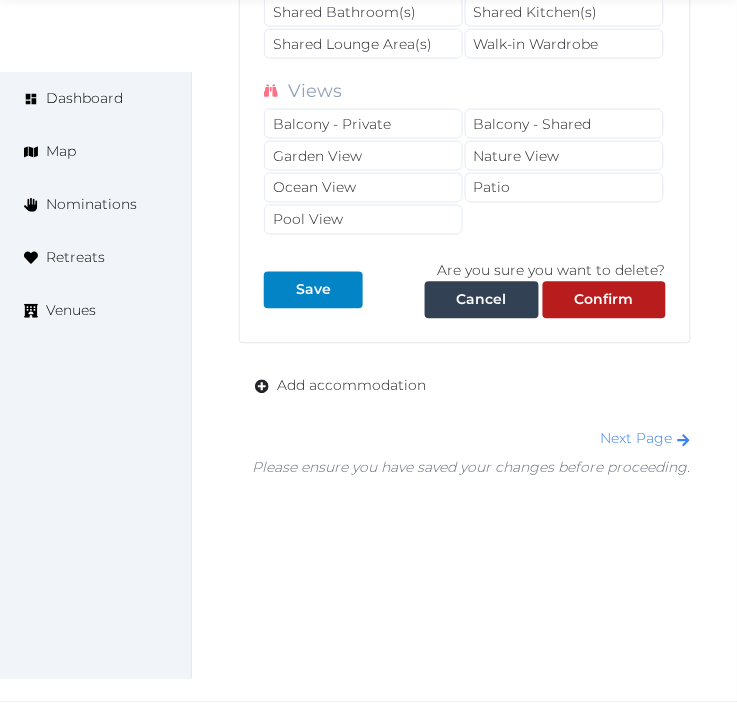 scroll, scrollTop: 7918, scrollLeft: 0, axis: vertical 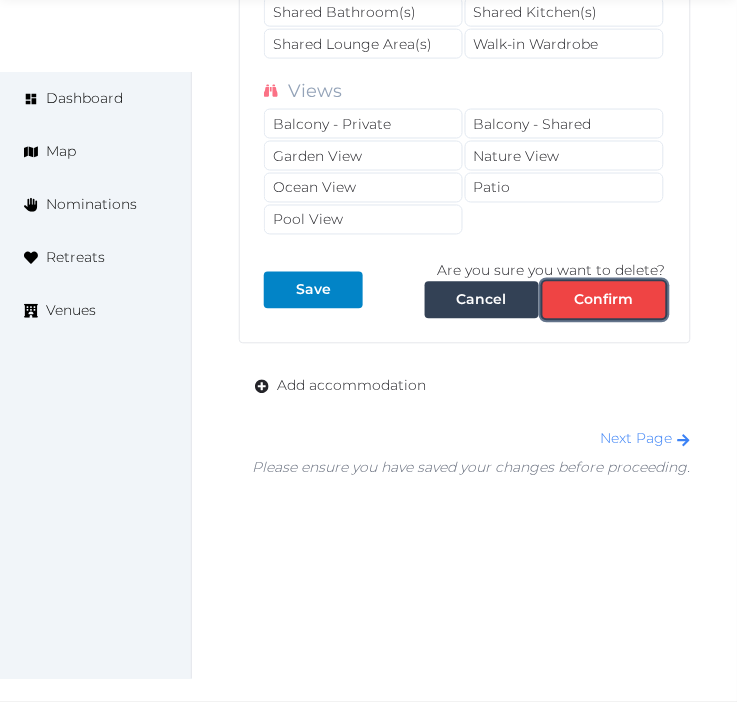 click on "Confirm" at bounding box center (604, 300) 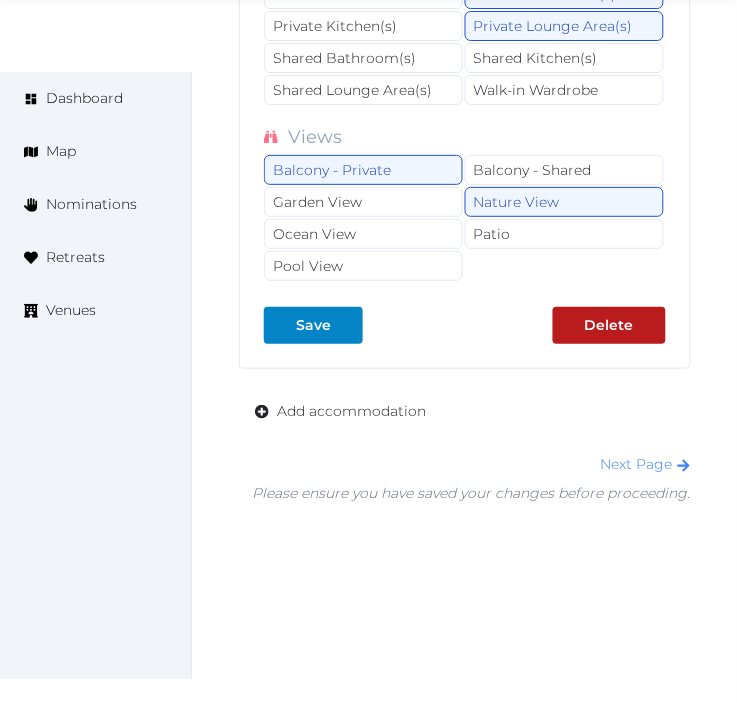 scroll, scrollTop: 4744, scrollLeft: 0, axis: vertical 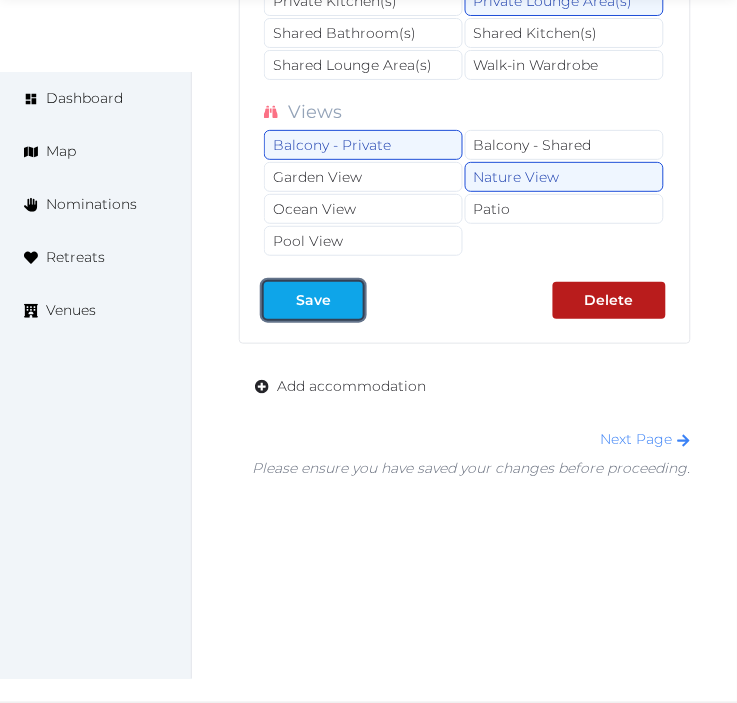 click on "Save" at bounding box center [313, 300] 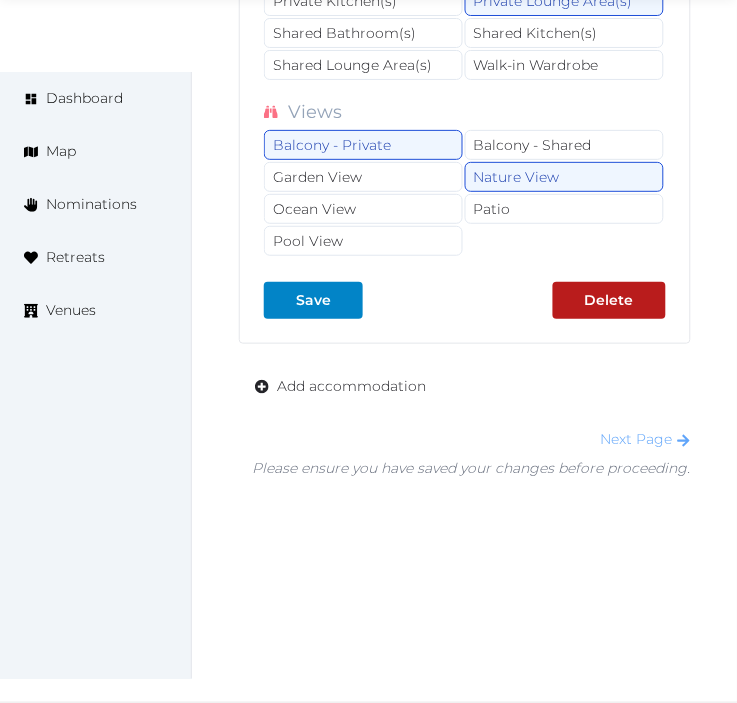 click on "Next Page" at bounding box center (646, 439) 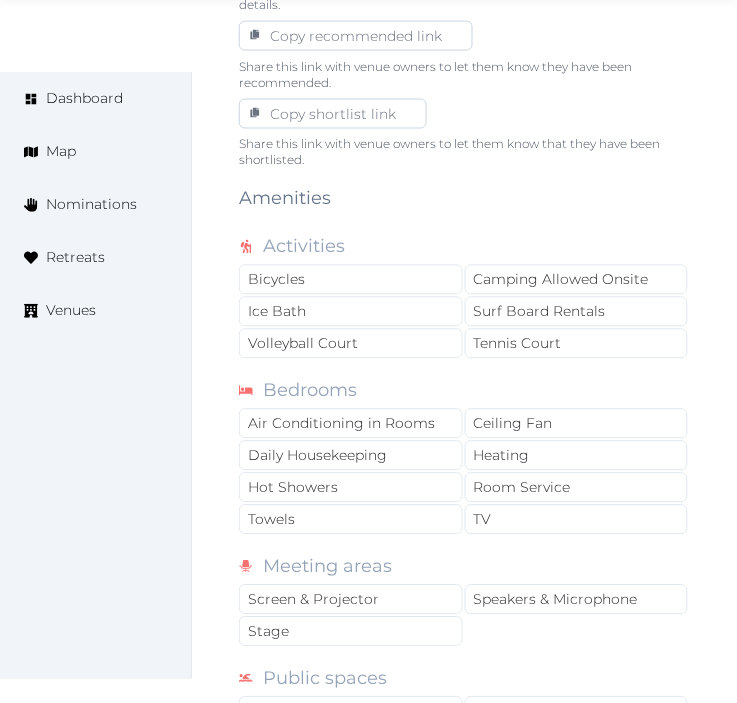 scroll, scrollTop: 1333, scrollLeft: 0, axis: vertical 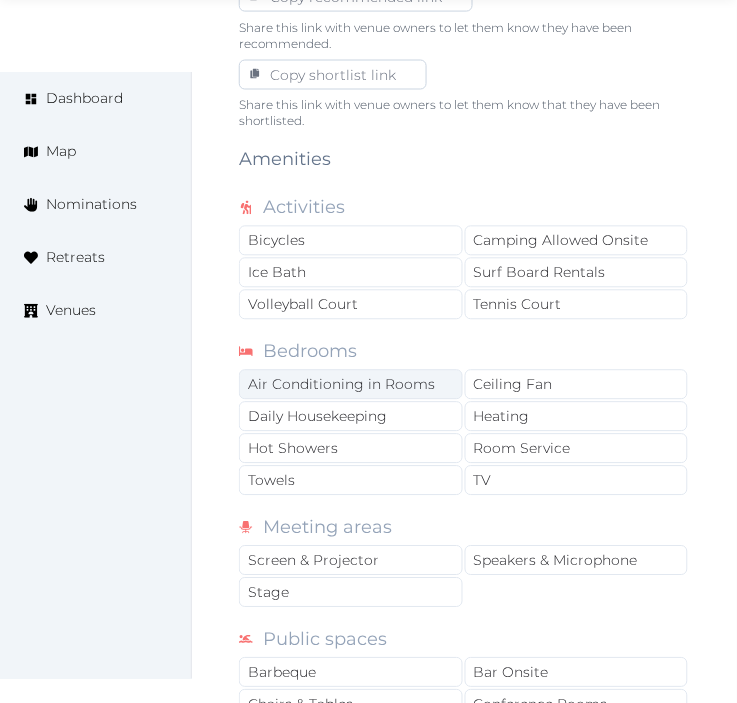 click on "Air Conditioning in Rooms" at bounding box center (351, 385) 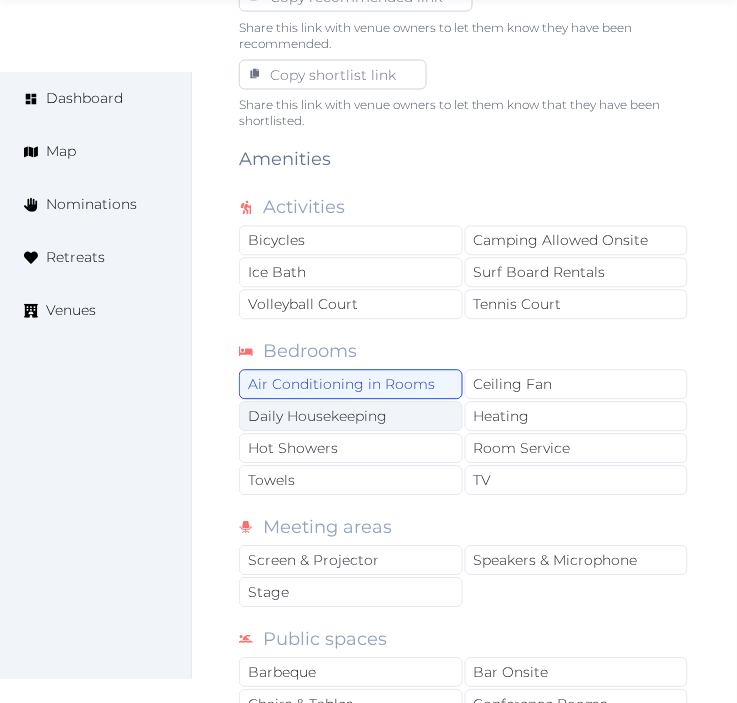 click on "Daily Housekeeping" at bounding box center [351, 417] 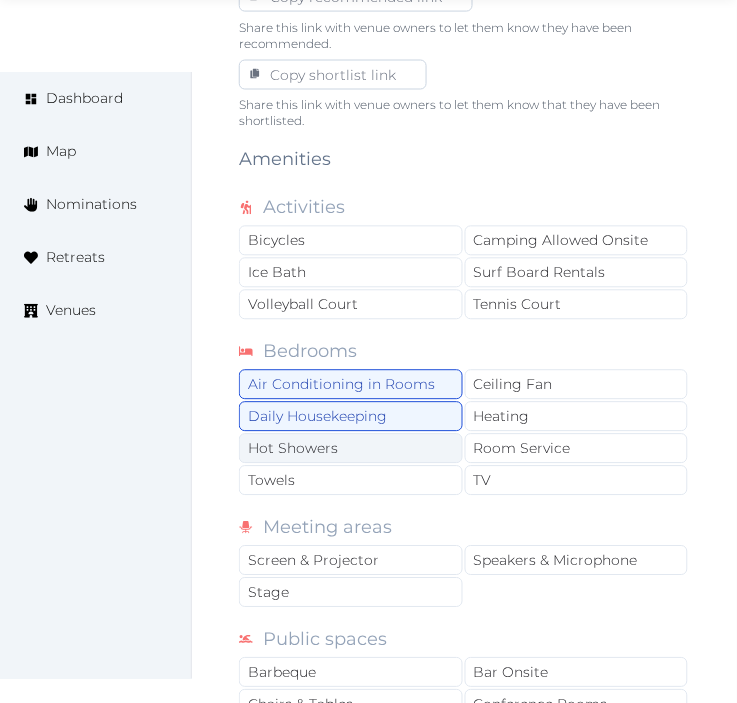 click on "Hot Showers" at bounding box center [351, 449] 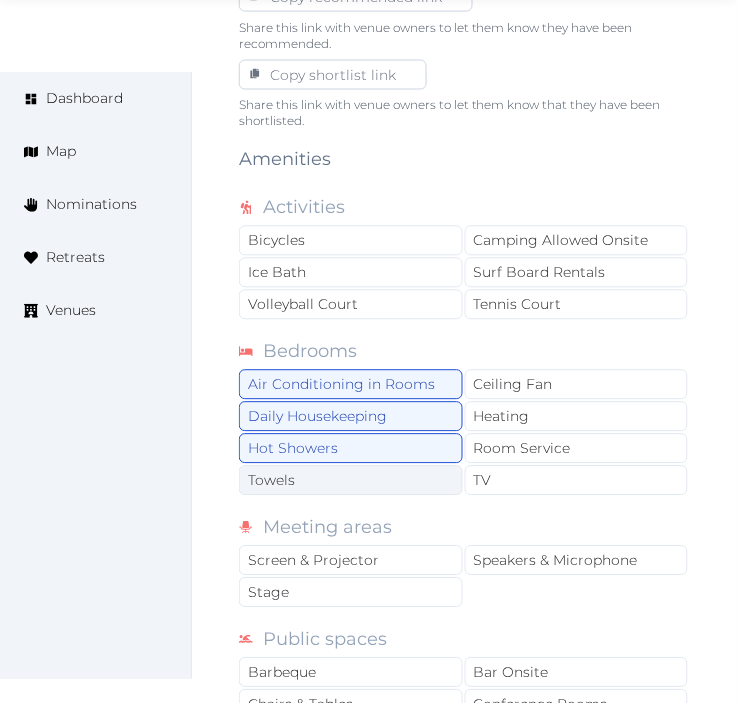 click on "Towels" at bounding box center (351, 481) 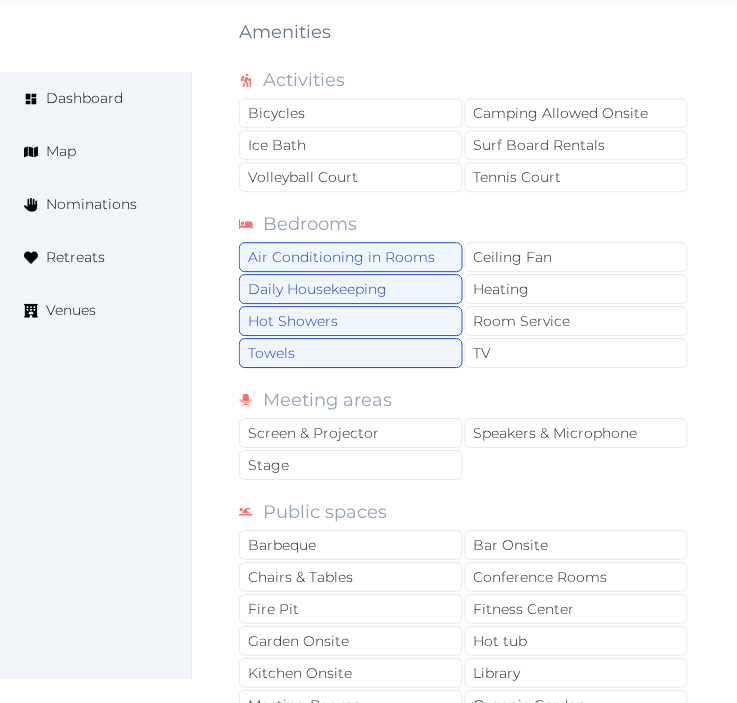 scroll, scrollTop: 1555, scrollLeft: 0, axis: vertical 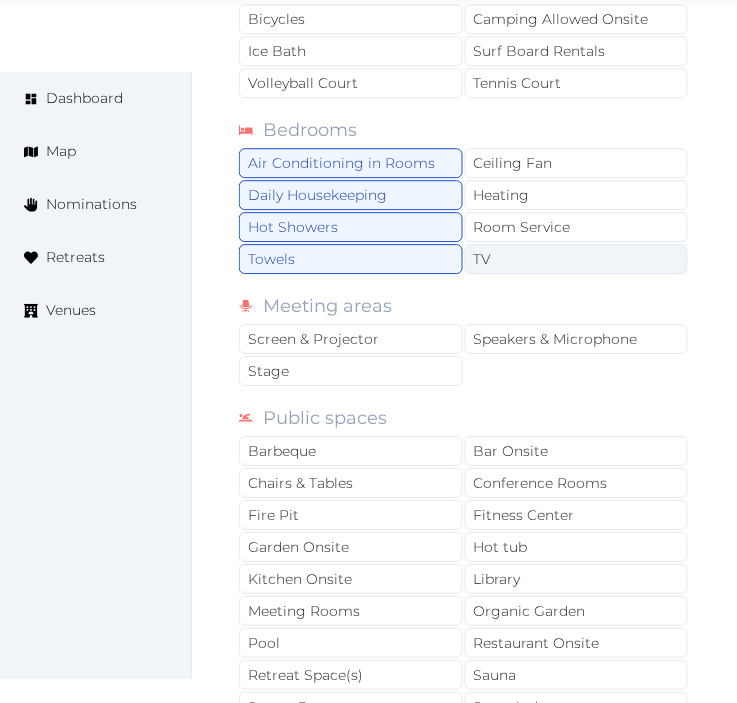 click on "TV" at bounding box center (577, 259) 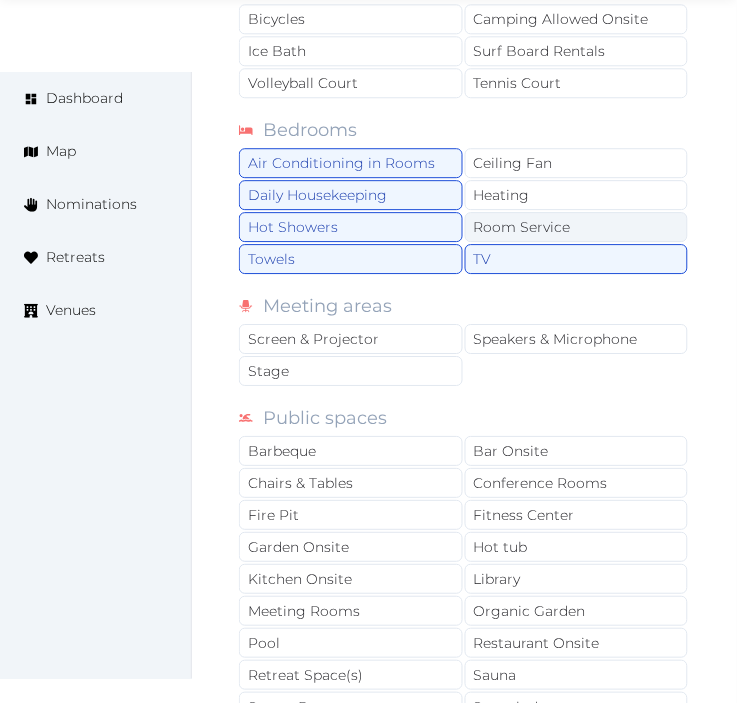 click on "Room Service" at bounding box center (577, 227) 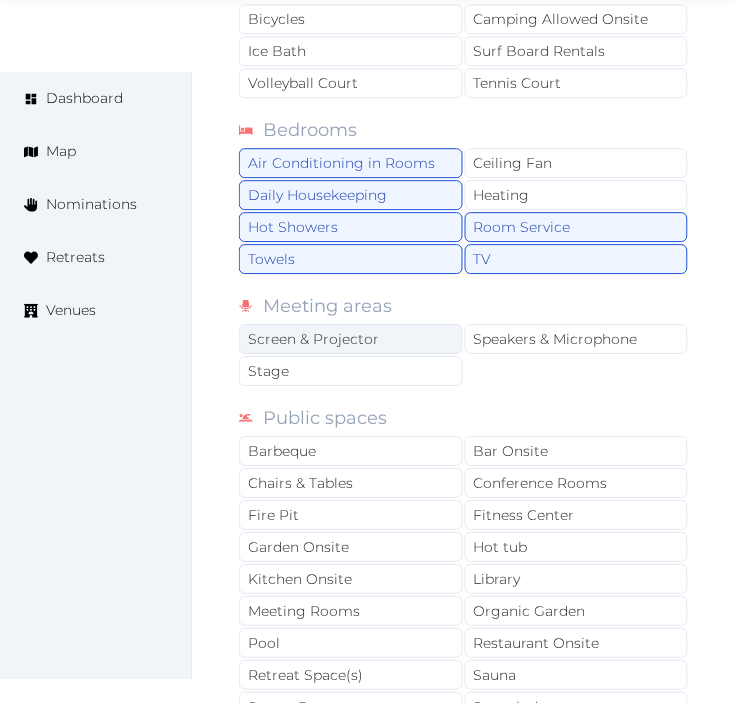 click on "Screen & Projector" at bounding box center [351, 339] 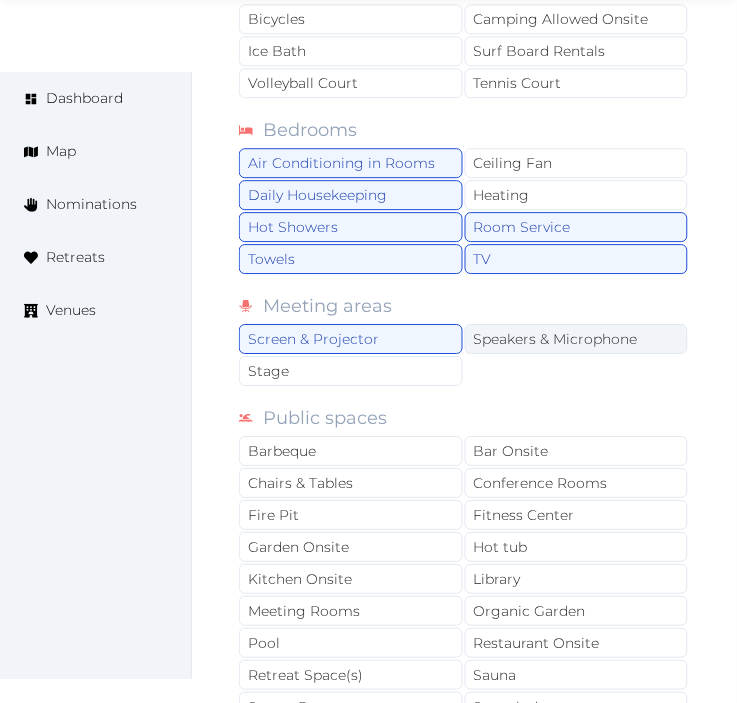 click on "Speakers & Microphone" at bounding box center (577, 339) 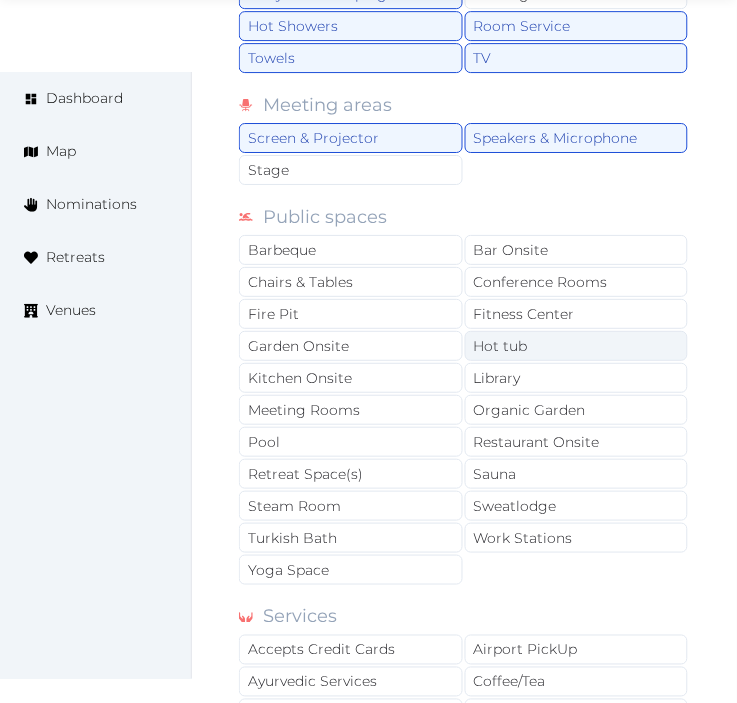 scroll, scrollTop: 1777, scrollLeft: 0, axis: vertical 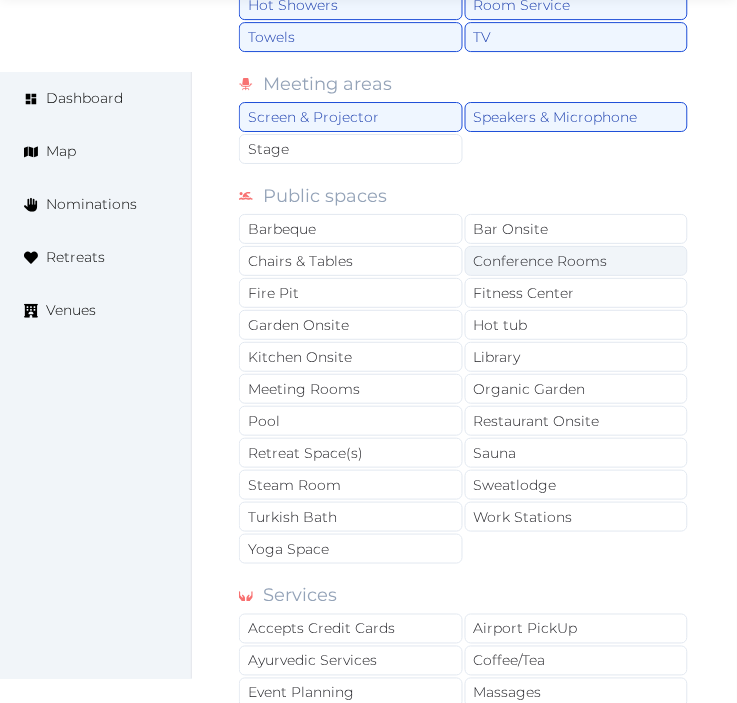 click on "Conference Rooms" at bounding box center [577, 261] 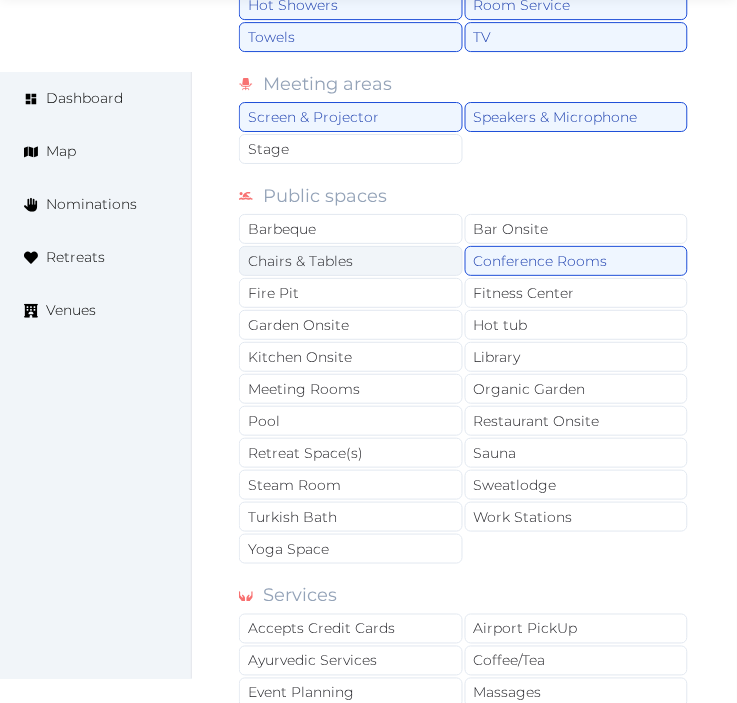 click on "Chairs & Tables" at bounding box center (351, 261) 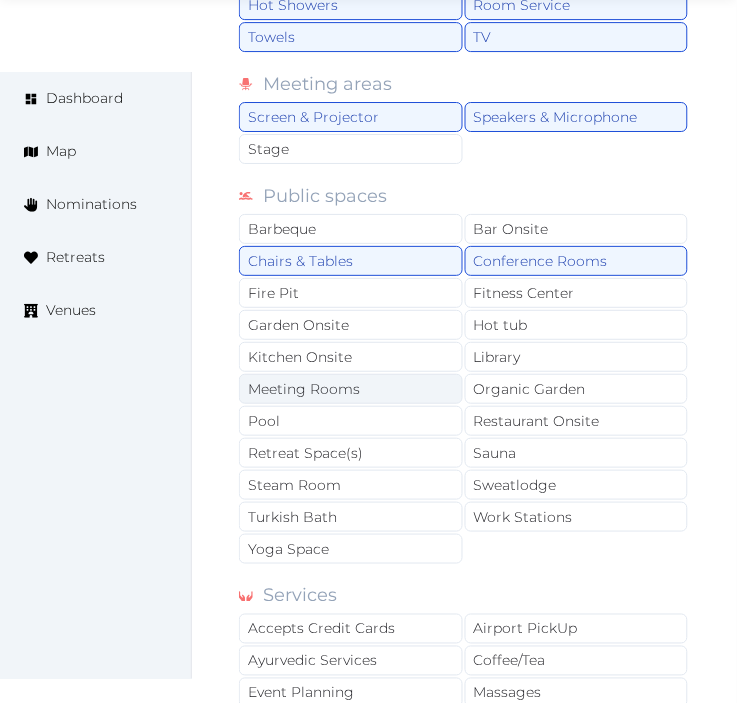 click on "Meeting Rooms" at bounding box center (351, 389) 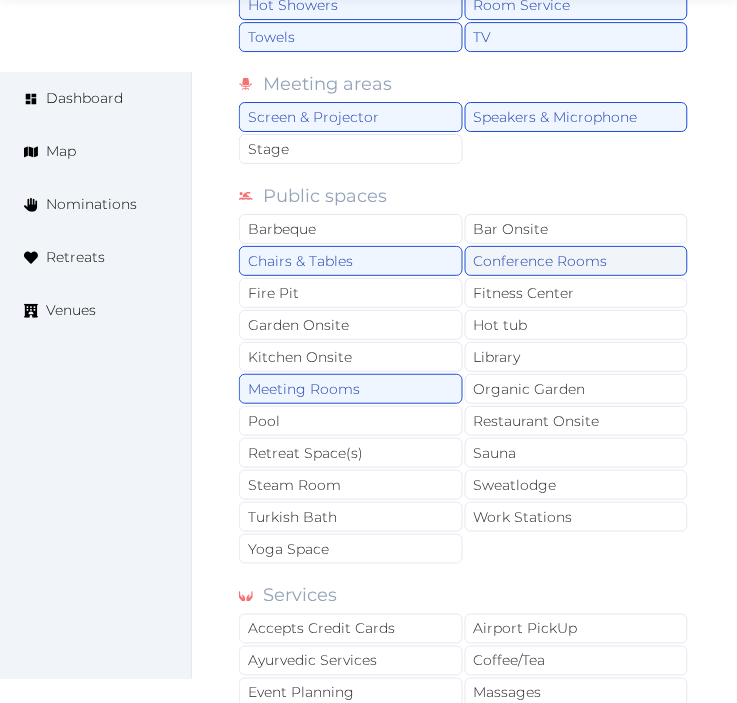 click on "Conference Rooms" at bounding box center [577, 261] 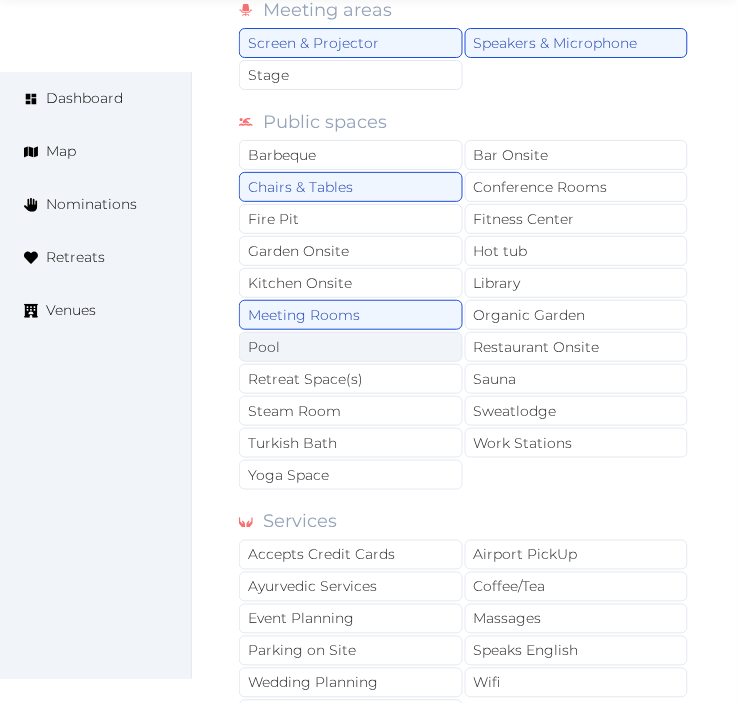 scroll, scrollTop: 1888, scrollLeft: 0, axis: vertical 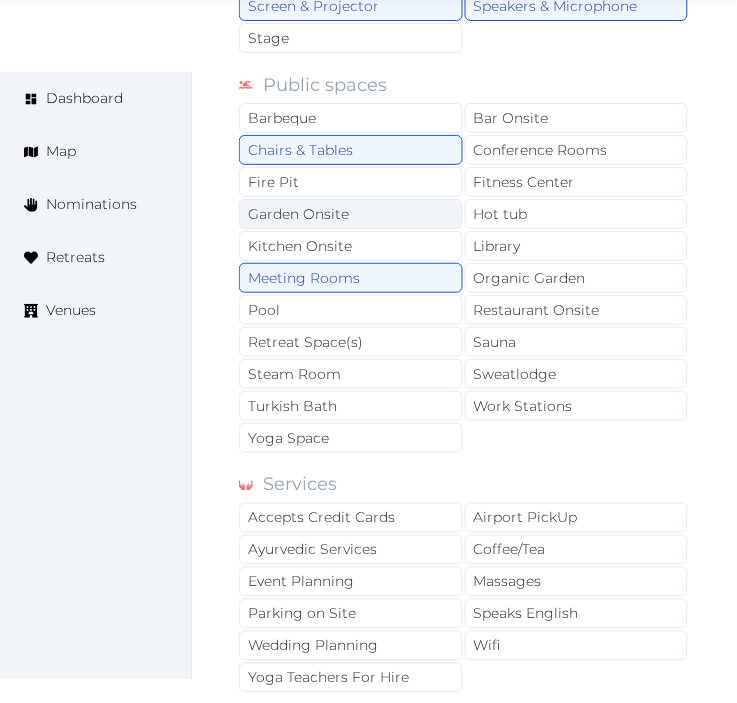 click on "Garden Onsite" at bounding box center [351, 214] 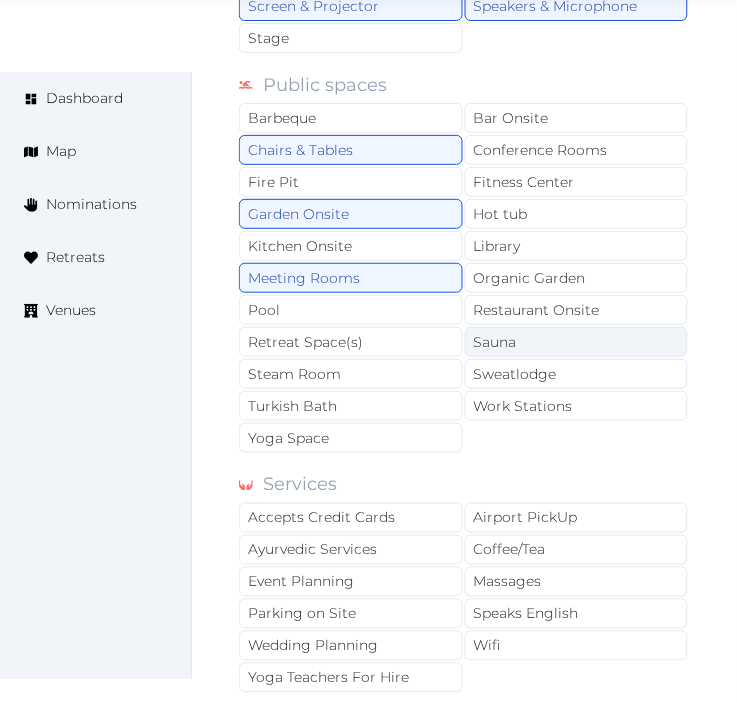 drag, startPoint x: 514, startPoint y: 311, endPoint x: 491, endPoint y: 338, distance: 35.468296 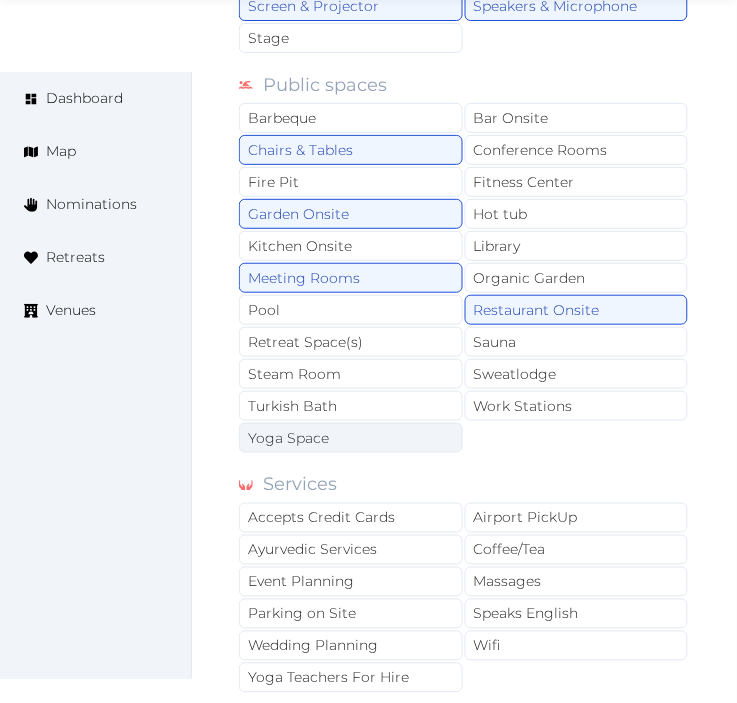click on "Yoga Space" at bounding box center [351, 438] 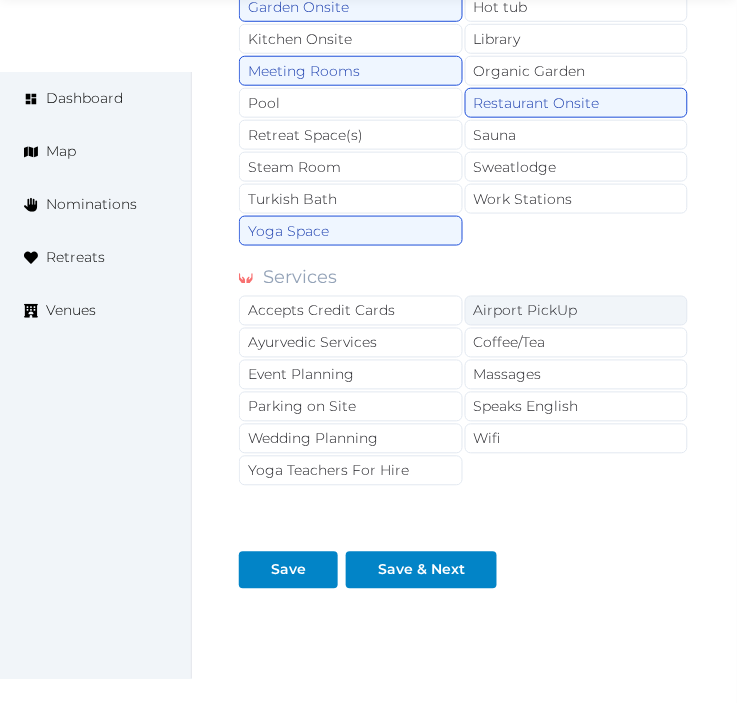 scroll, scrollTop: 2210, scrollLeft: 0, axis: vertical 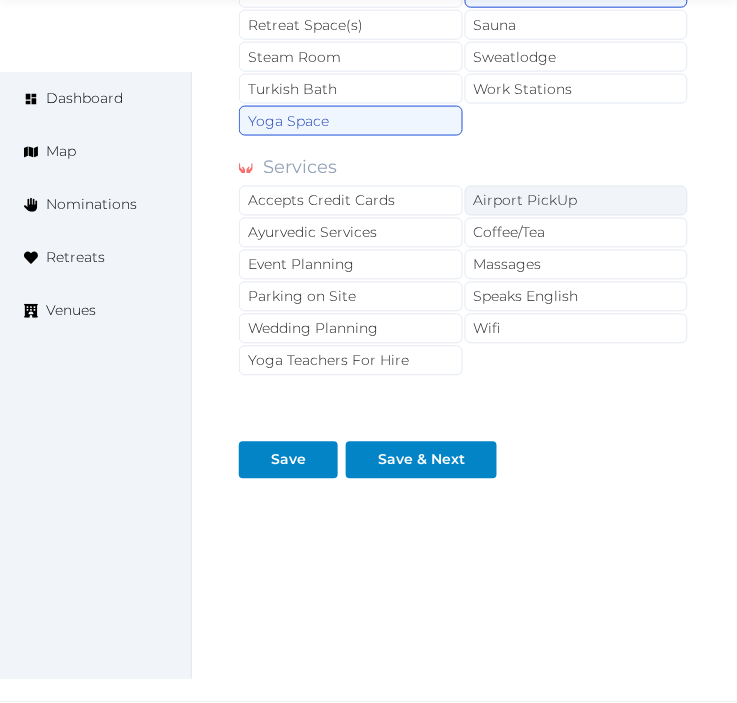 click on "Airport PickUp" at bounding box center [577, 201] 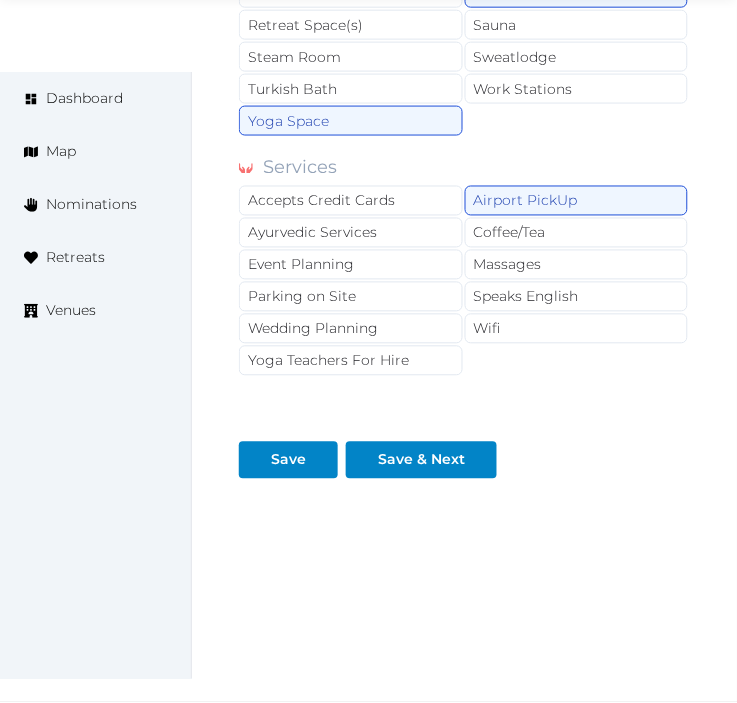 drag, startPoint x: 413, startPoint y: 200, endPoint x: 514, endPoint y: 216, distance: 102.259476 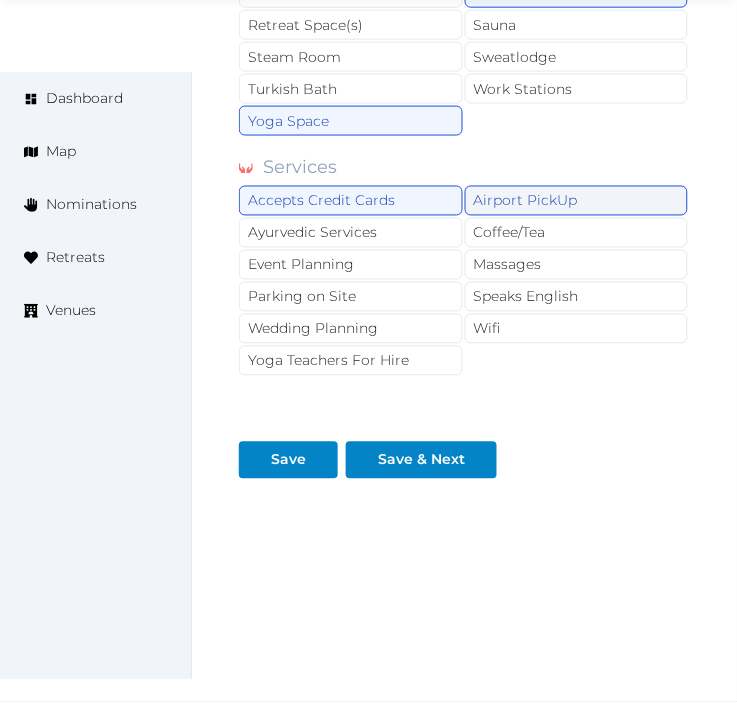 click on "Airport PickUp" at bounding box center [577, 201] 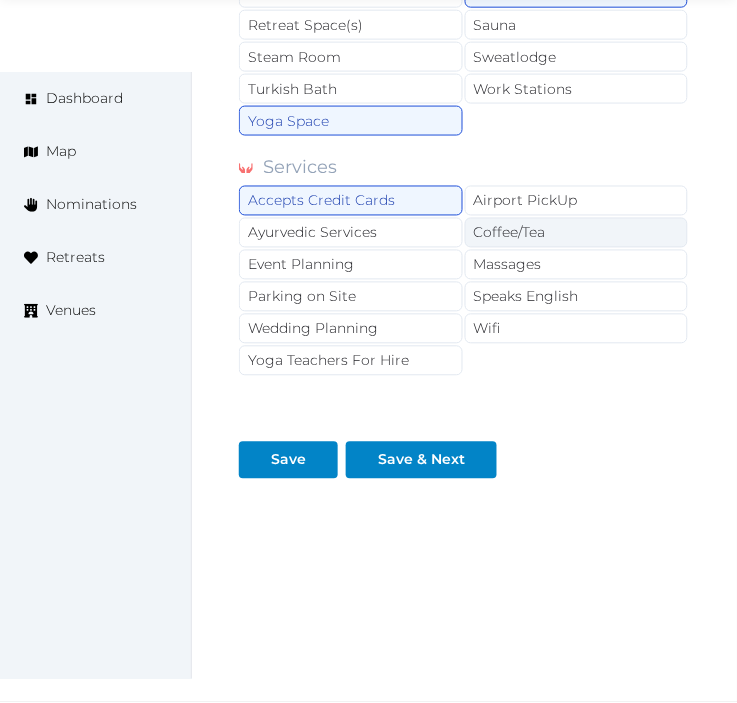 click on "Coffee/Tea" at bounding box center (577, 233) 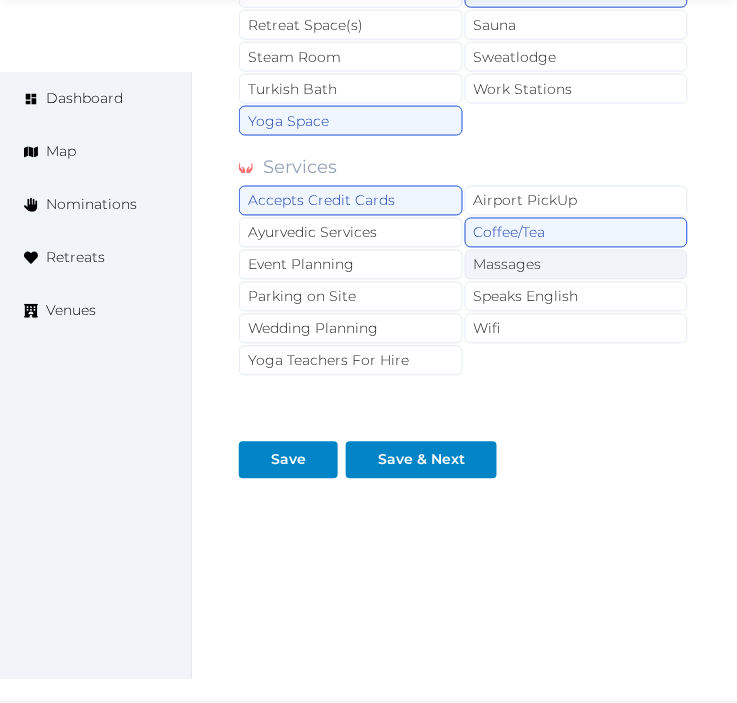 click on "Massages" at bounding box center [577, 265] 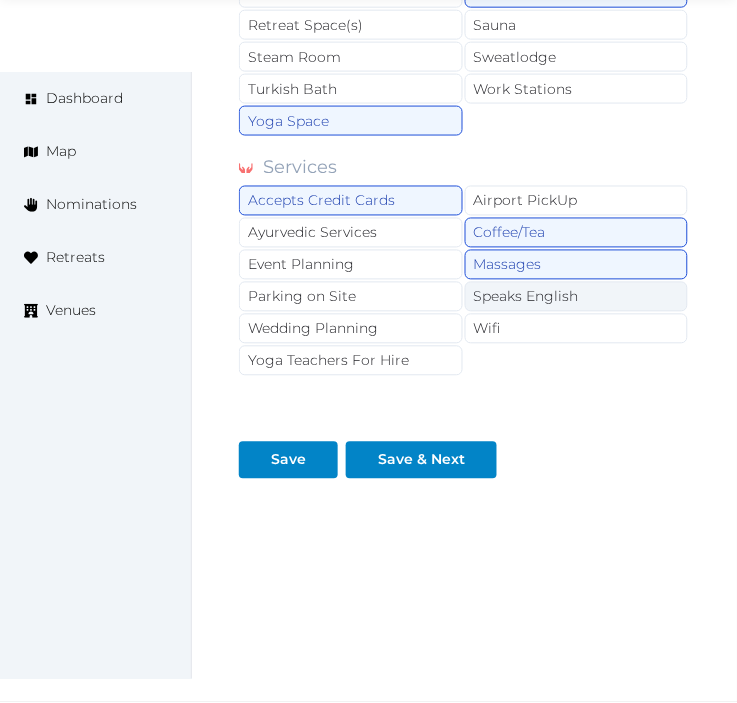 click on "Speaks English" at bounding box center [577, 297] 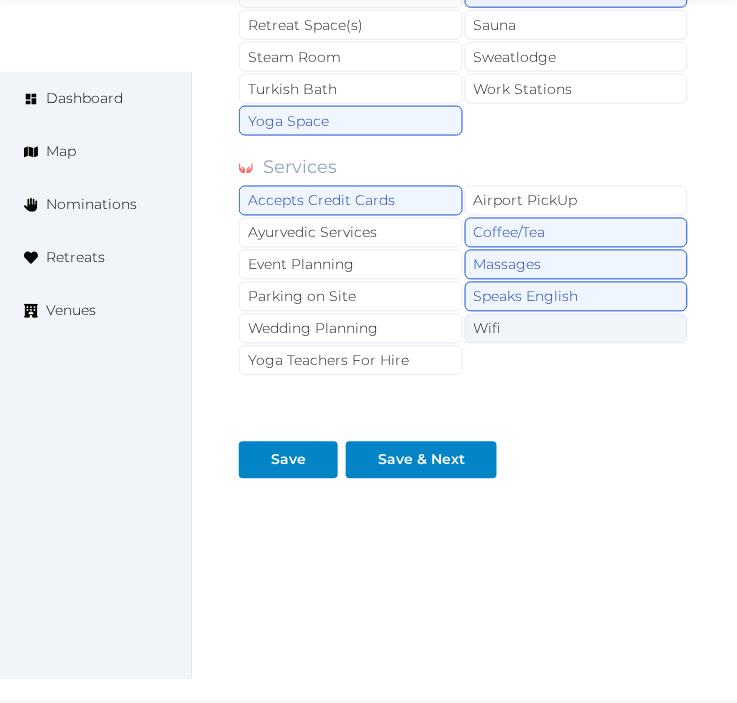 click on "Wifi" at bounding box center [577, 329] 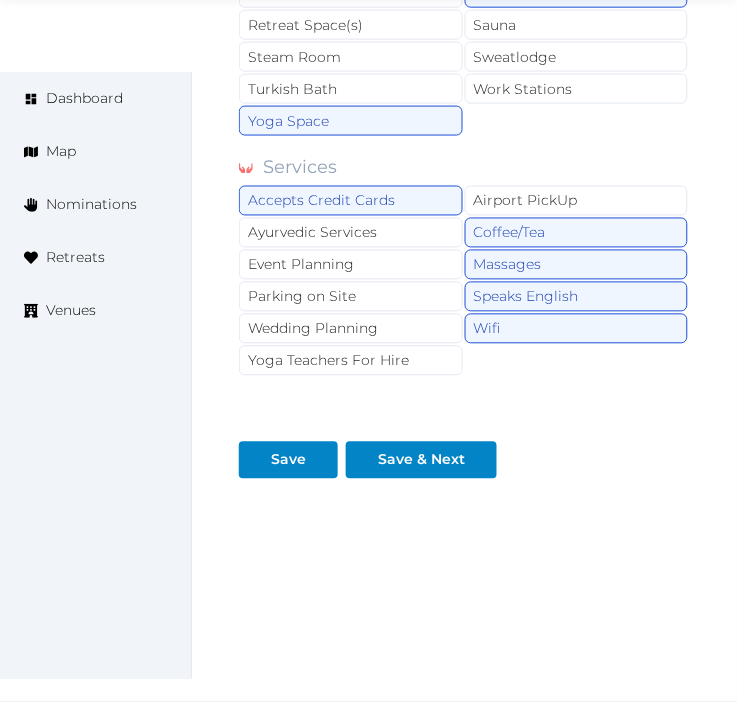 click on "Save & Next" at bounding box center (425, 452) 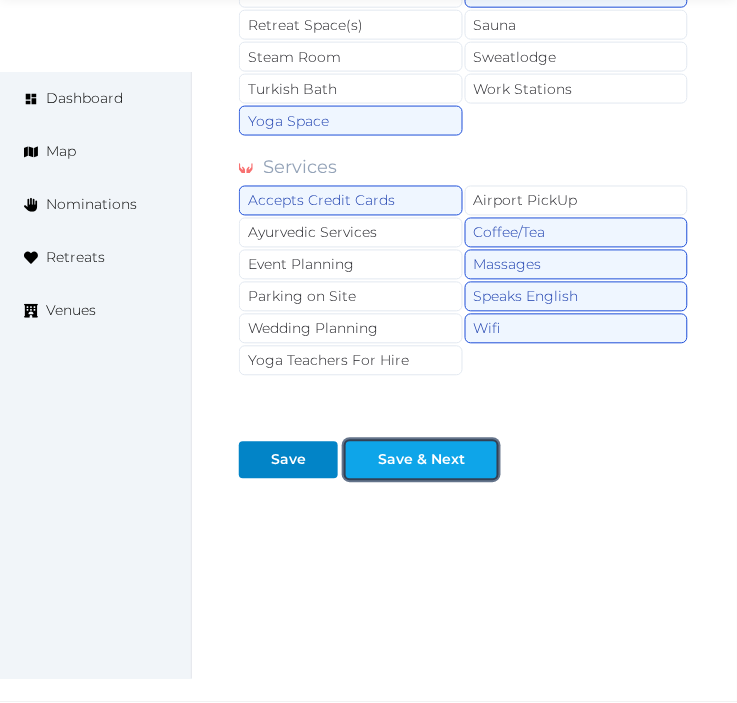 click on "Save & Next" at bounding box center (421, 460) 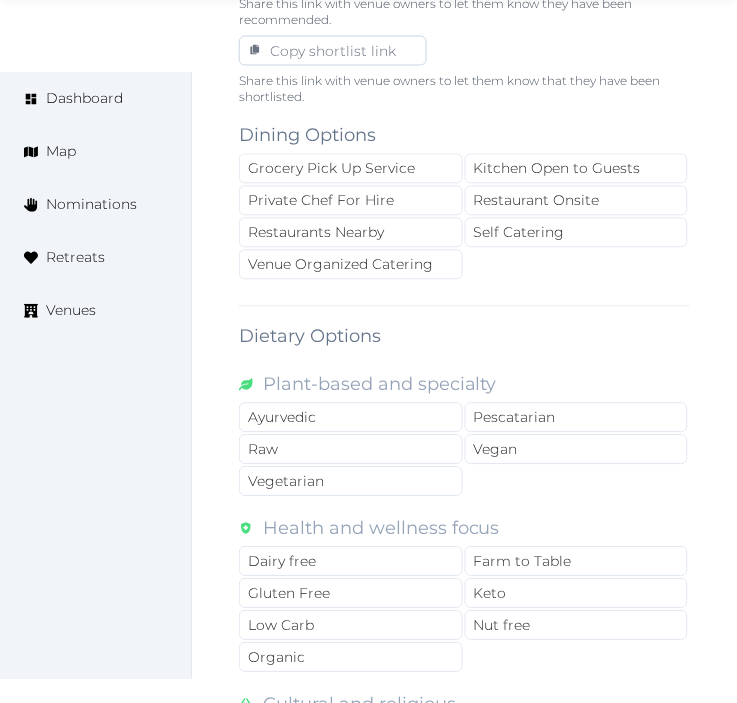 scroll, scrollTop: 1444, scrollLeft: 0, axis: vertical 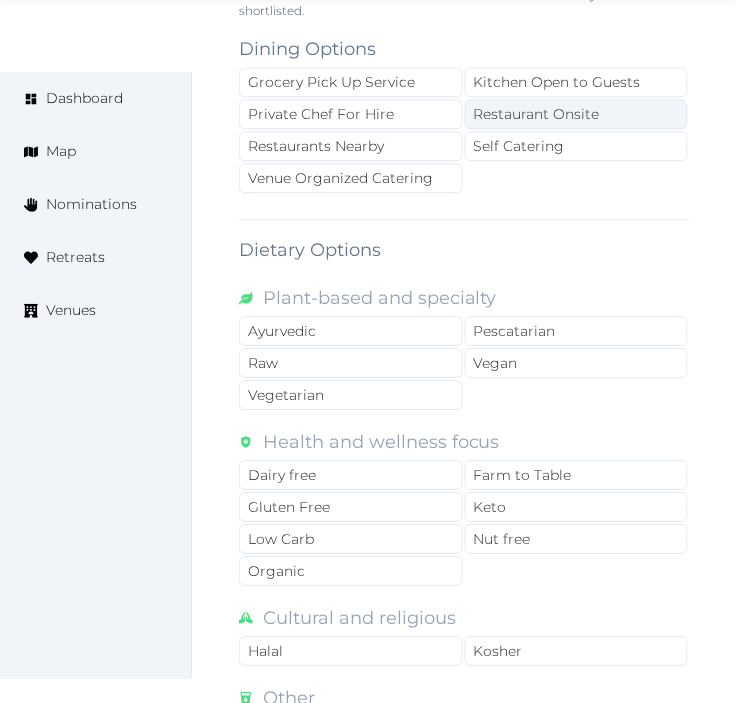 click on "Restaurant Onsite" at bounding box center [577, 114] 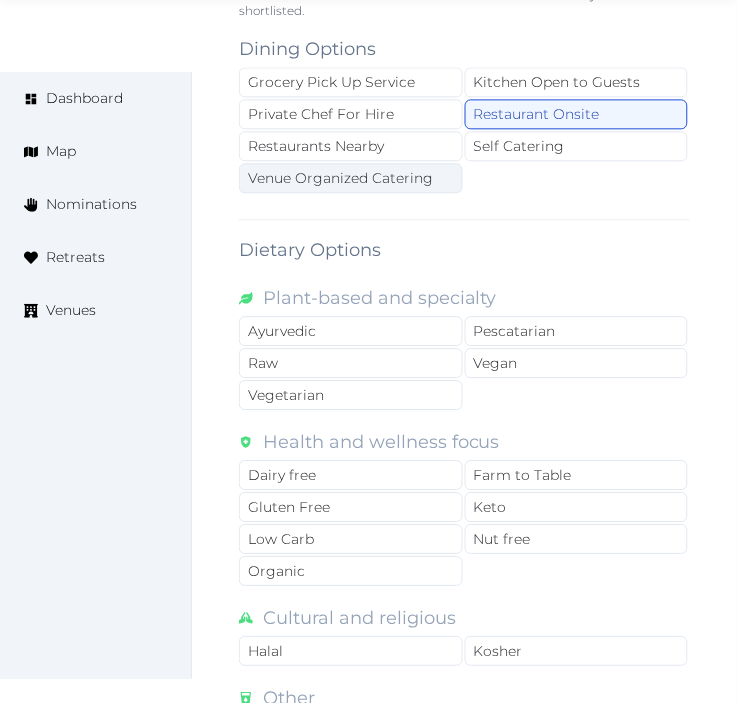 click on "Venue Organized Catering" at bounding box center [351, 178] 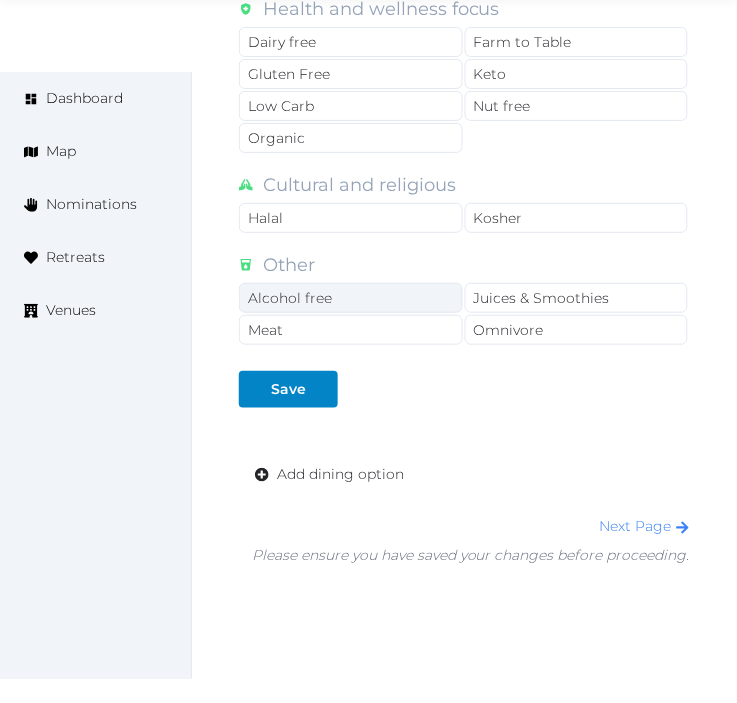 scroll, scrollTop: 1967, scrollLeft: 0, axis: vertical 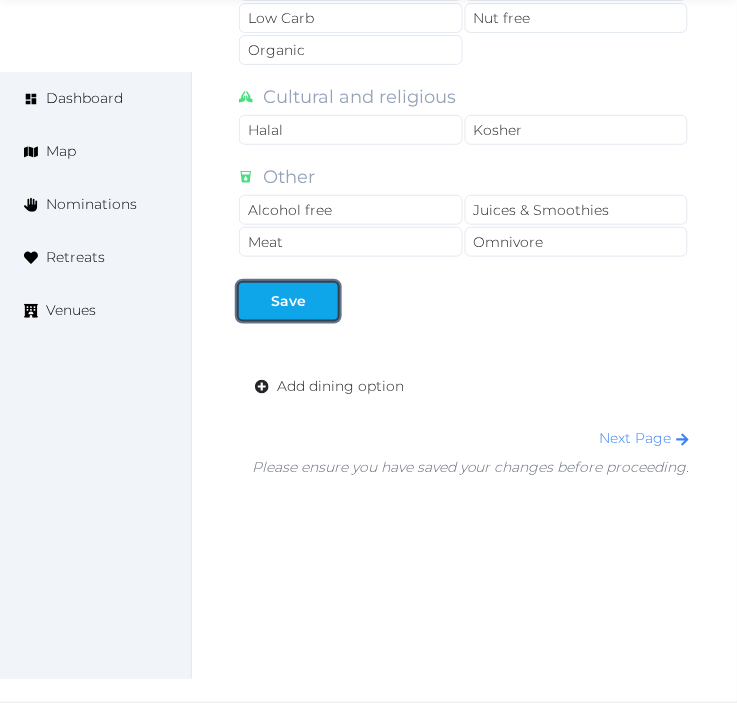click at bounding box center (322, 301) 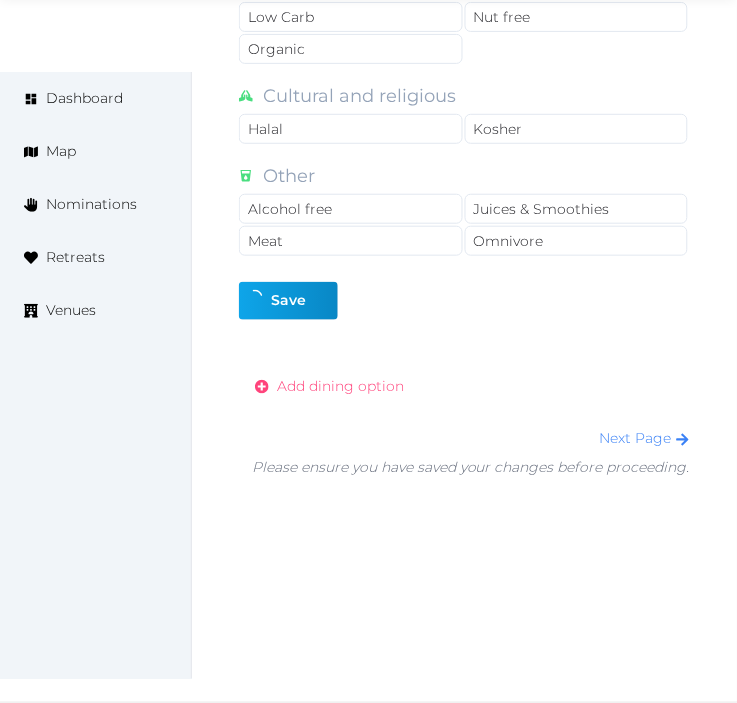 click on "Add dining option" at bounding box center (340, 386) 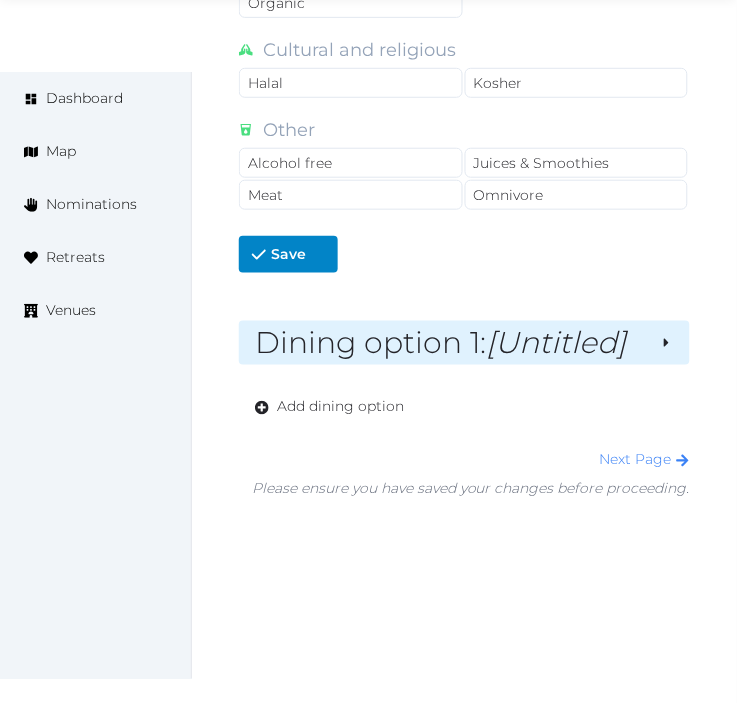 scroll, scrollTop: 2035, scrollLeft: 0, axis: vertical 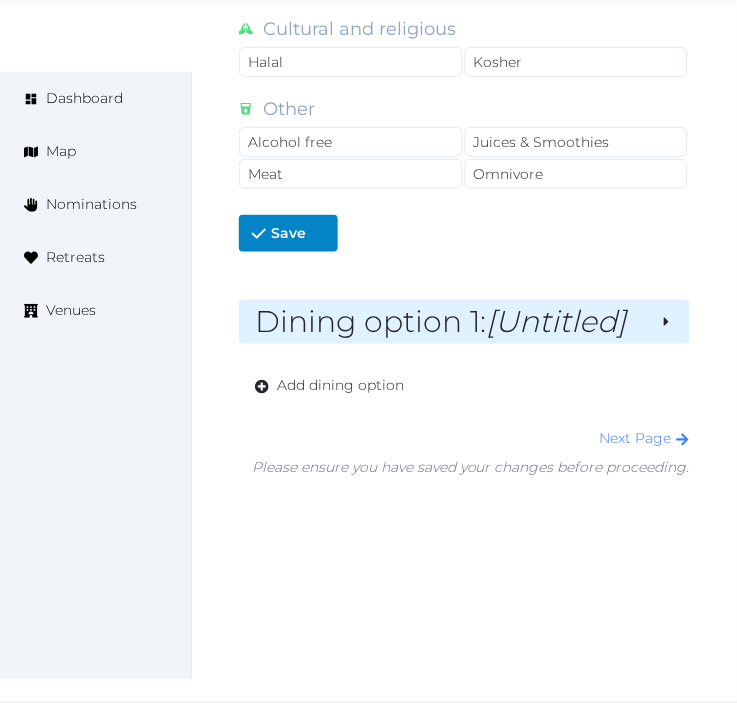 drag, startPoint x: 574, startPoint y: 313, endPoint x: 558, endPoint y: 324, distance: 19.416489 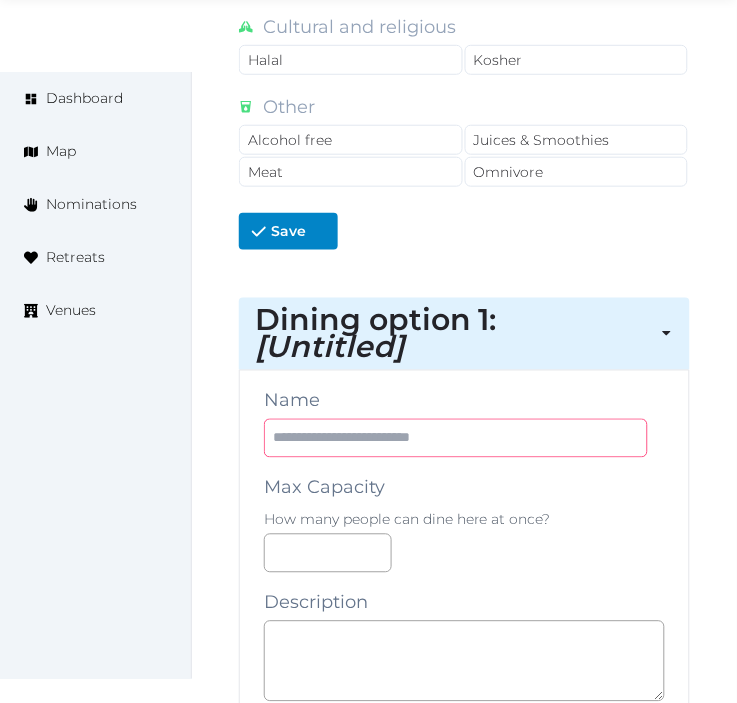 click at bounding box center [456, 438] 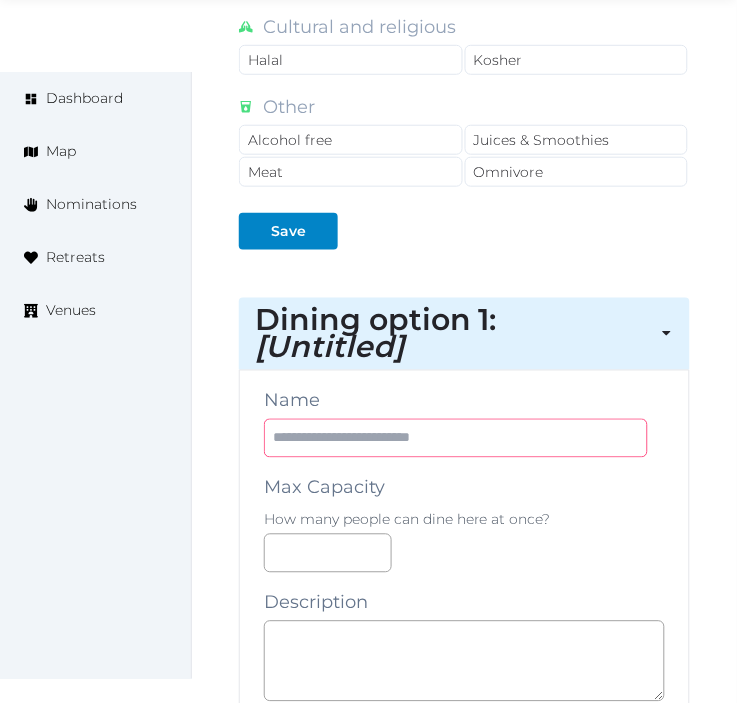 paste on "**********" 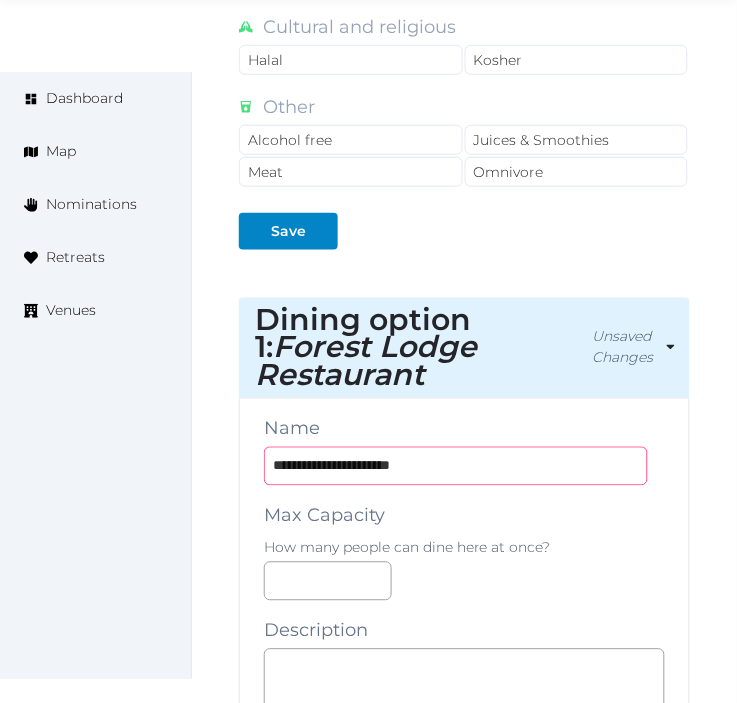 type on "**********" 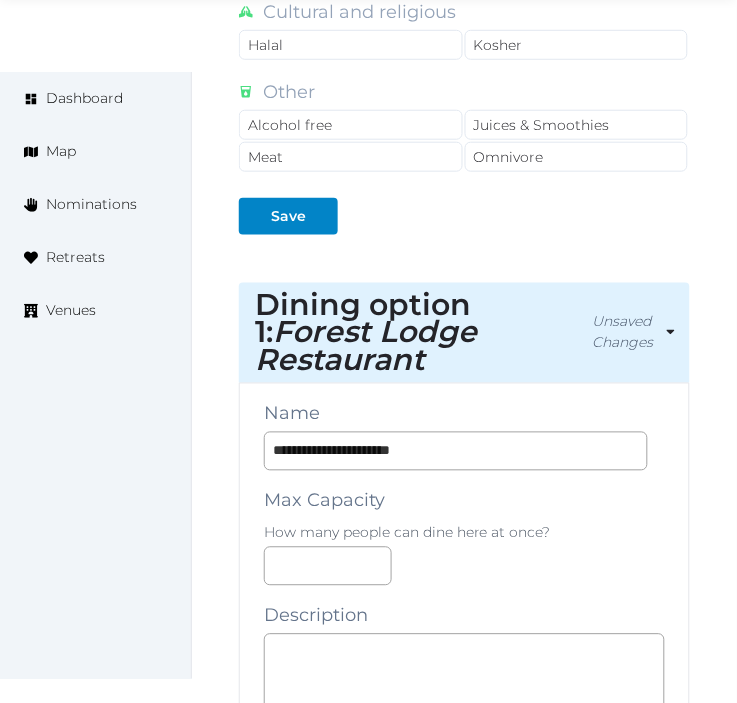 scroll, scrollTop: 2257, scrollLeft: 0, axis: vertical 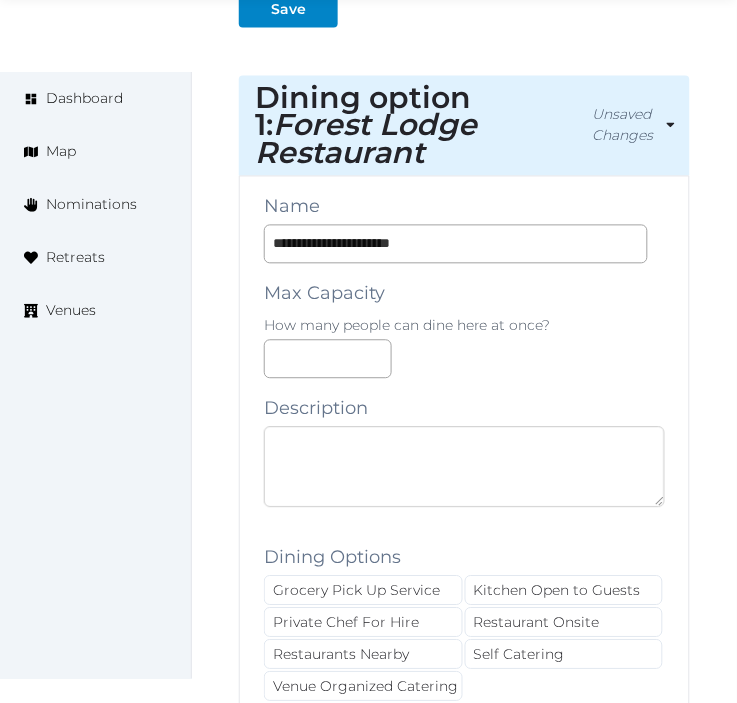 click at bounding box center [464, 467] 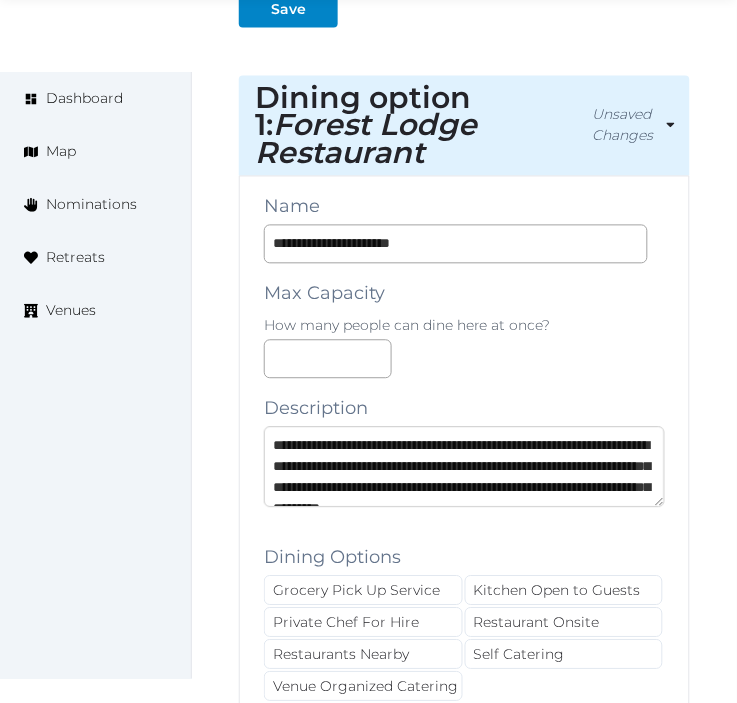 scroll, scrollTop: 220, scrollLeft: 0, axis: vertical 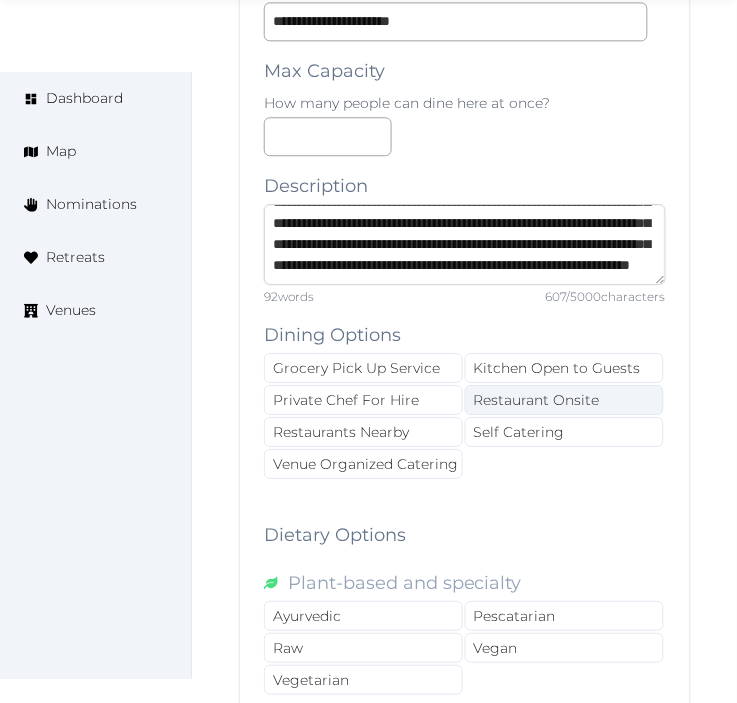type on "**********" 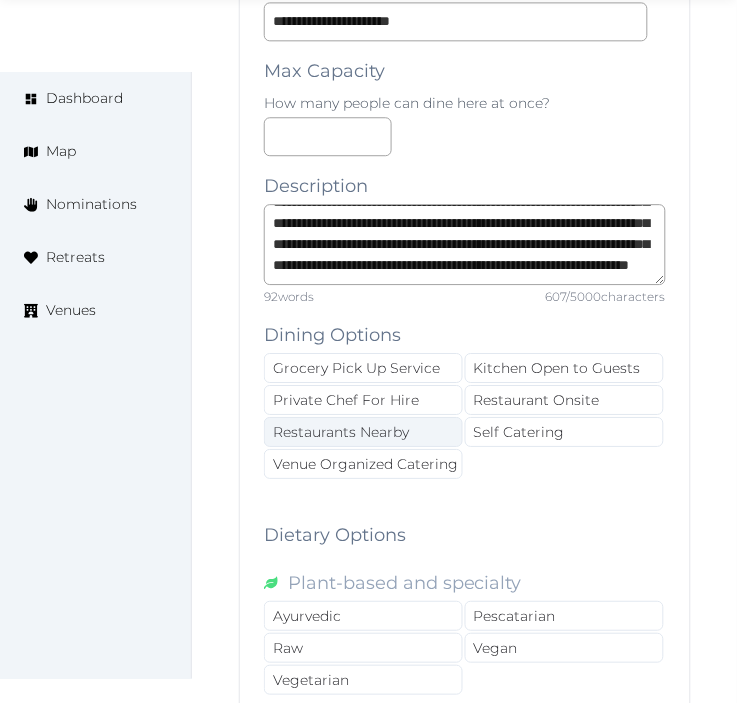 drag, startPoint x: 491, startPoint y: 402, endPoint x: 456, endPoint y: 432, distance: 46.09772 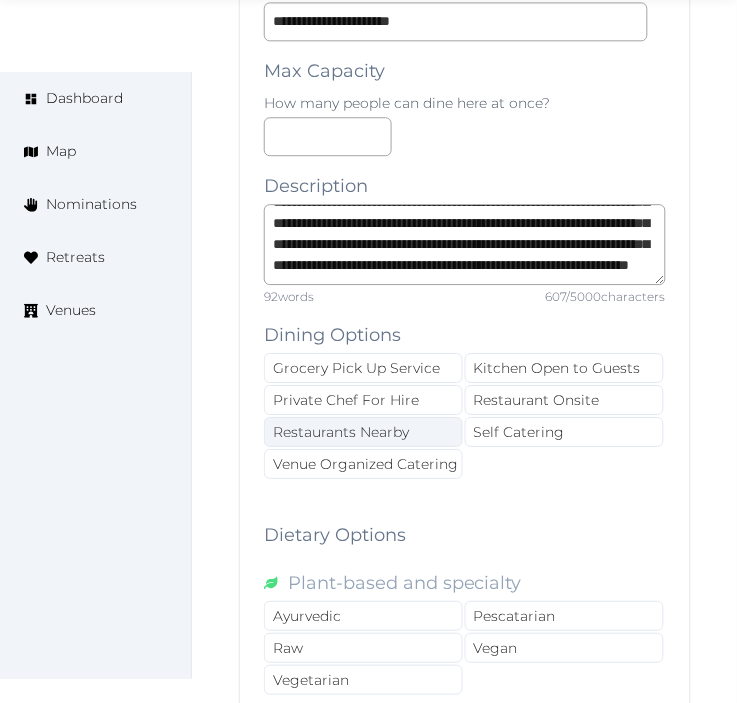 click on "Restaurant Onsite" at bounding box center (564, 400) 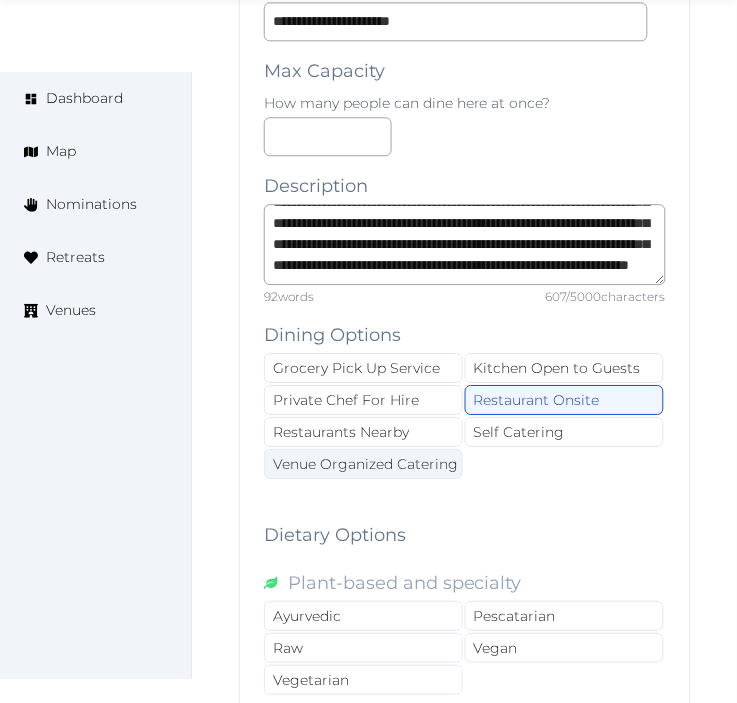 click on "Venue Organized Catering" at bounding box center [363, 464] 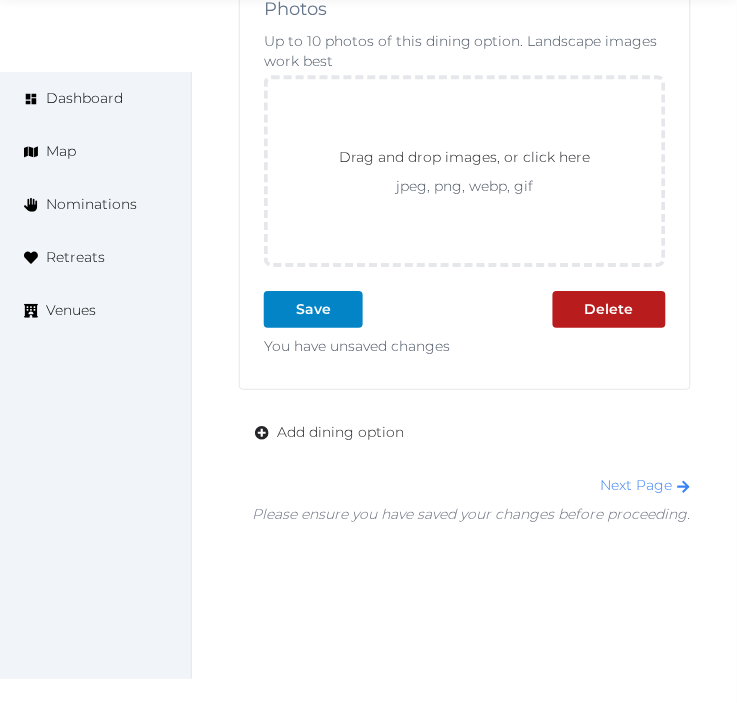 scroll, scrollTop: 3591, scrollLeft: 0, axis: vertical 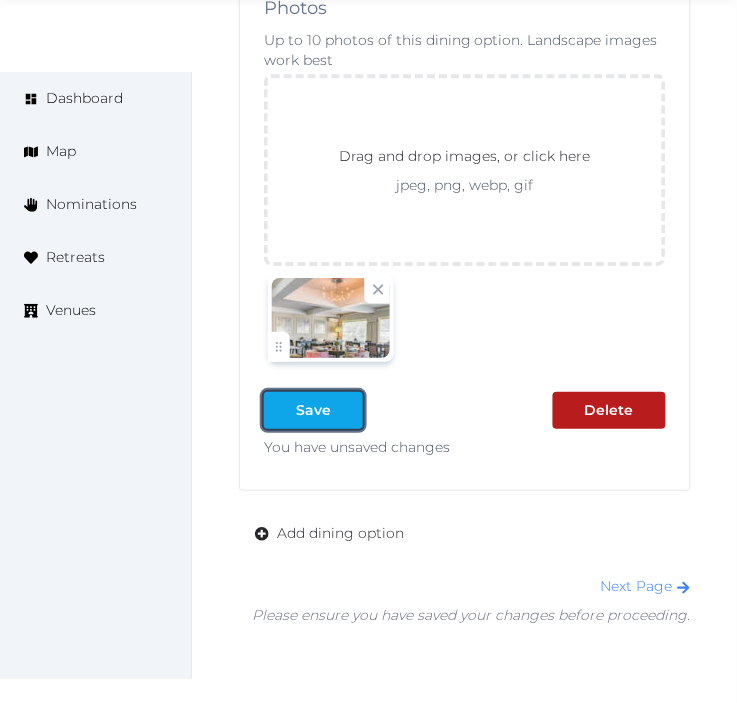 click on "Save" at bounding box center [313, 410] 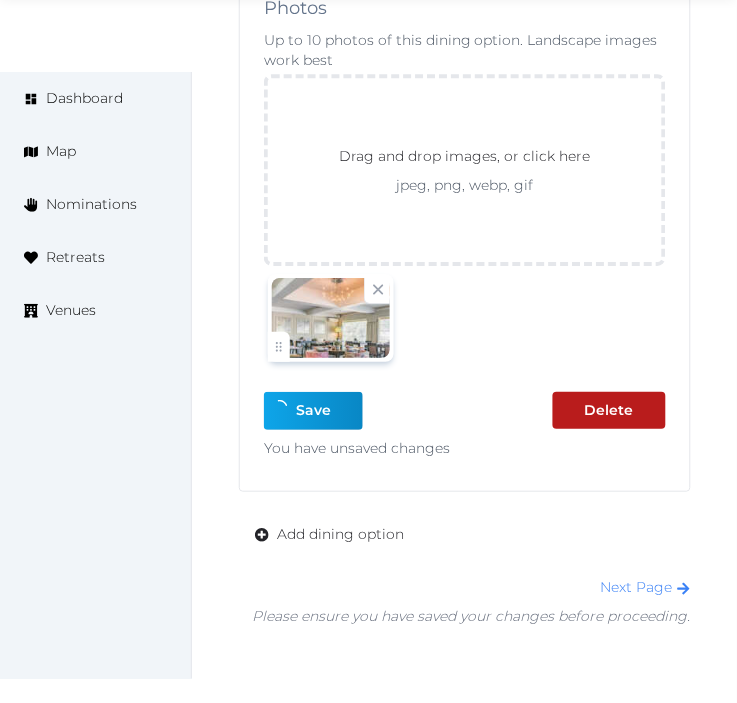 scroll, scrollTop: 3563, scrollLeft: 0, axis: vertical 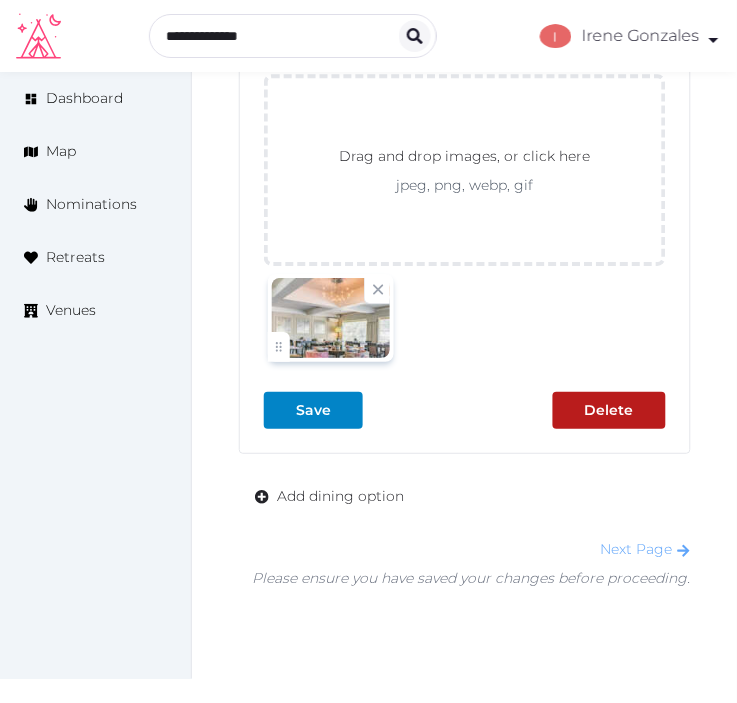 click on "Next Page" at bounding box center [646, 549] 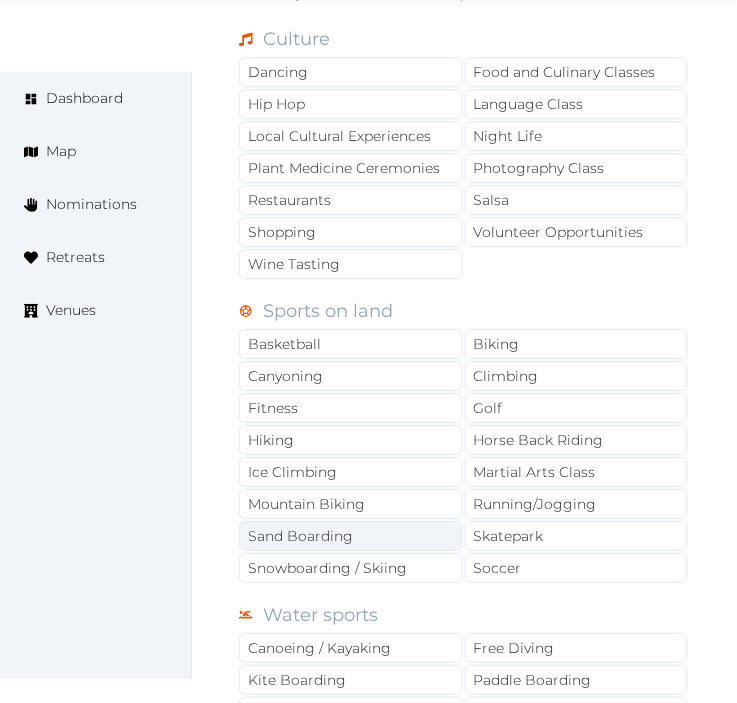 scroll, scrollTop: 1555, scrollLeft: 0, axis: vertical 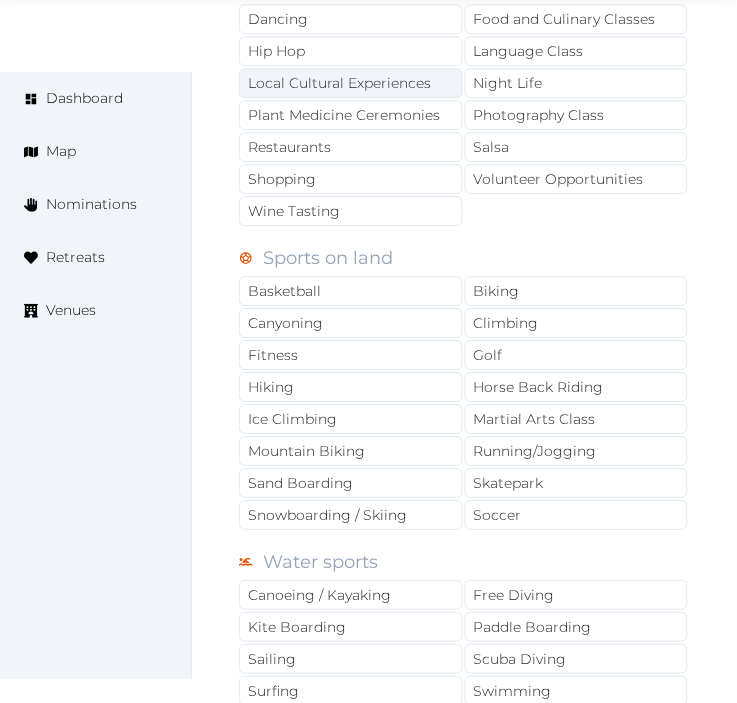 click on "Local Cultural Experiences" at bounding box center (351, 83) 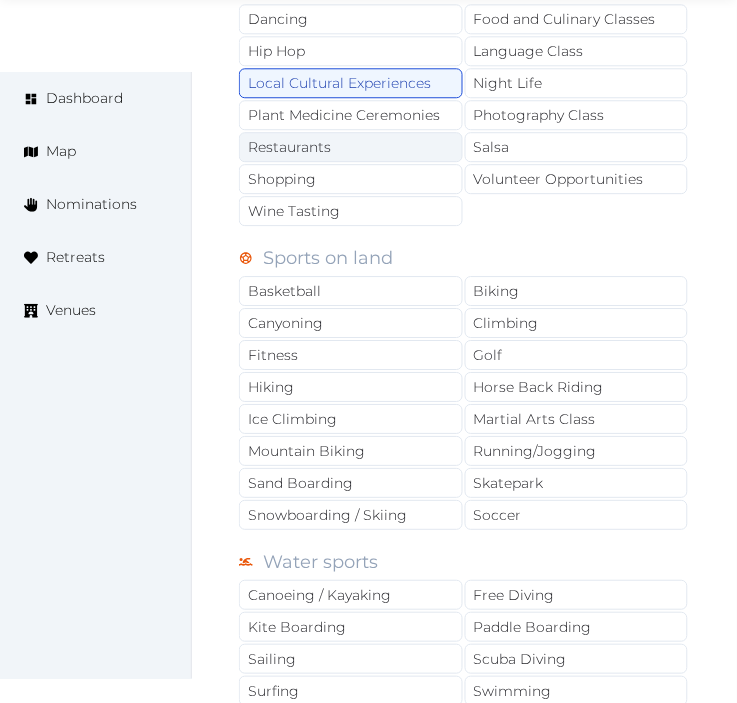 click on "Restaurants" at bounding box center (351, 147) 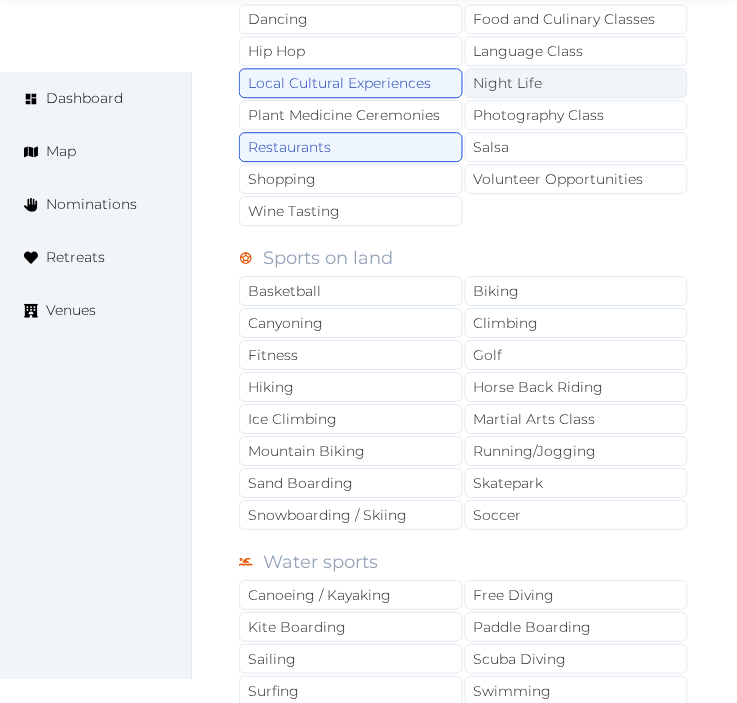 click on "Night Life" at bounding box center [577, 83] 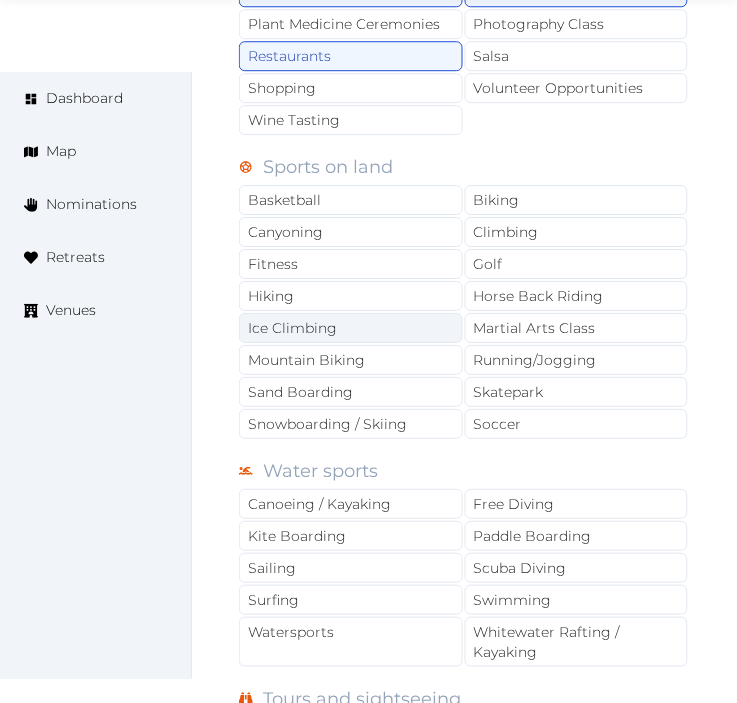 scroll, scrollTop: 1777, scrollLeft: 0, axis: vertical 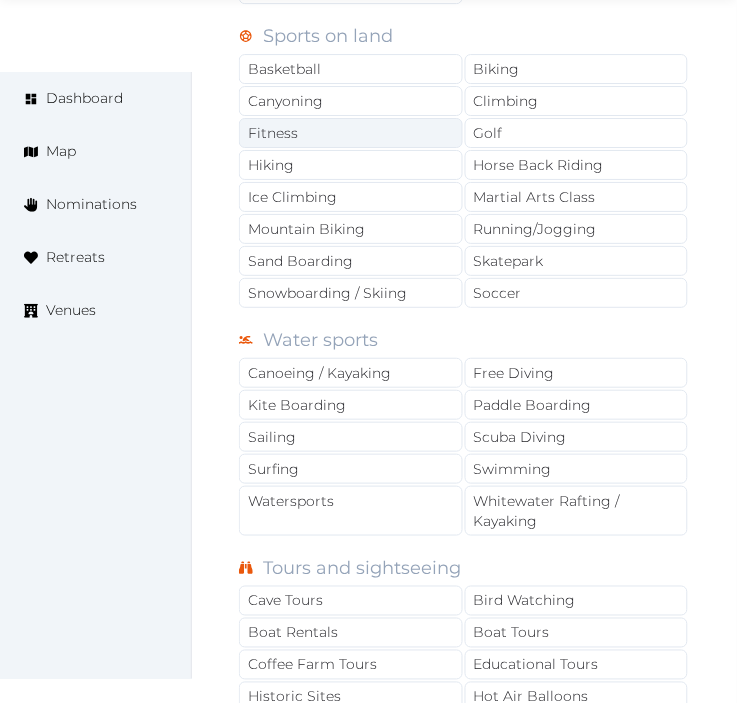 click on "Fitness" at bounding box center (351, 133) 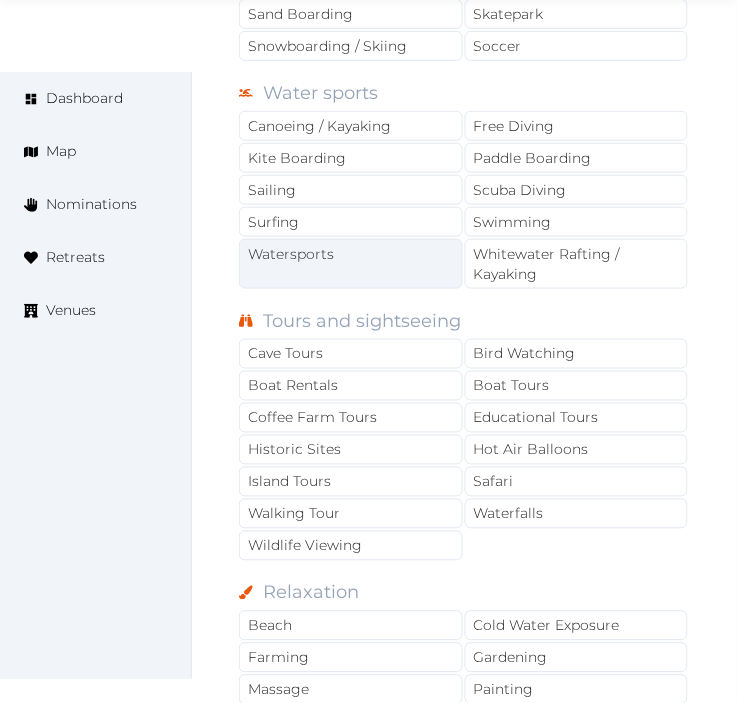 scroll, scrollTop: 2111, scrollLeft: 0, axis: vertical 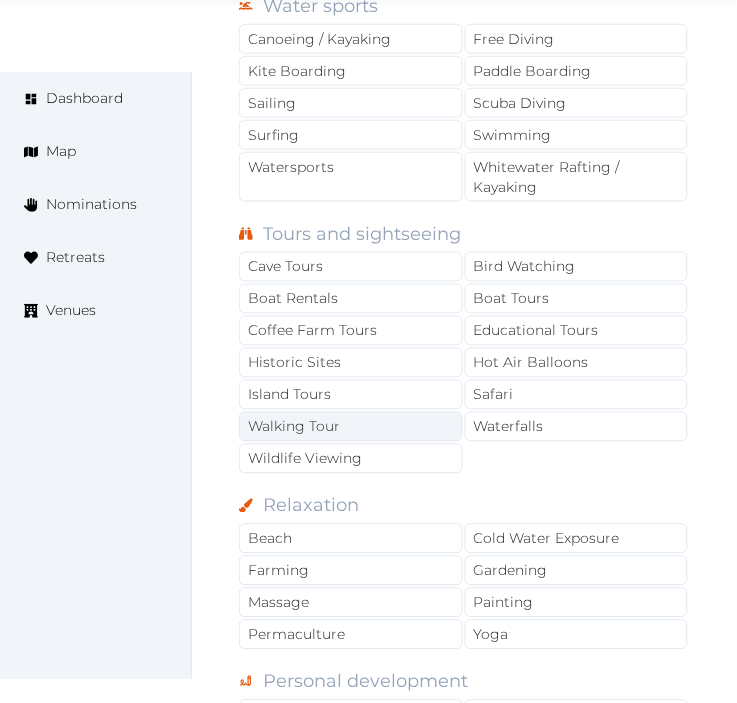 click on "Walking Tour" at bounding box center [351, 427] 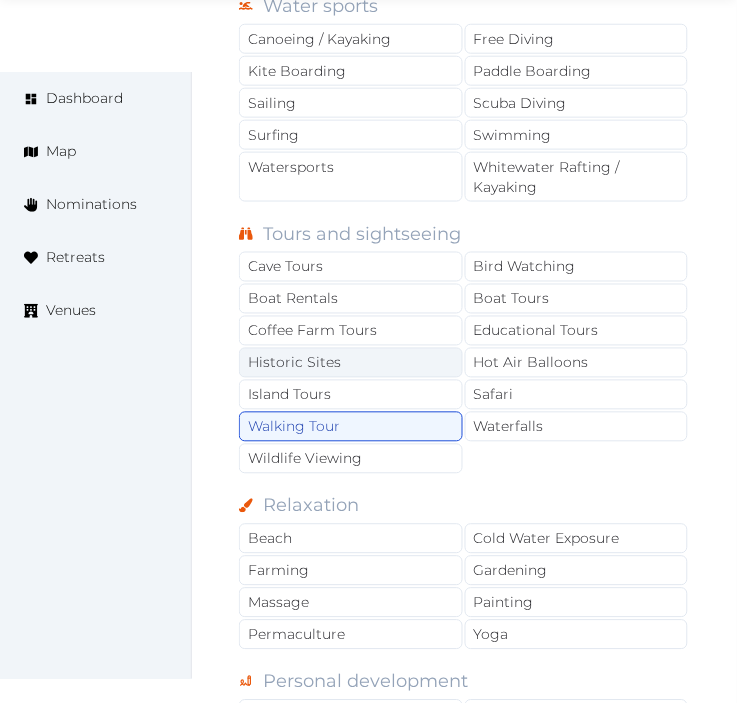 click on "Historic Sites" at bounding box center [351, 363] 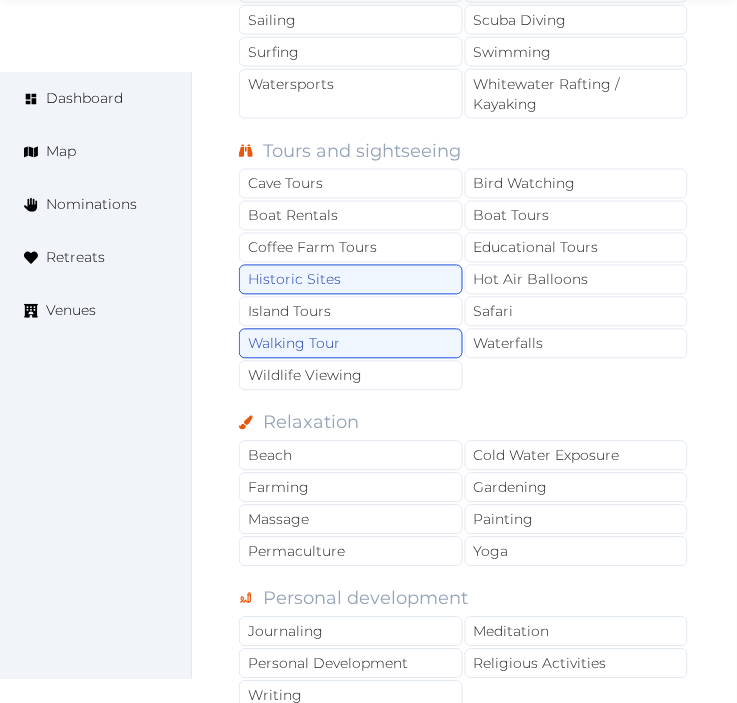 scroll, scrollTop: 2555, scrollLeft: 0, axis: vertical 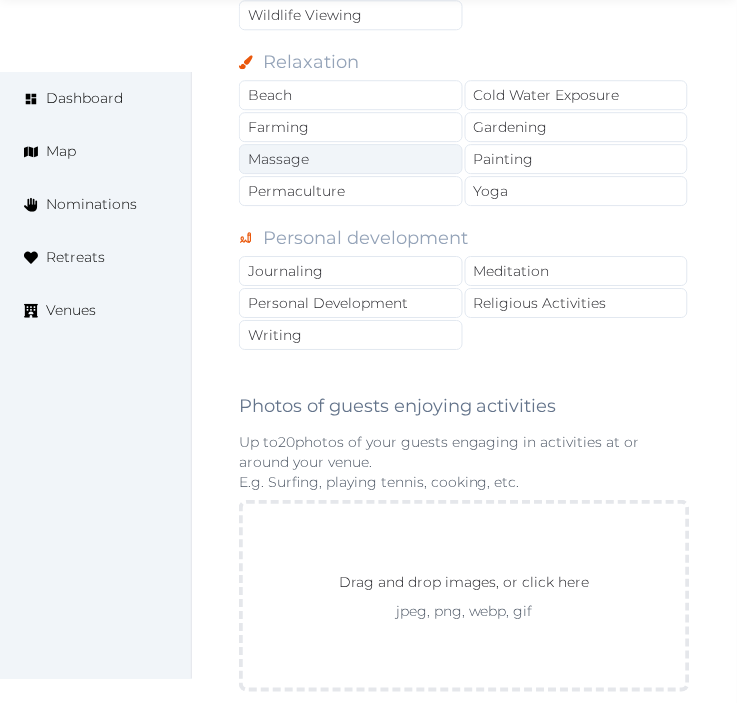 click on "Massage" at bounding box center [351, 159] 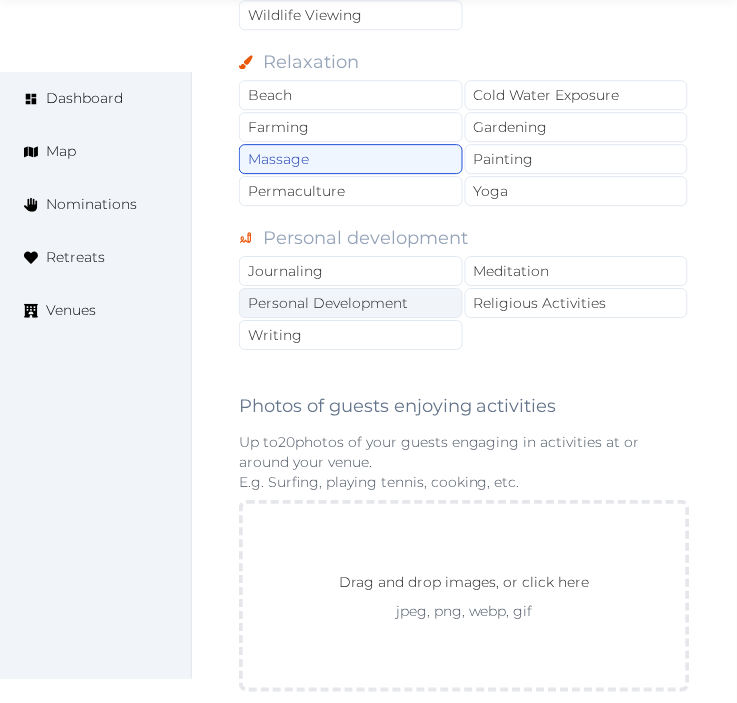 click on "Personal Development" at bounding box center (351, 303) 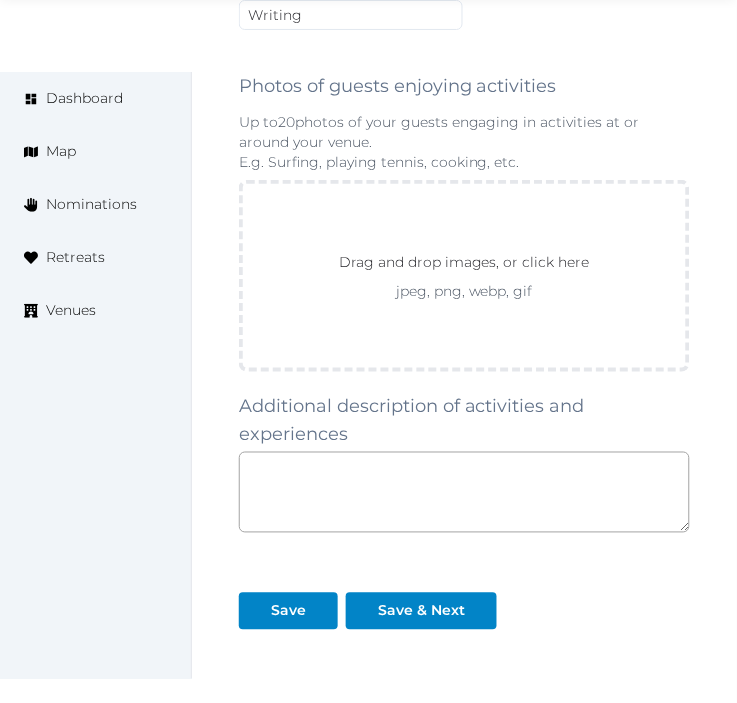 scroll, scrollTop: 2888, scrollLeft: 0, axis: vertical 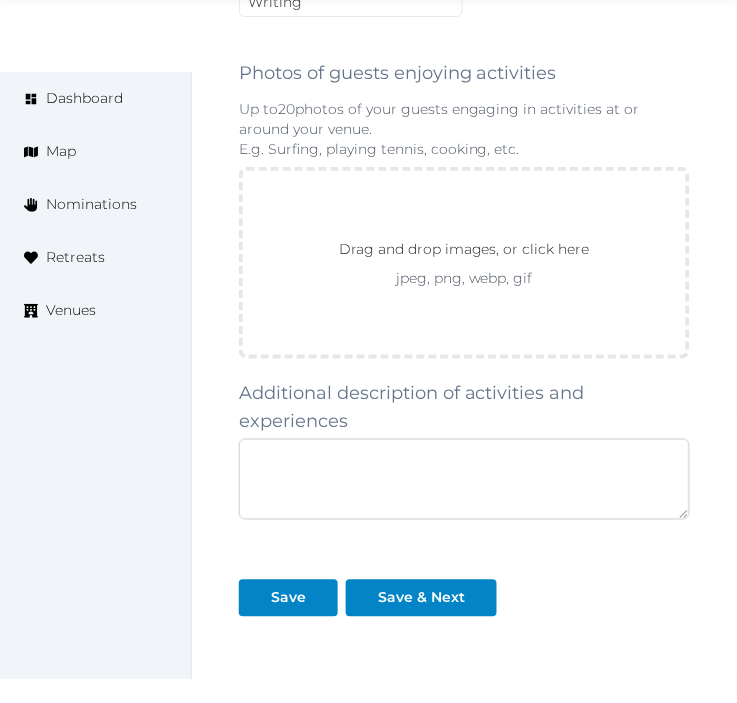 click at bounding box center [464, 479] 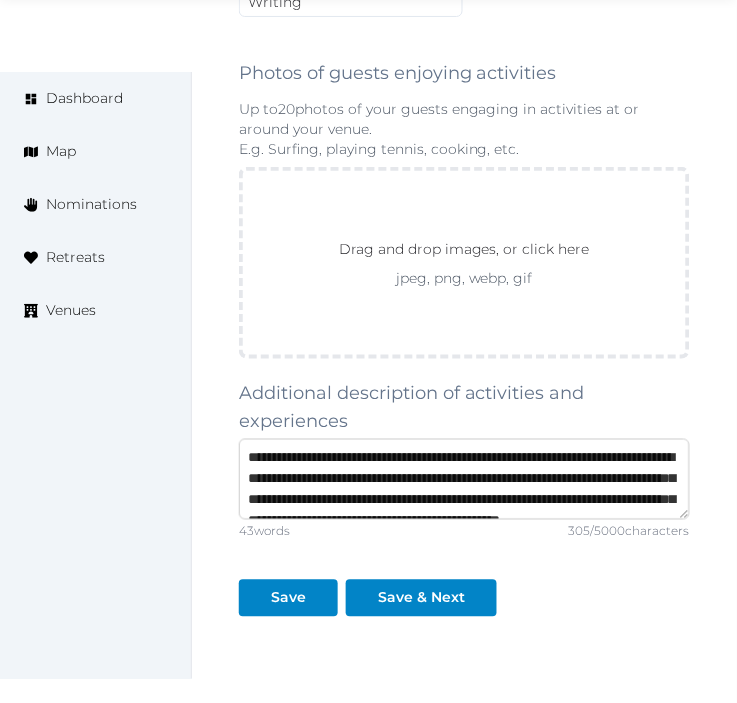 scroll, scrollTop: 115, scrollLeft: 0, axis: vertical 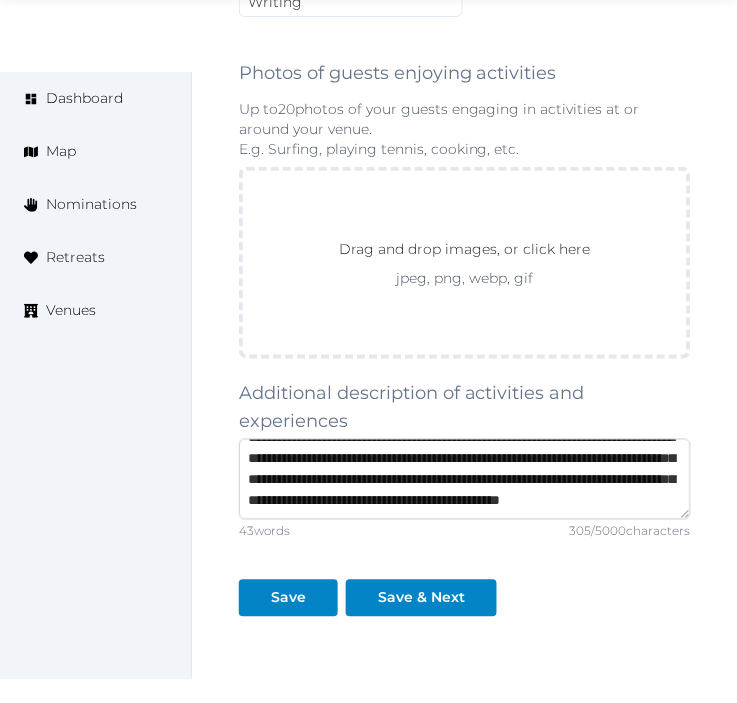 type on "**********" 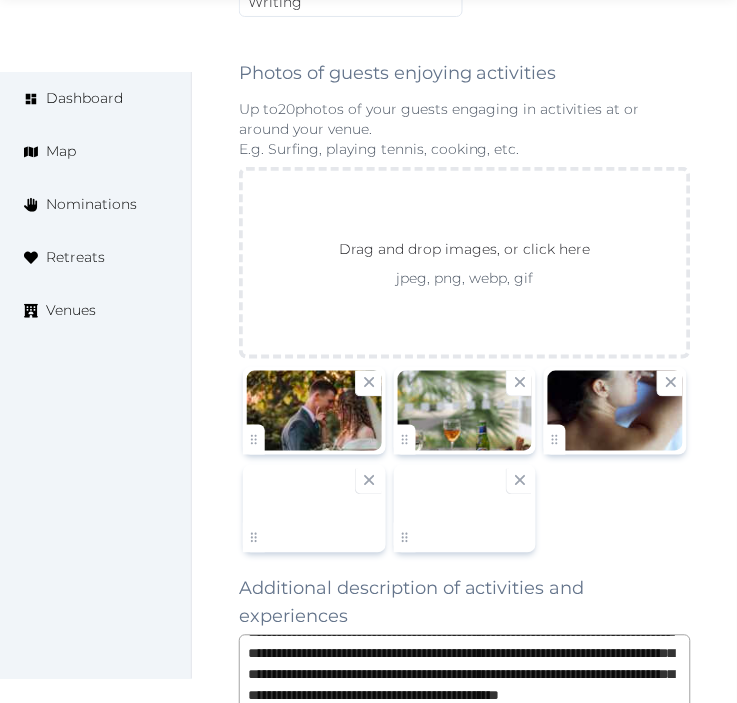 scroll, scrollTop: 125, scrollLeft: 0, axis: vertical 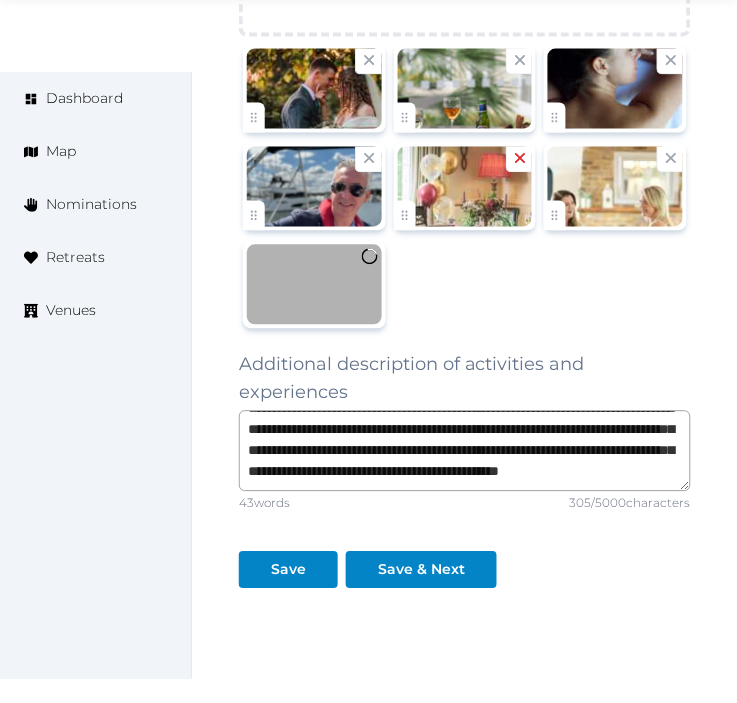 click at bounding box center (519, 160) 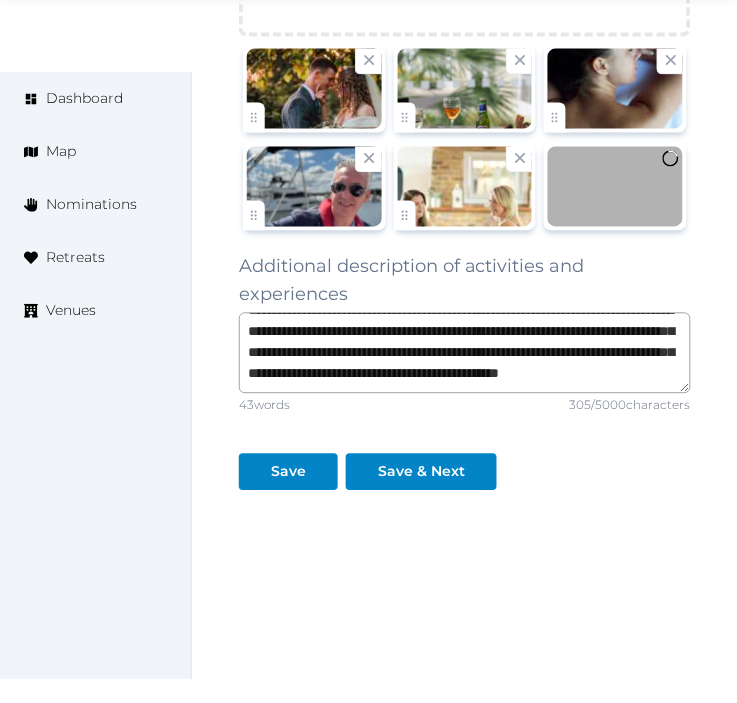 click at bounding box center (314, 187) 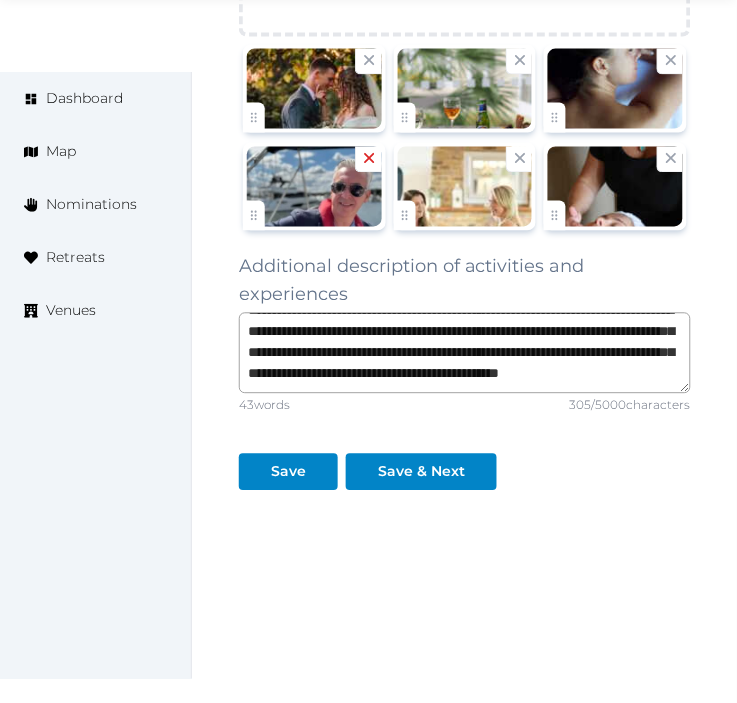click 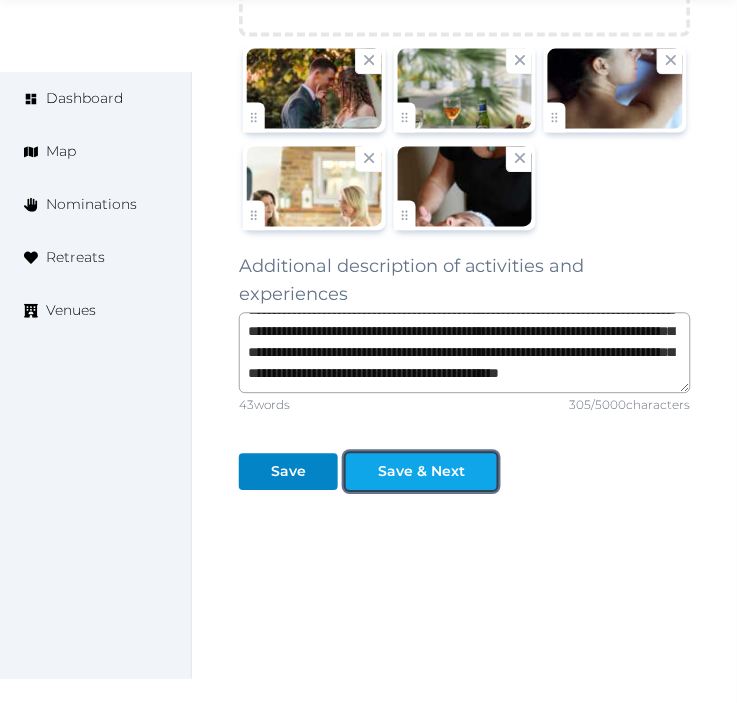 click on "Save & Next" at bounding box center (421, 472) 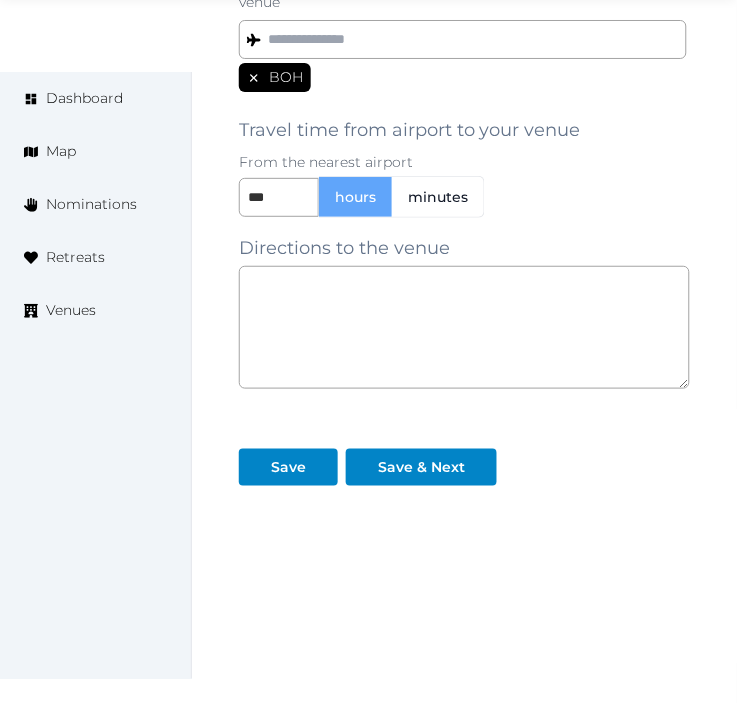 scroll, scrollTop: 1887, scrollLeft: 0, axis: vertical 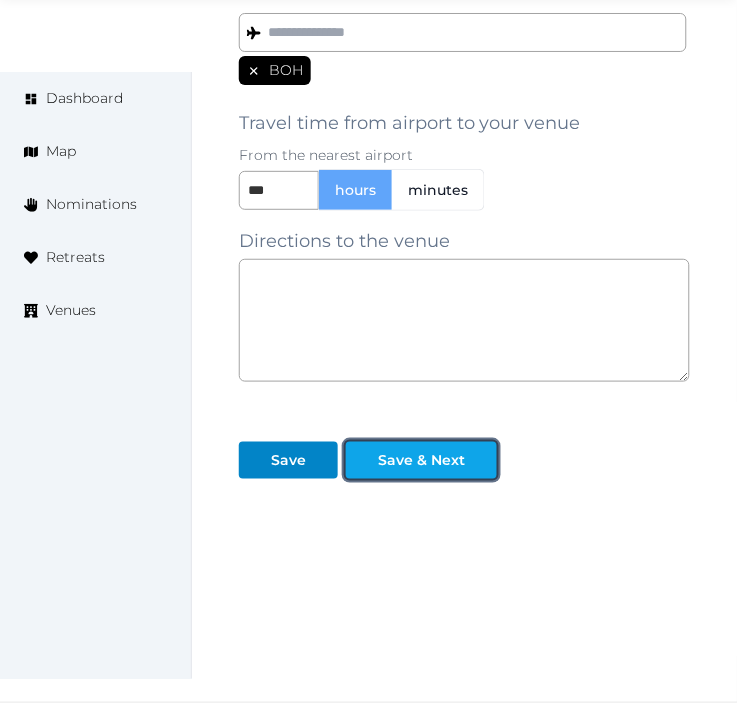 click on "Save & Next" at bounding box center [421, 460] 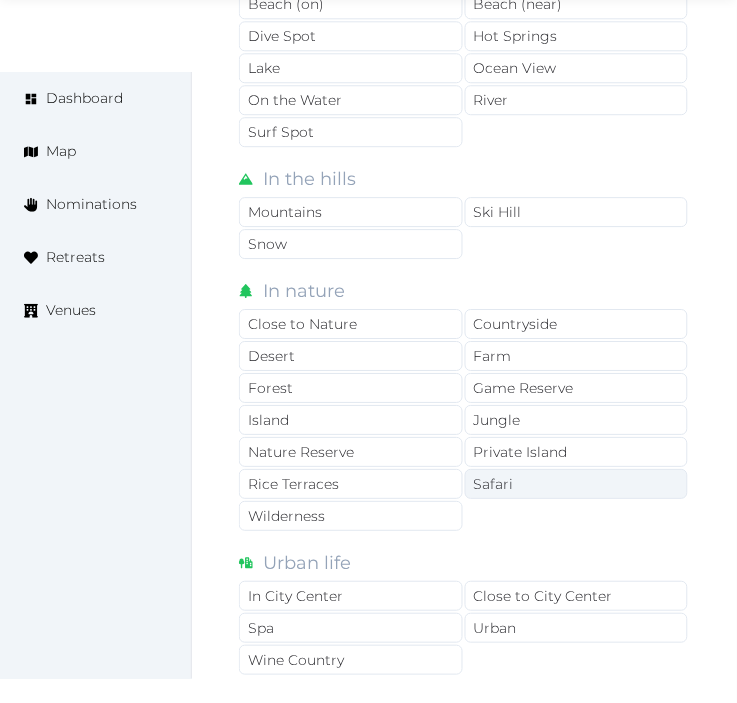 scroll, scrollTop: 1666, scrollLeft: 0, axis: vertical 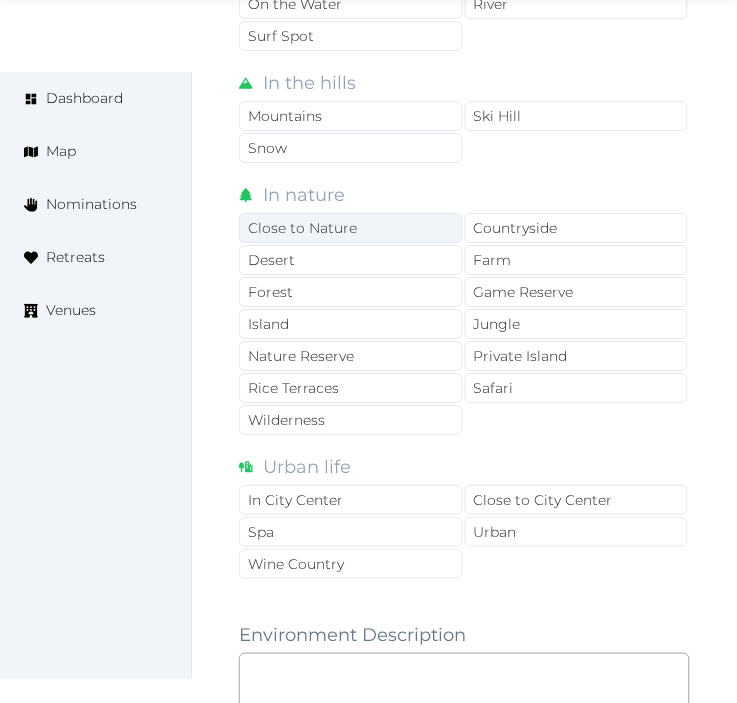 click on "Close to Nature" at bounding box center [351, 228] 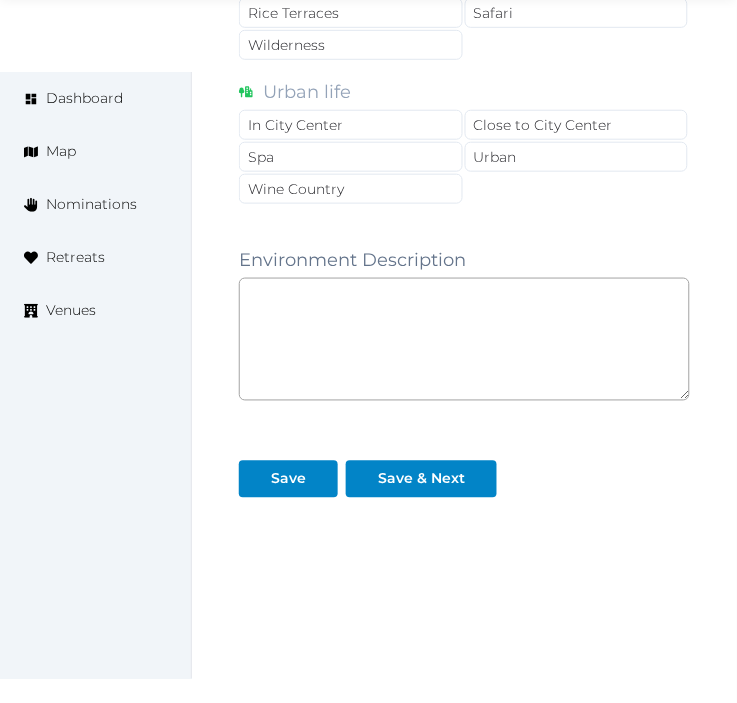 scroll, scrollTop: 2063, scrollLeft: 0, axis: vertical 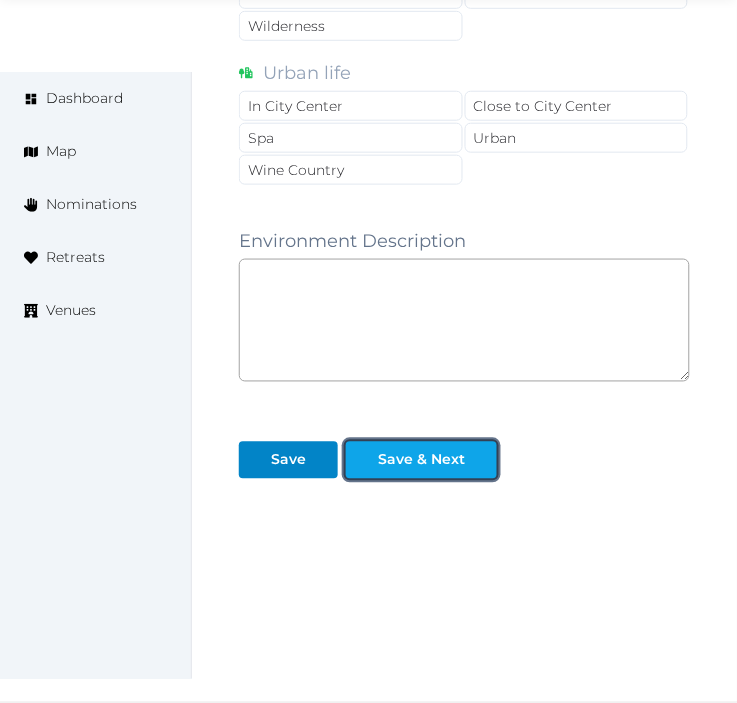 click on "Save & Next" at bounding box center (421, 460) 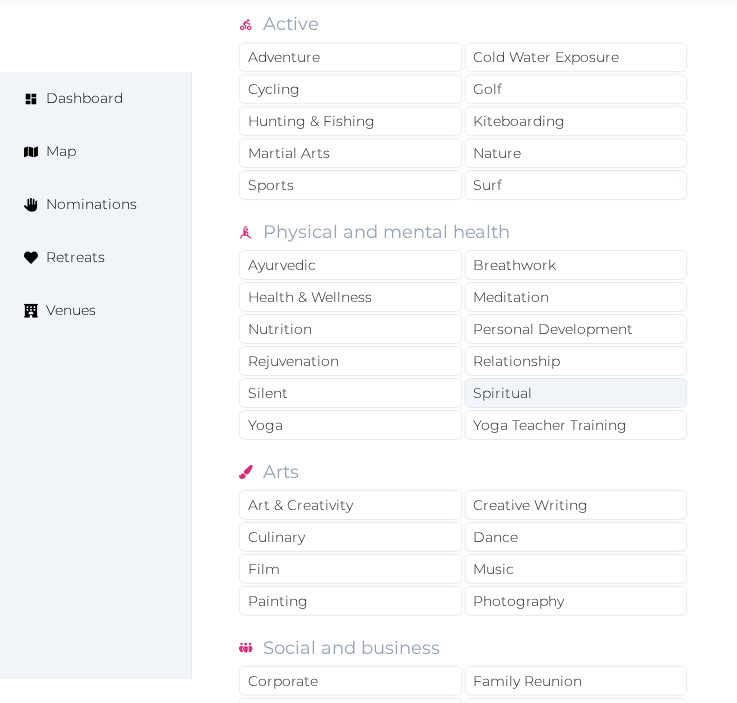 scroll, scrollTop: 1555, scrollLeft: 0, axis: vertical 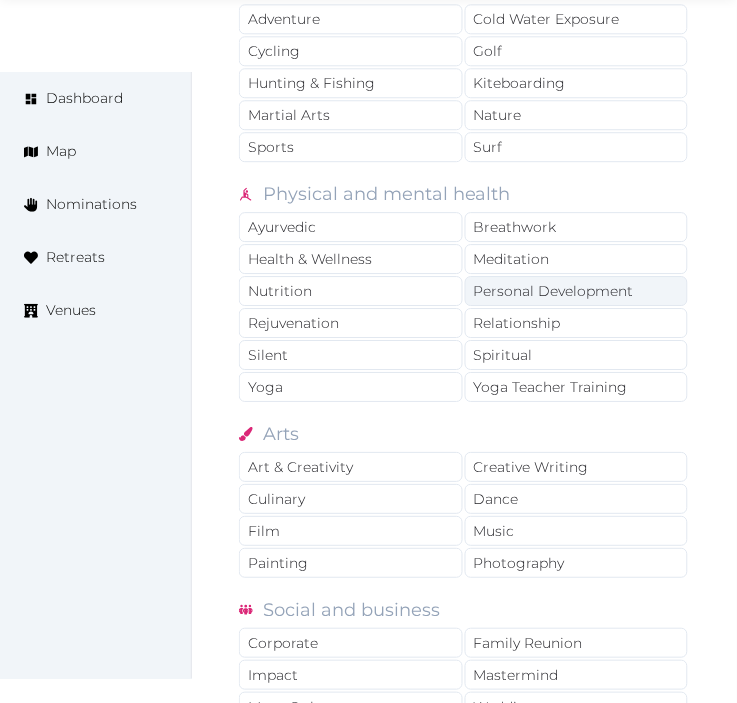 click on "Personal Development" at bounding box center (577, 291) 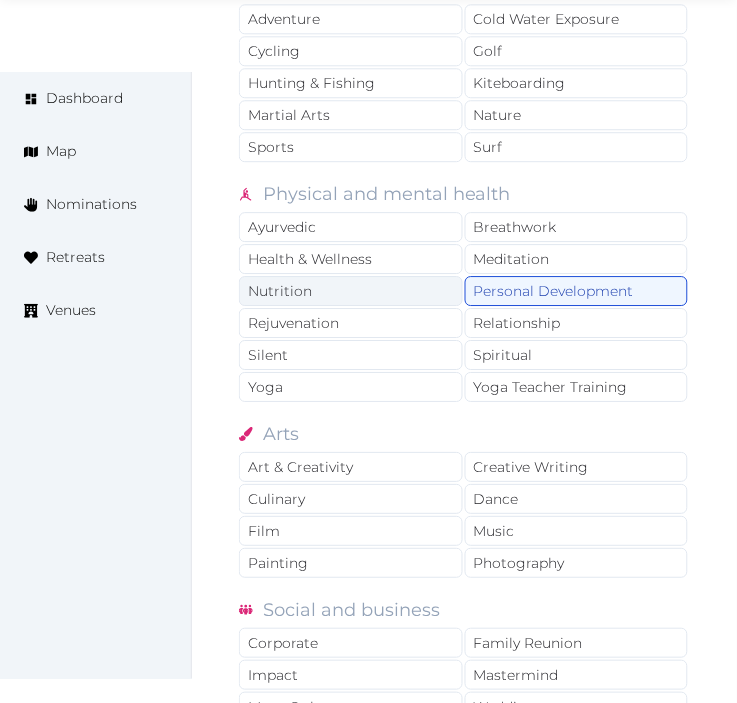 drag, startPoint x: 392, startPoint y: 260, endPoint x: 422, endPoint y: 284, distance: 38.418747 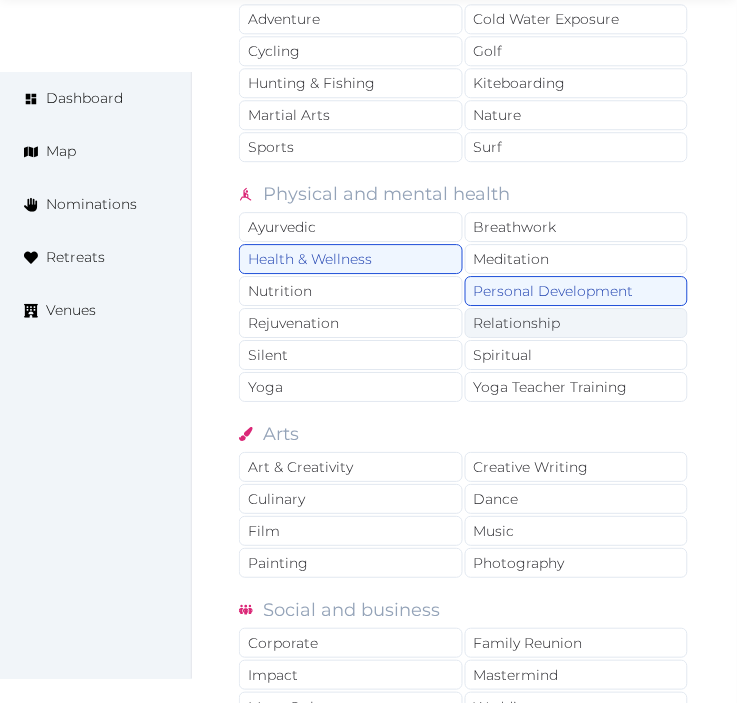 click on "Relationship" at bounding box center [577, 323] 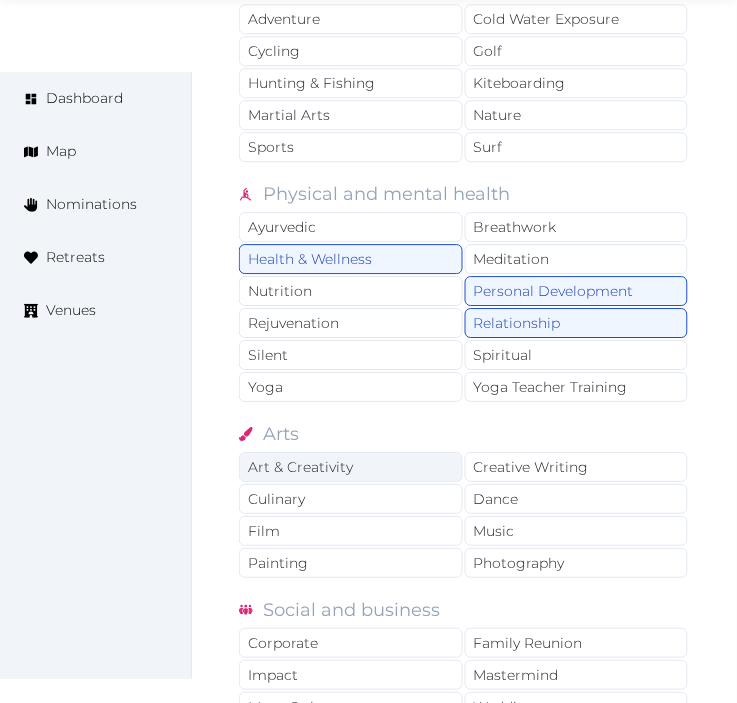 click on "Art & Creativity" at bounding box center (351, 467) 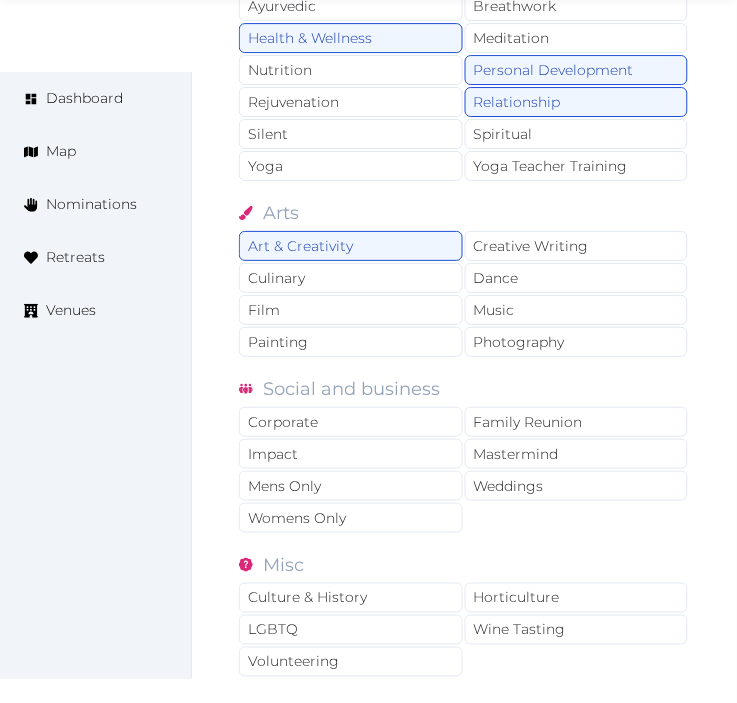 scroll, scrollTop: 1777, scrollLeft: 0, axis: vertical 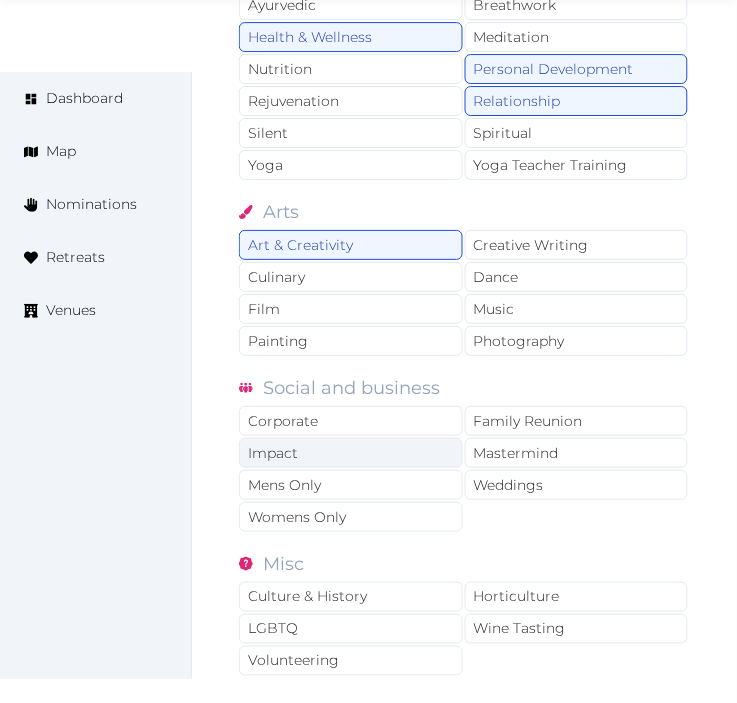 drag, startPoint x: 351, startPoint y: 430, endPoint x: 434, endPoint y: 442, distance: 83.86298 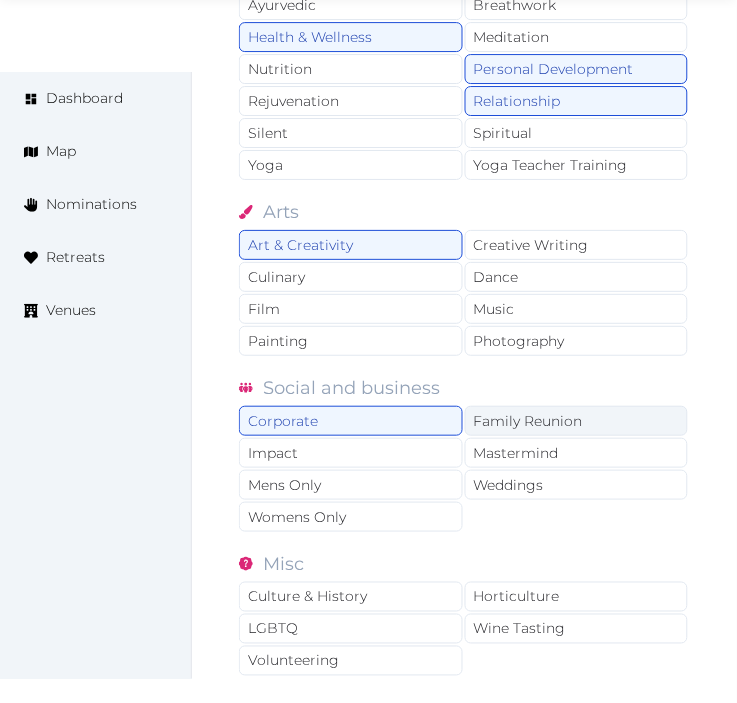drag, startPoint x: 534, startPoint y: 421, endPoint x: 504, endPoint y: 483, distance: 68.8767 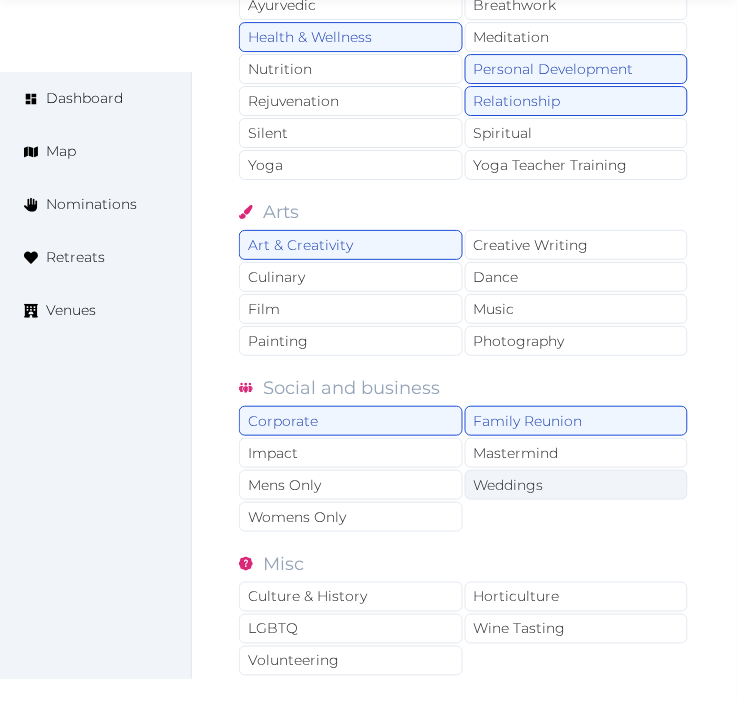 click on "Weddings" at bounding box center (577, 485) 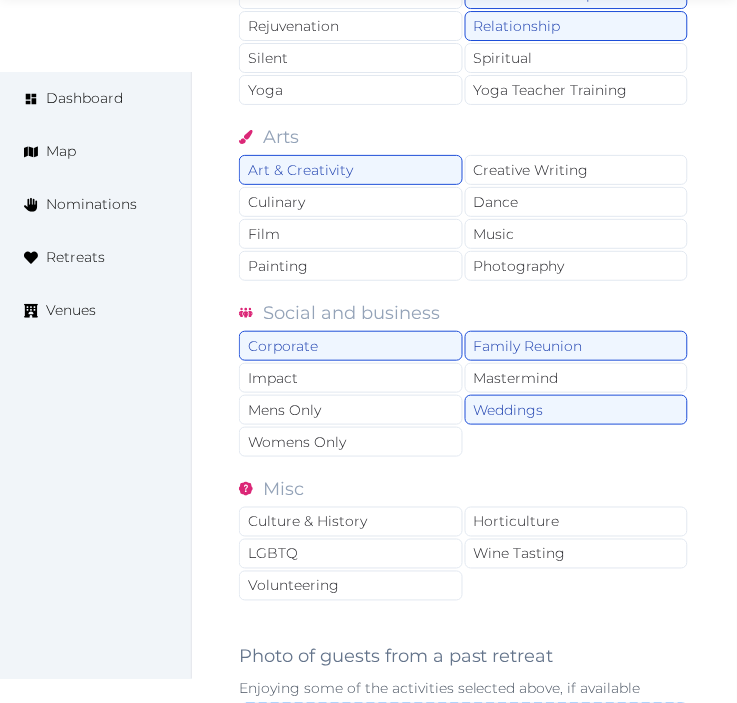 scroll, scrollTop: 1888, scrollLeft: 0, axis: vertical 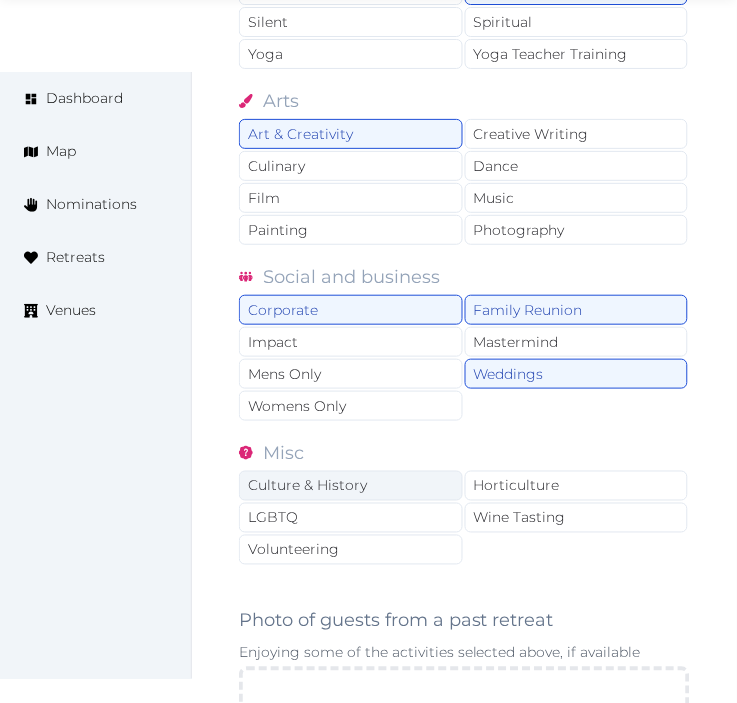 click on "Culture & History" at bounding box center [351, 486] 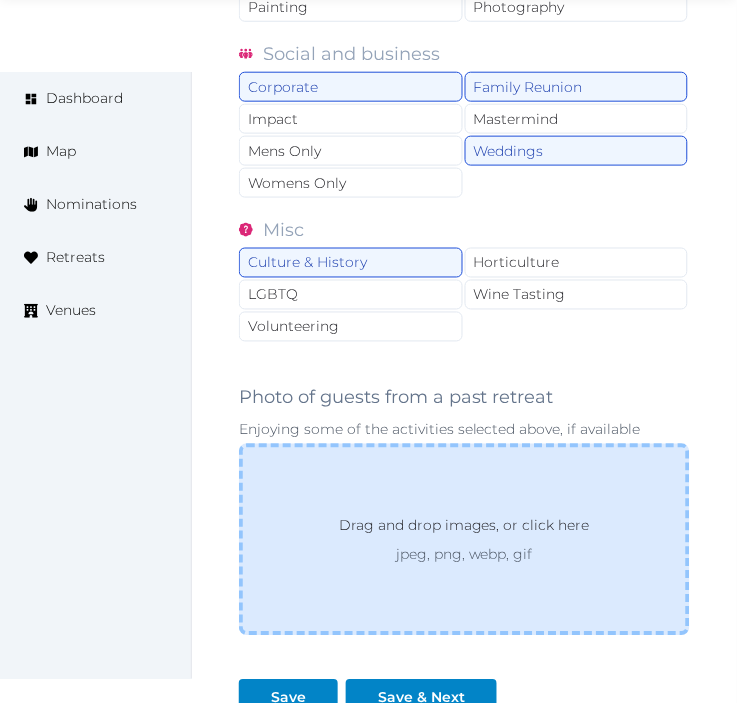 scroll, scrollTop: 2333, scrollLeft: 0, axis: vertical 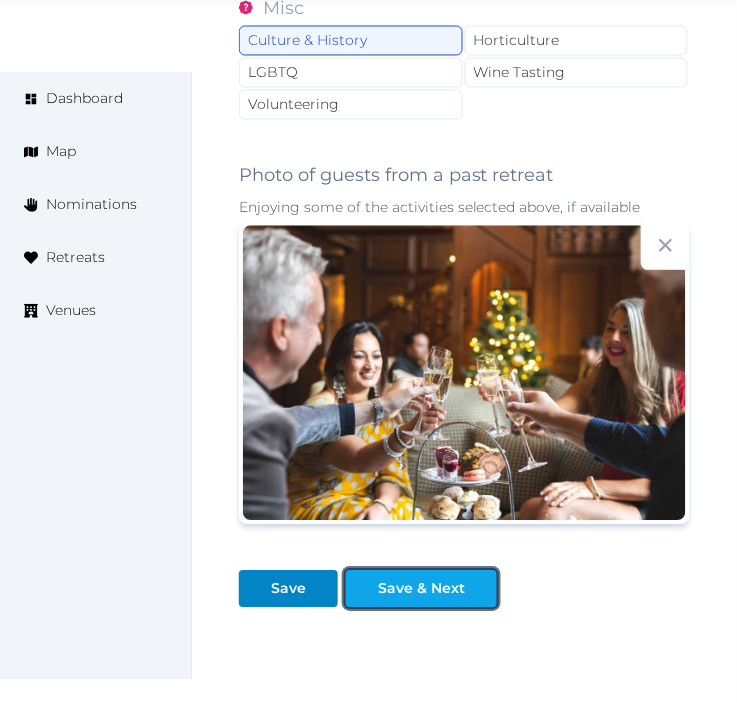 click on "Save & Next" at bounding box center (421, 589) 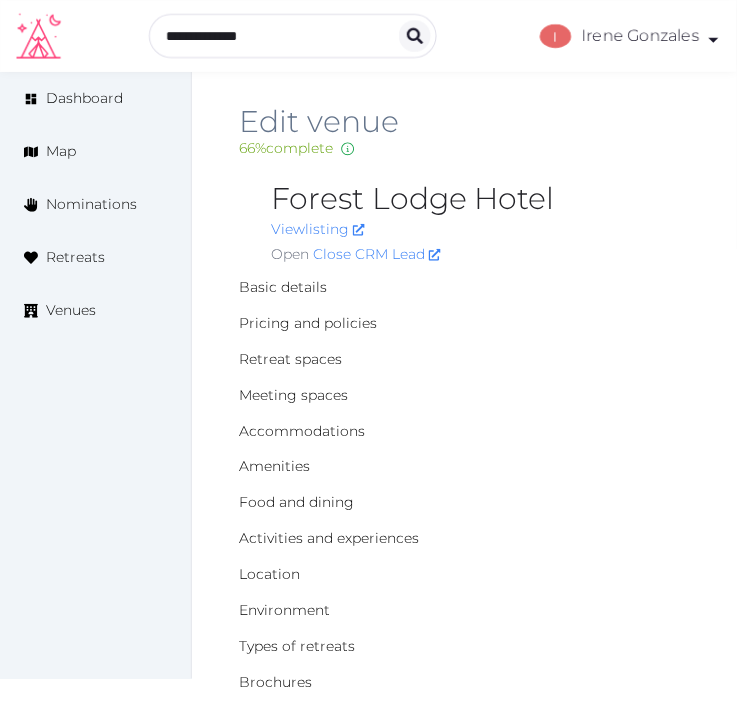 scroll, scrollTop: 0, scrollLeft: 0, axis: both 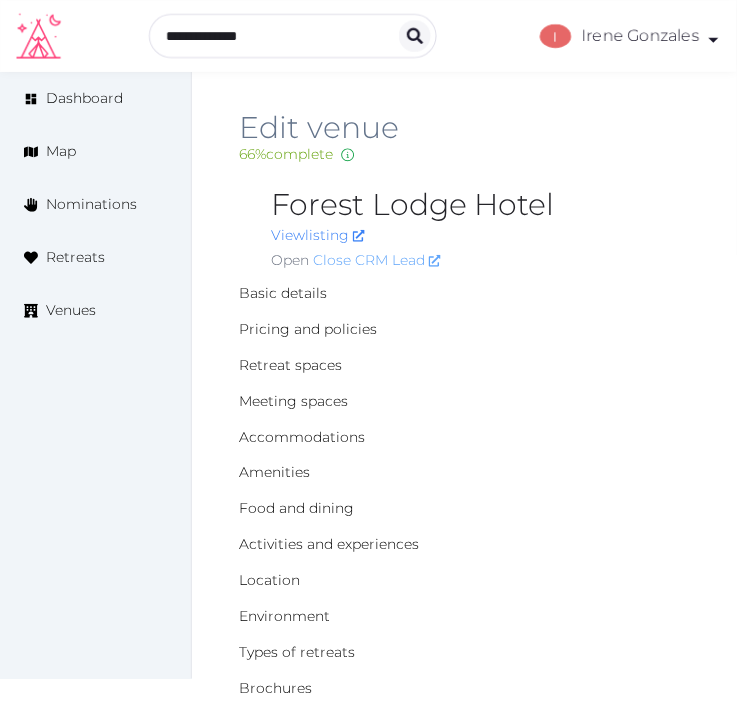 click on "Close CRM Lead" at bounding box center [377, 260] 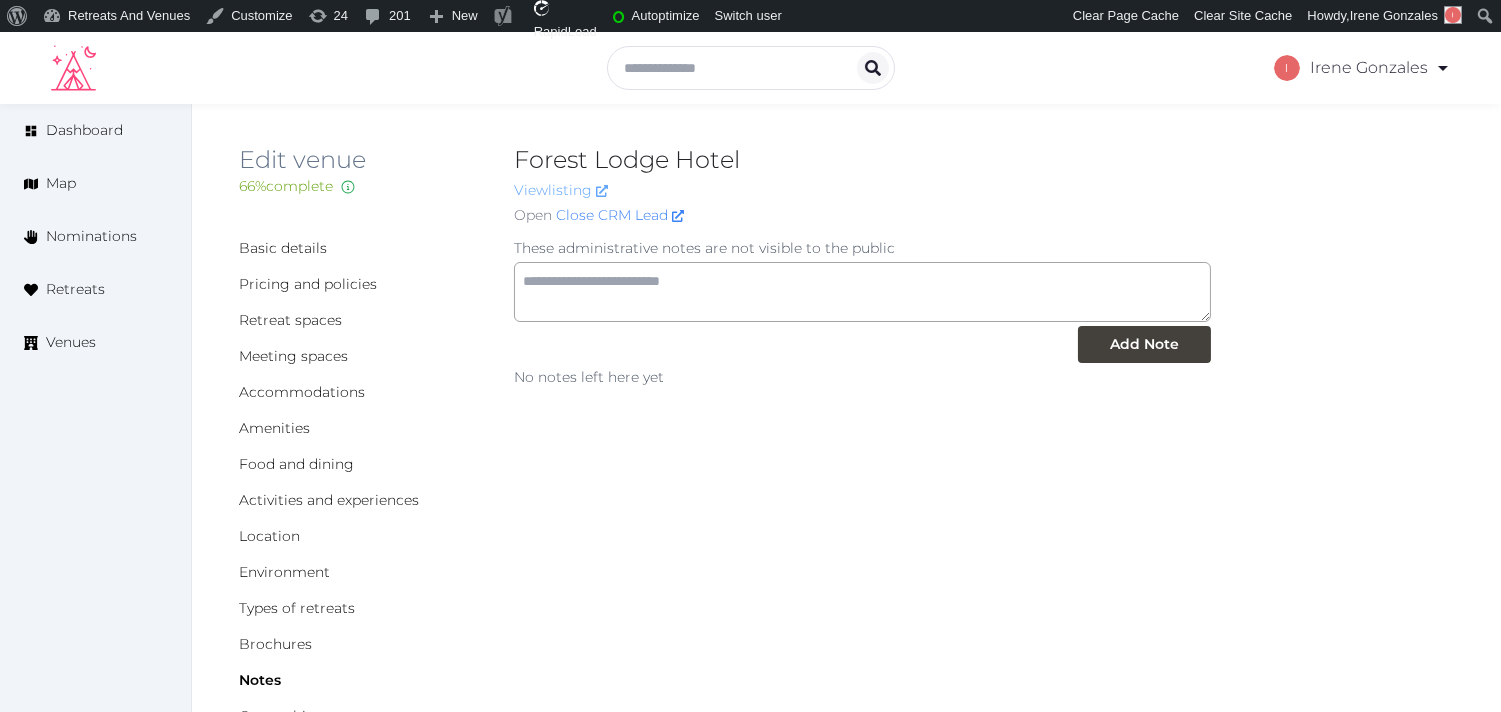 click on "View  listing" at bounding box center (561, 190) 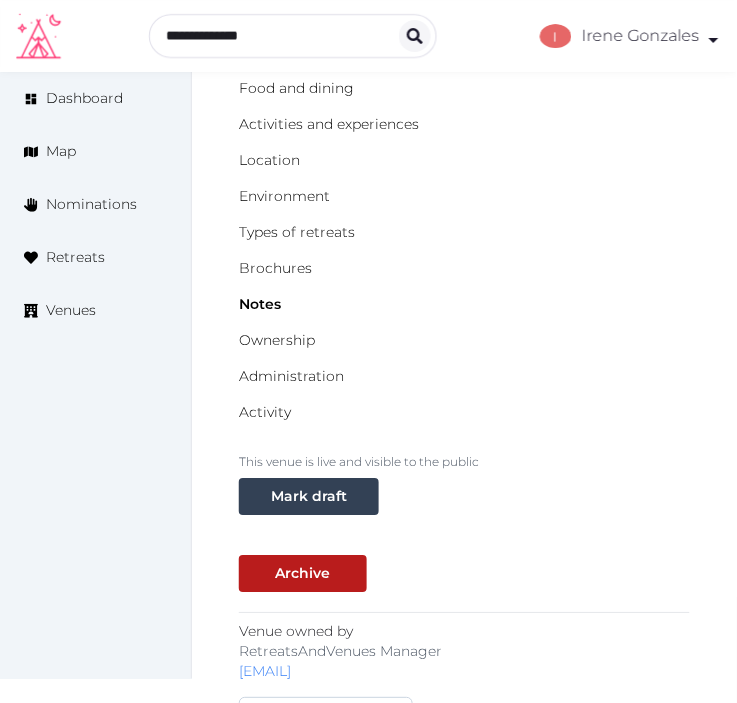 scroll, scrollTop: 555, scrollLeft: 0, axis: vertical 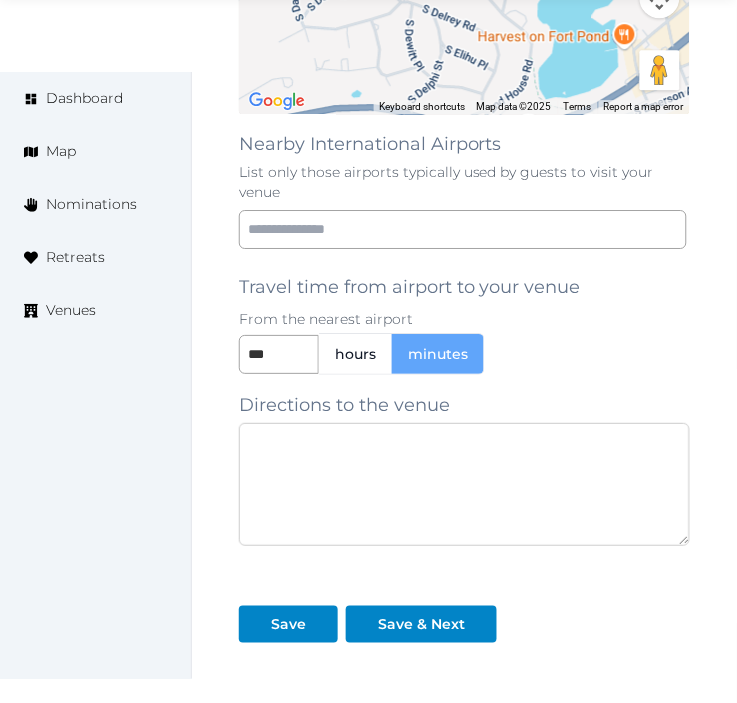 click at bounding box center [464, 484] 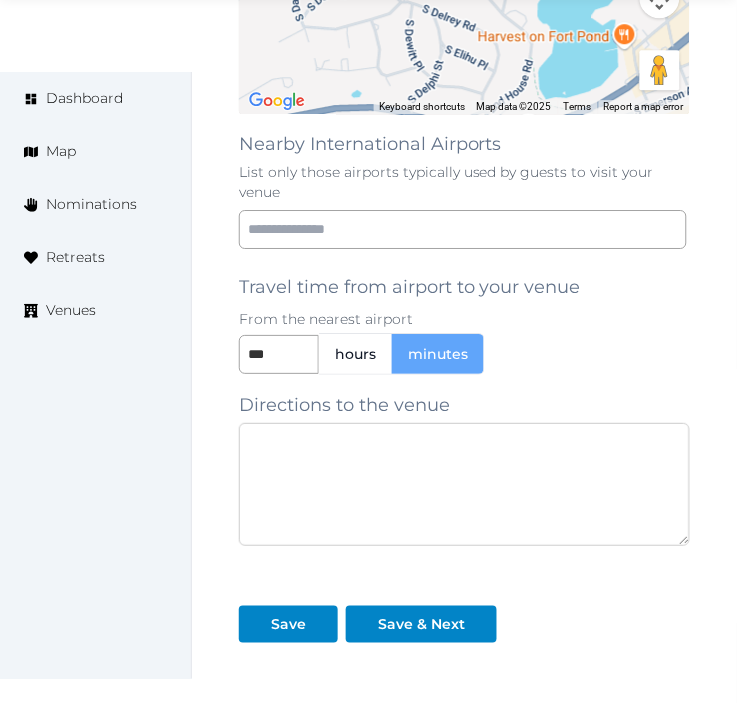 paste on "**********" 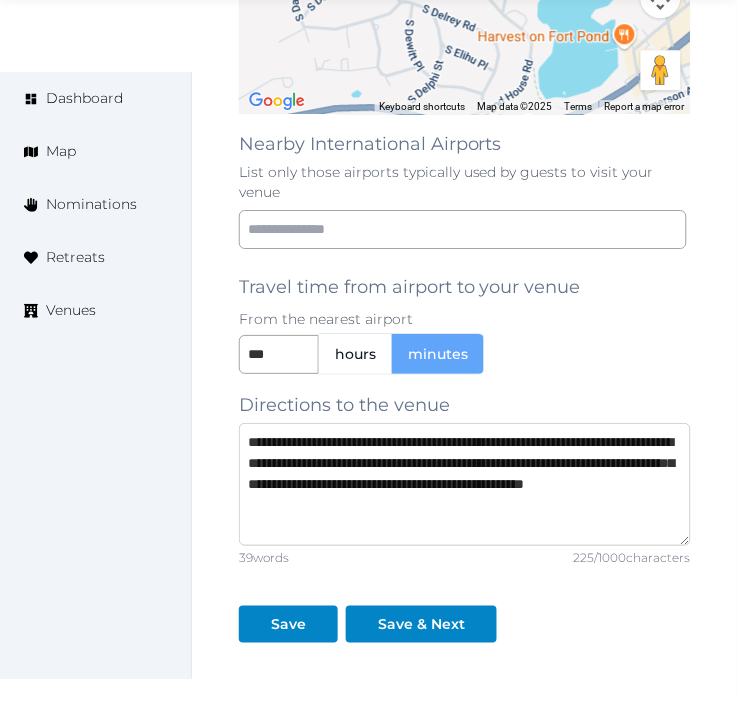 type on "**********" 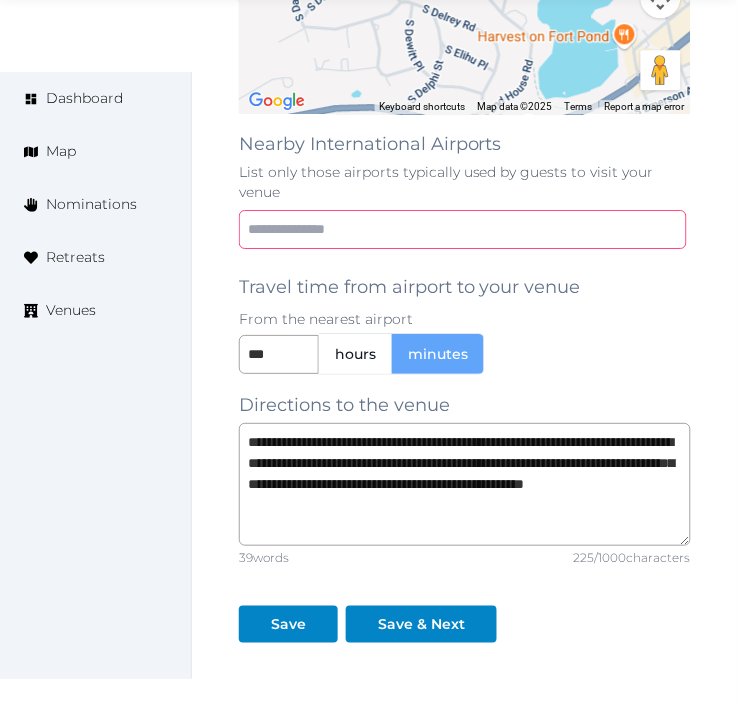 click at bounding box center (463, 229) 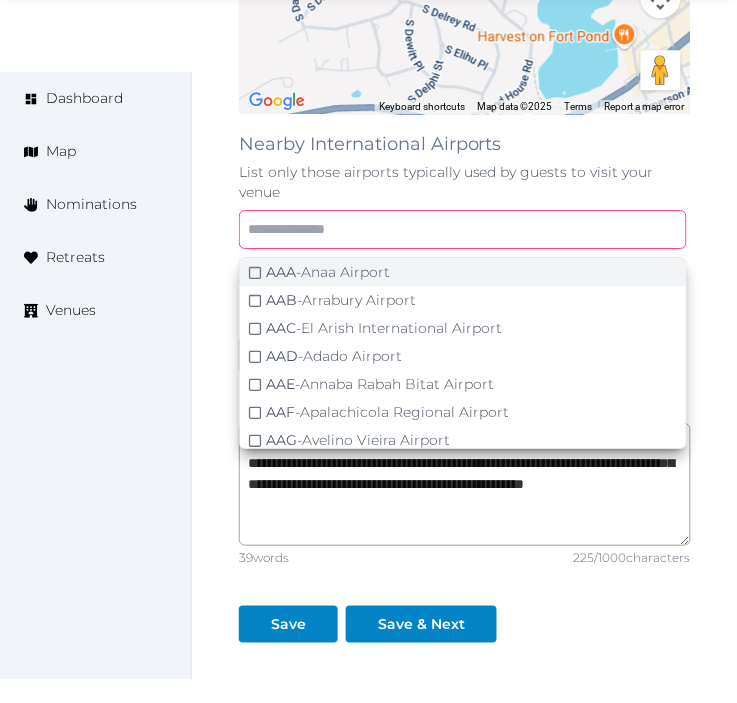 paste on "***" 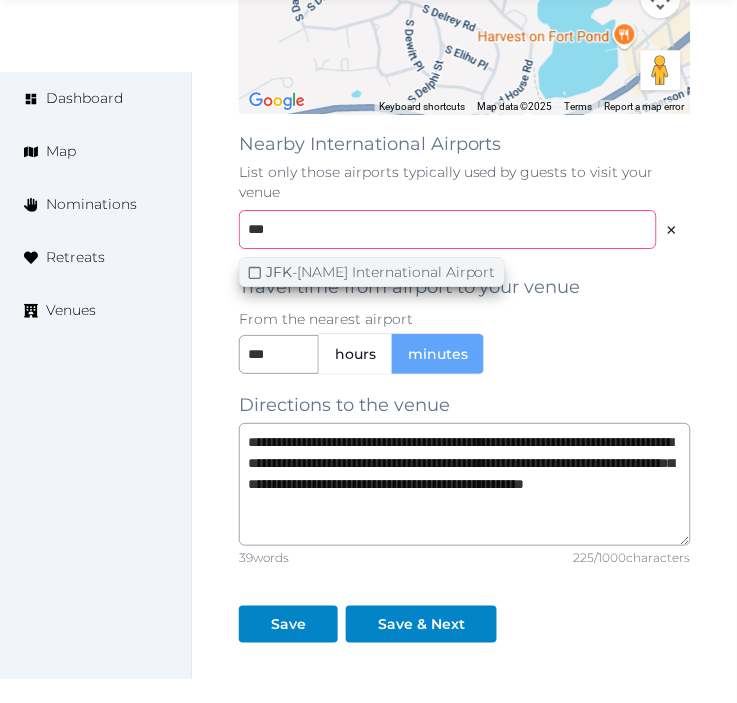 type on "***" 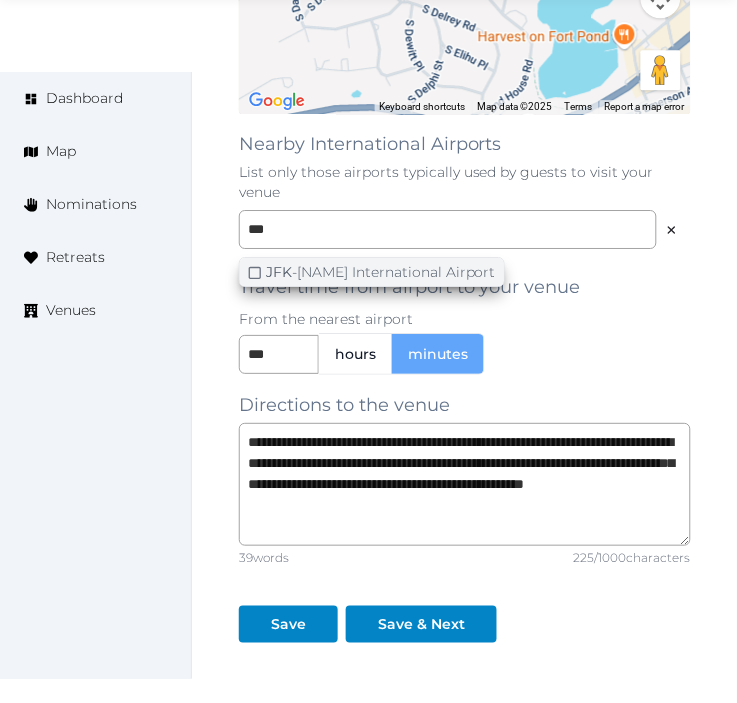 click 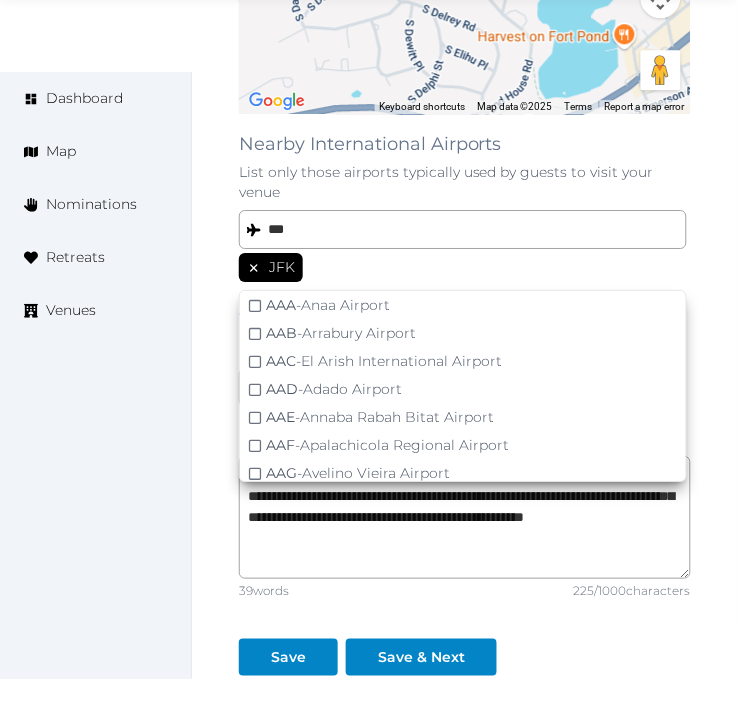 click on "Edit venue 20 %  complete Fill out all the fields in your listing to increase its completion percentage.   A higher completion percentage will make your listing more attractive and result in better matches. Solé East Resort    (Draft) Preview  listing   Open    Close CRM Lead Basic details Pricing and policies Retreat spaces Meeting spaces Accommodations Amenities Food and dining Activities and experiences Location Environment Types of retreats Brochures Notes Ownership Administration Activity Publish Archive Venue owned by Irene Gonzales ziggydala@gmail.com Copy ownership transfer link Share this link with any user to transfer ownership of this venue. Users without accounts will be directed to register. Copy update link Share this link with venue owners to encourage them to update their venue details. Copy recommended link Share this link with venue owners to let them know they have been recommended. Copy shortlist link Share this link with venue owners to let them know that they have been shortlisted. ←" at bounding box center (464, -347) 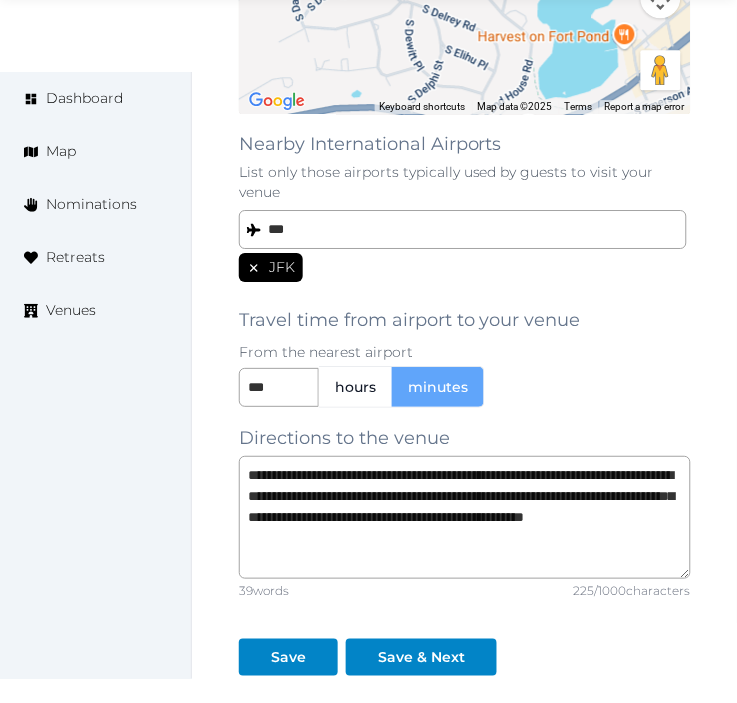 click on "Travel time from airport to your venue From the nearest airport *** hours minutes" at bounding box center (465, 349) 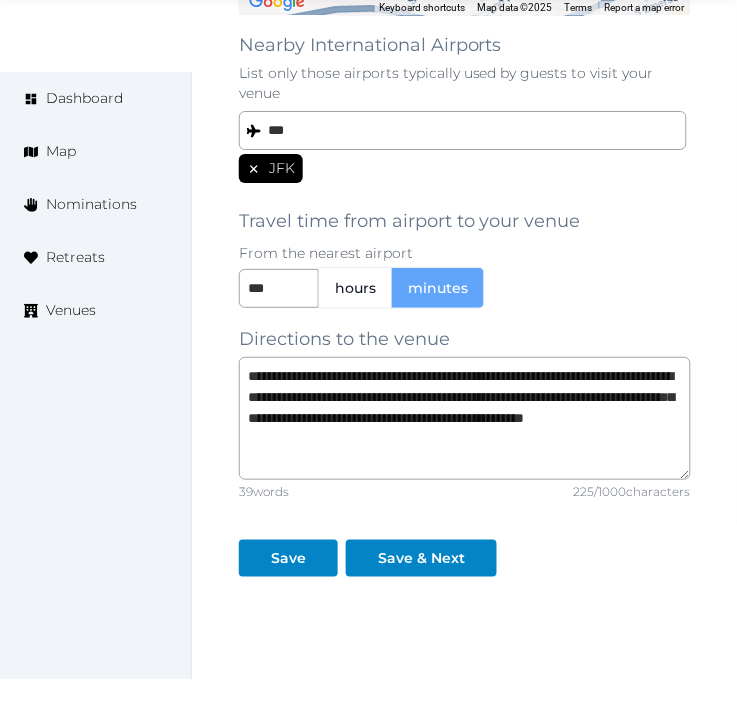 scroll, scrollTop: 1863, scrollLeft: 0, axis: vertical 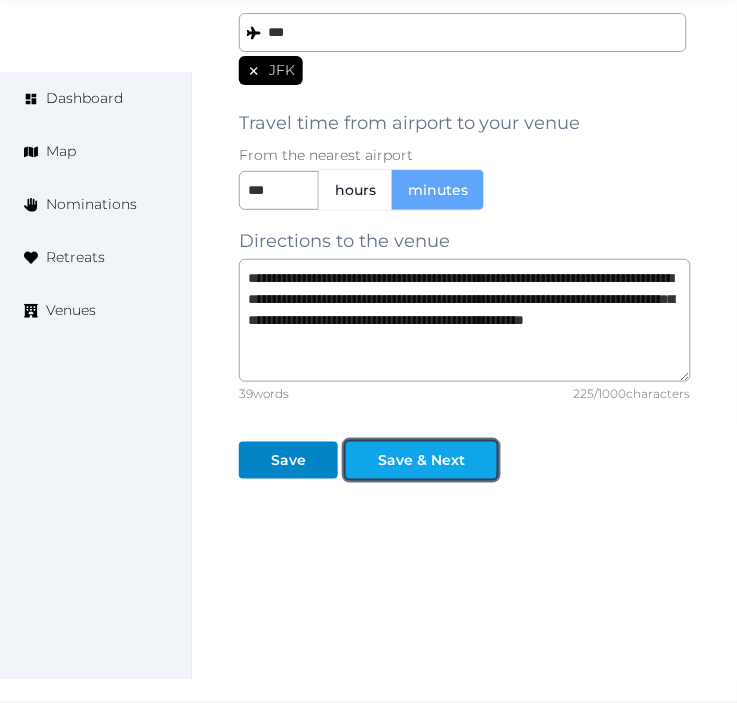 click at bounding box center [481, 460] 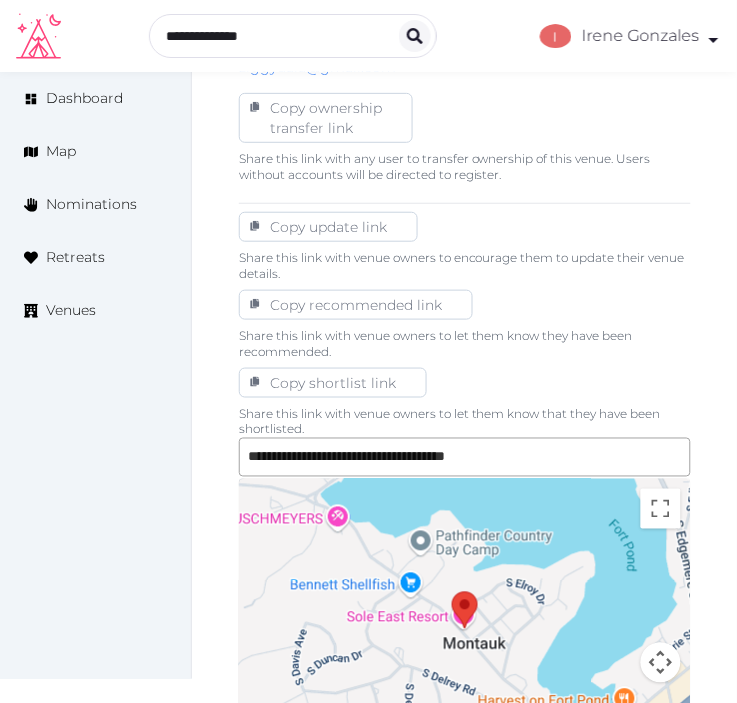scroll, scrollTop: 752, scrollLeft: 0, axis: vertical 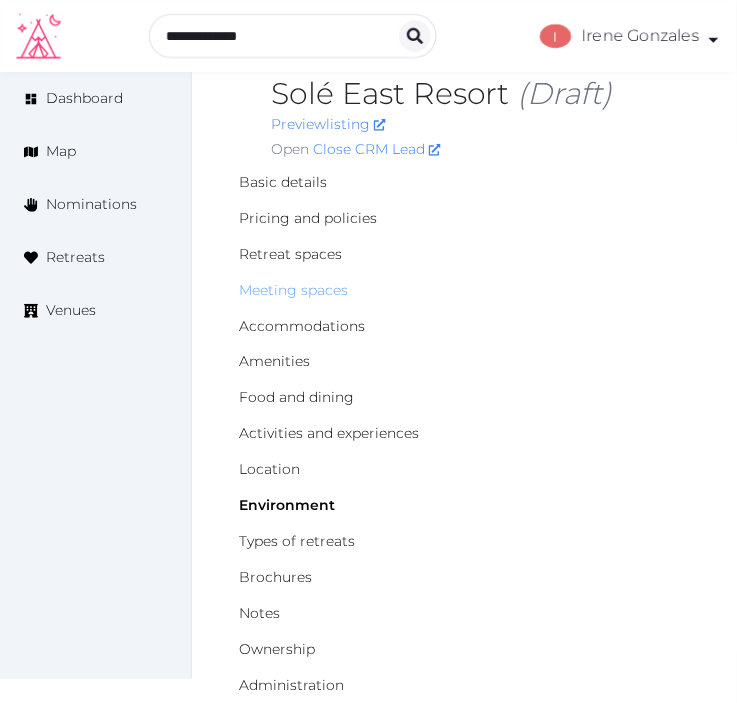 click on "Meeting spaces" at bounding box center [293, 290] 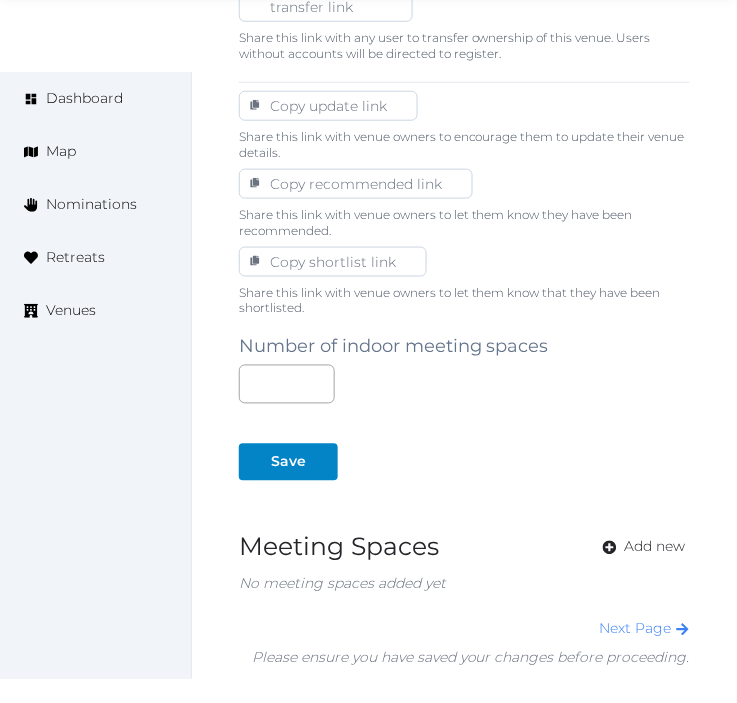 scroll, scrollTop: 1222, scrollLeft: 0, axis: vertical 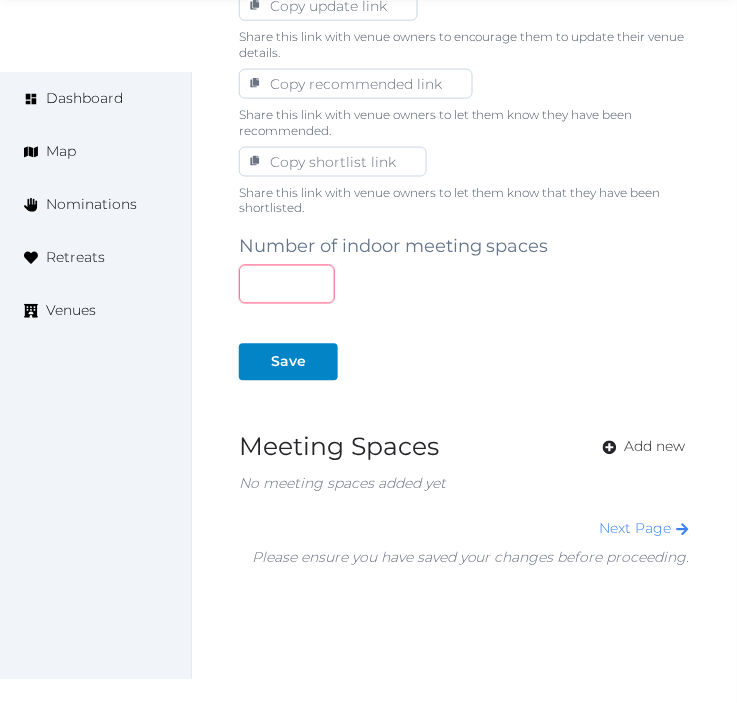 click at bounding box center [287, 284] 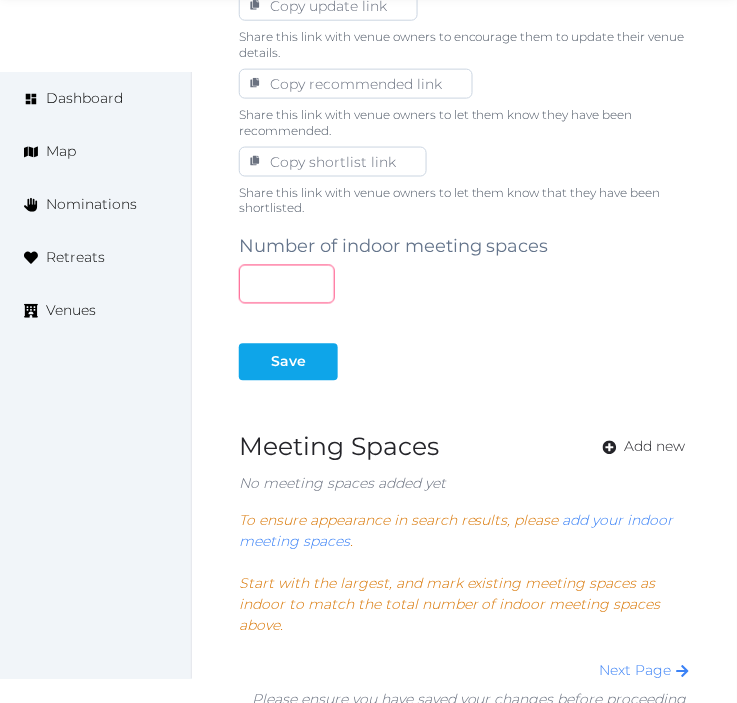 type on "*" 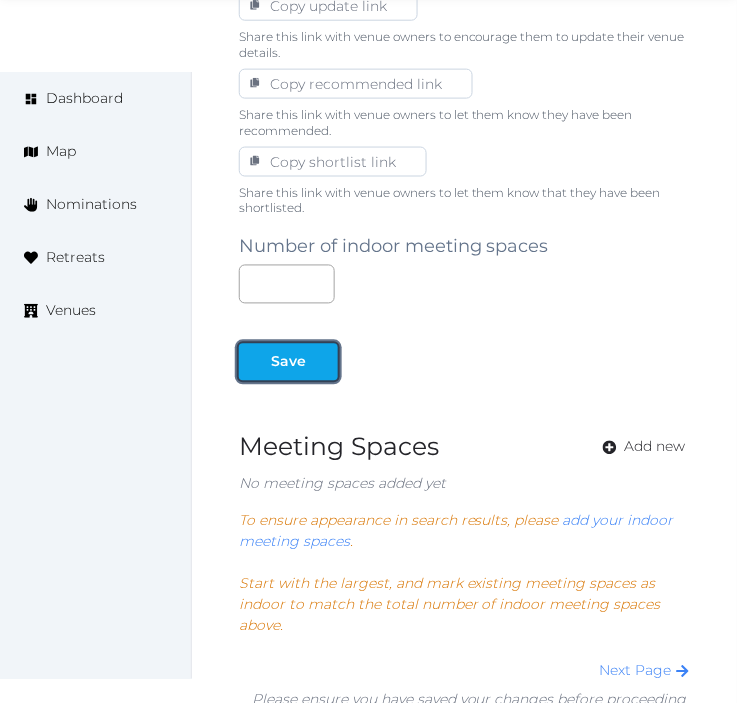 click on "Save" at bounding box center [288, 362] 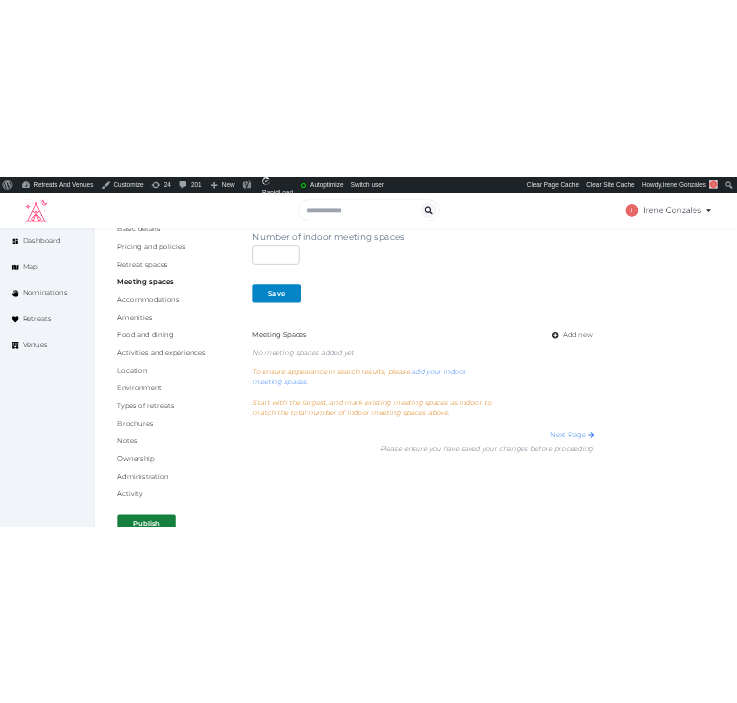 scroll, scrollTop: 0, scrollLeft: 0, axis: both 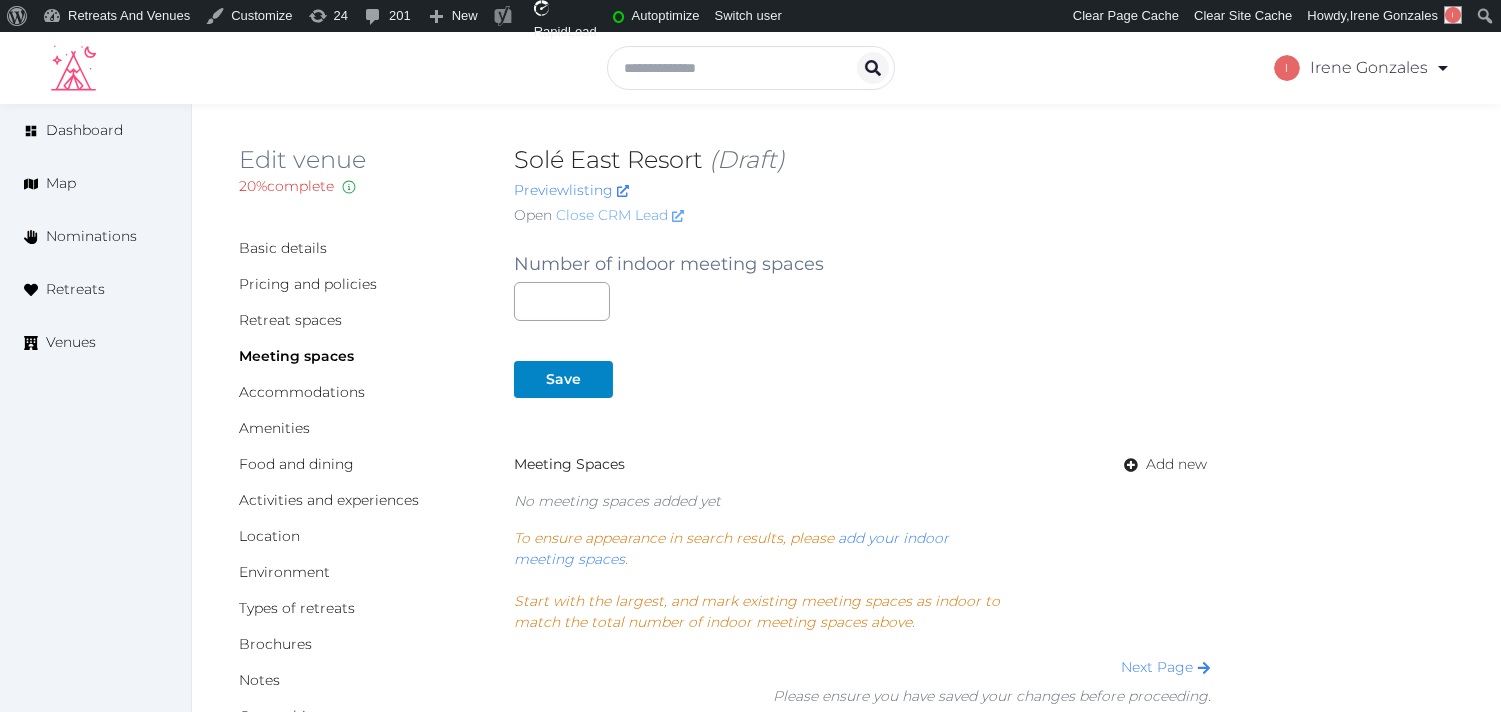 click on "Close CRM Lead" at bounding box center [620, 215] 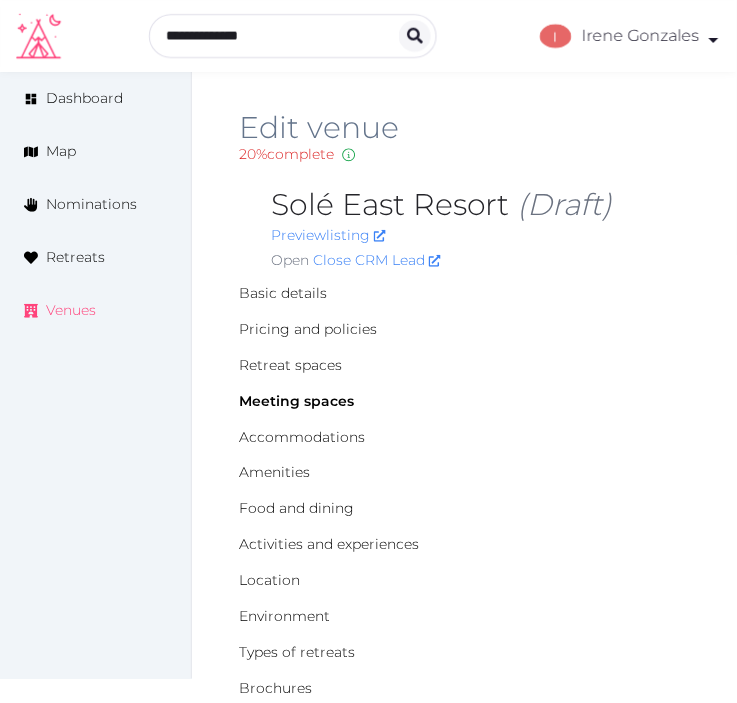 drag, startPoint x: 98, startPoint y: 303, endPoint x: 733, endPoint y: 122, distance: 660.29236 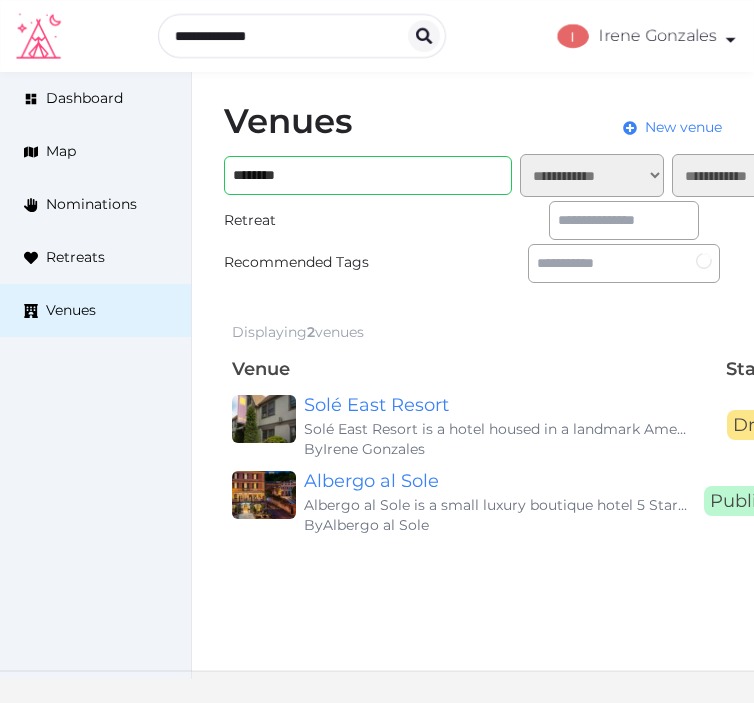 scroll, scrollTop: 0, scrollLeft: 0, axis: both 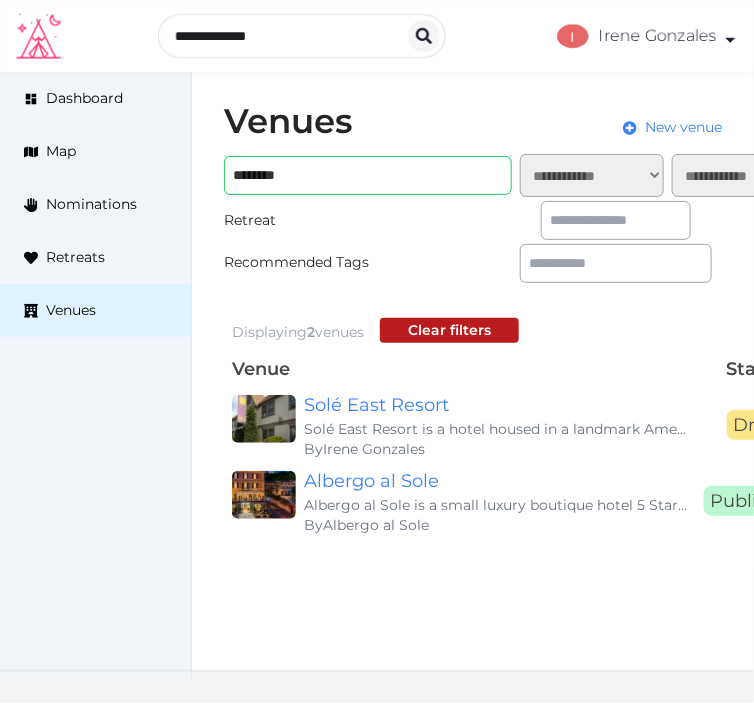 click on "**********" at bounding box center [473, 321] 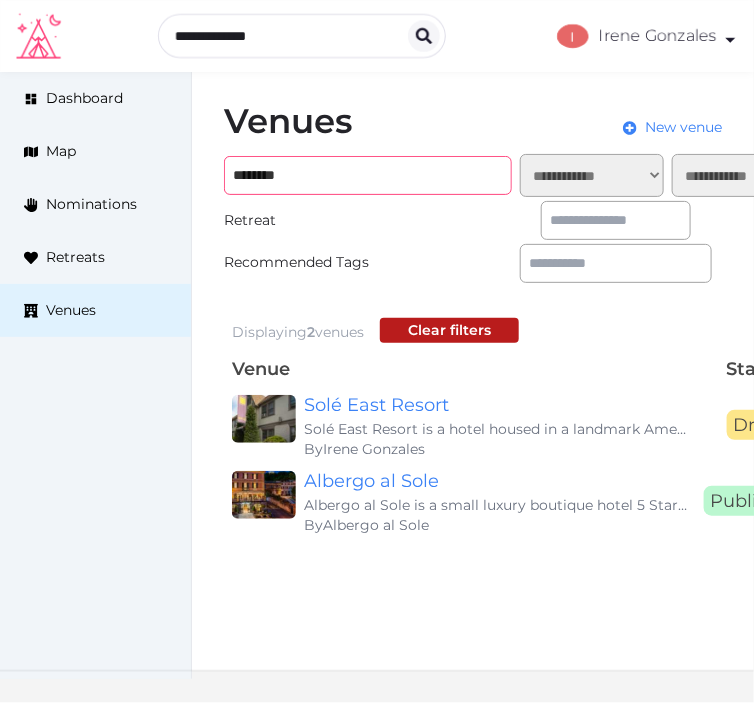 click on "********" at bounding box center [368, 175] 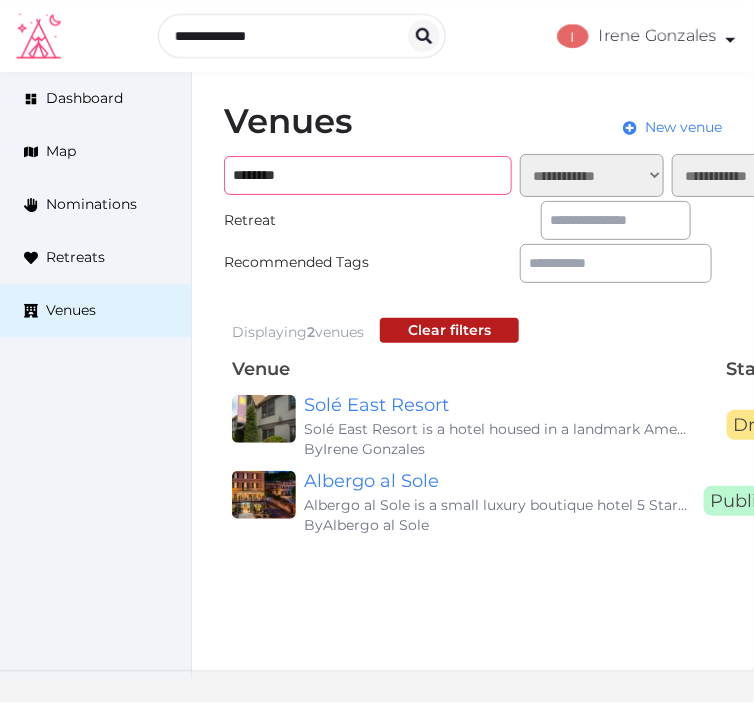 paste on "**********" 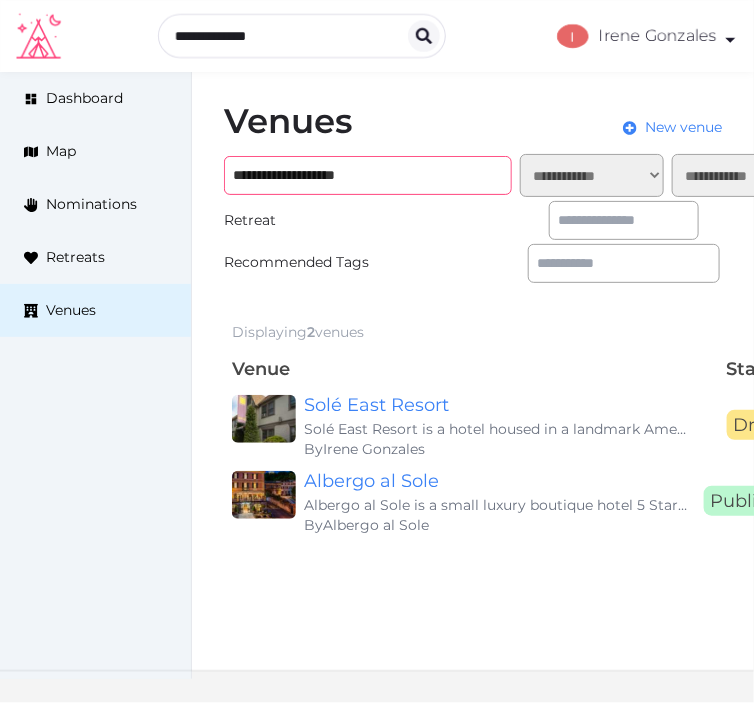 type on "**********" 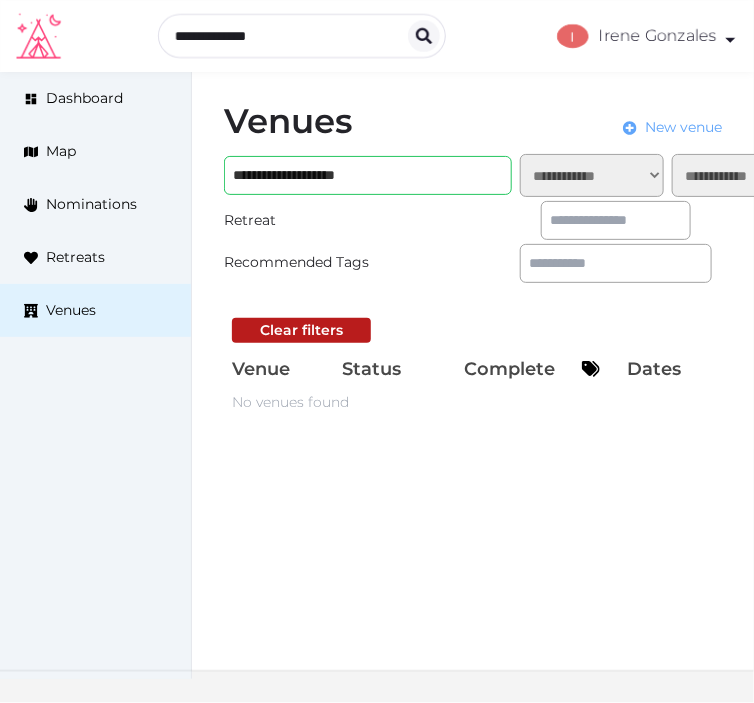 click on "New venue" at bounding box center (683, 127) 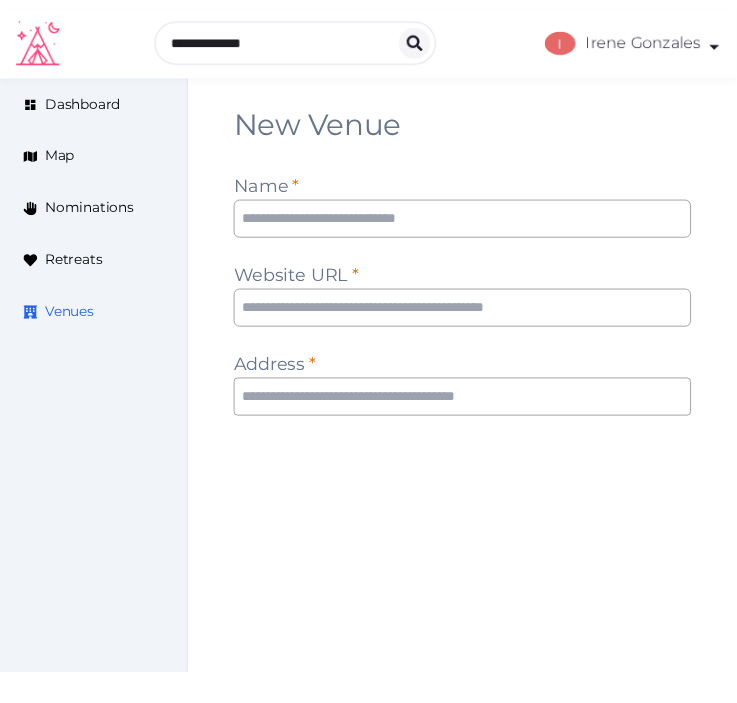scroll, scrollTop: 0, scrollLeft: 0, axis: both 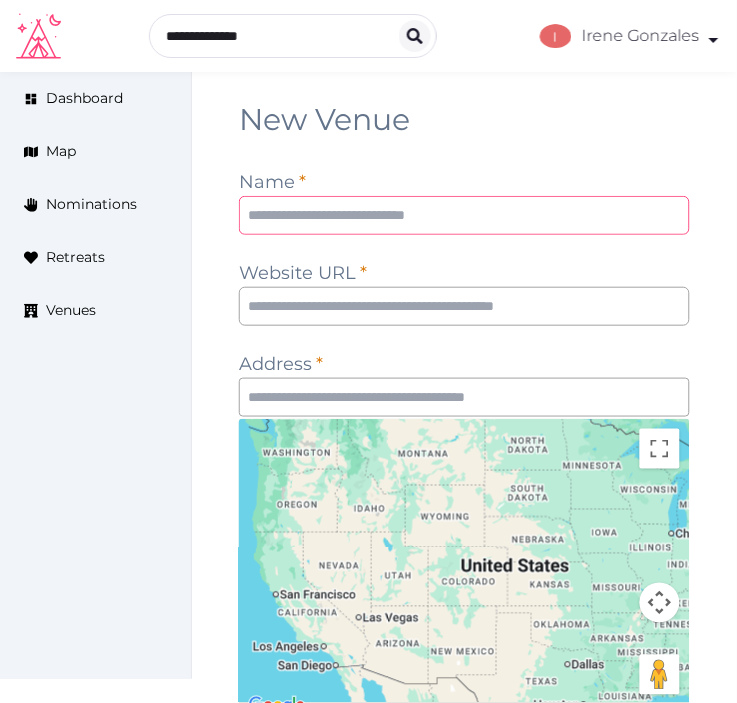 click at bounding box center [464, 215] 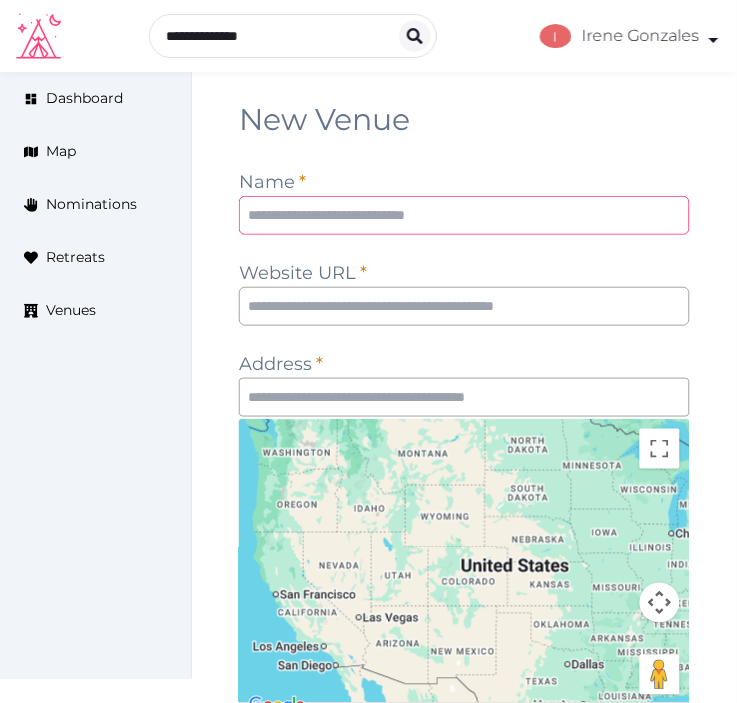paste on "**********" 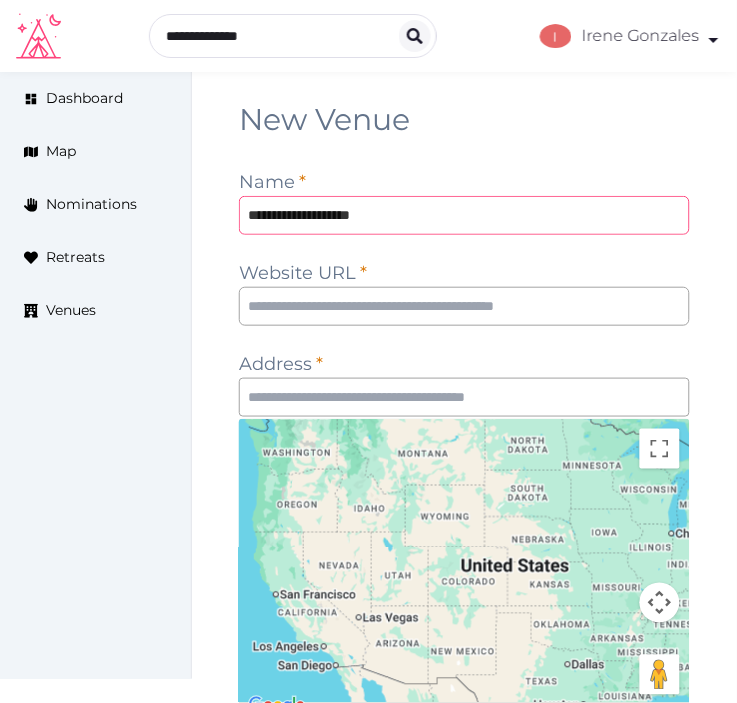 type on "**********" 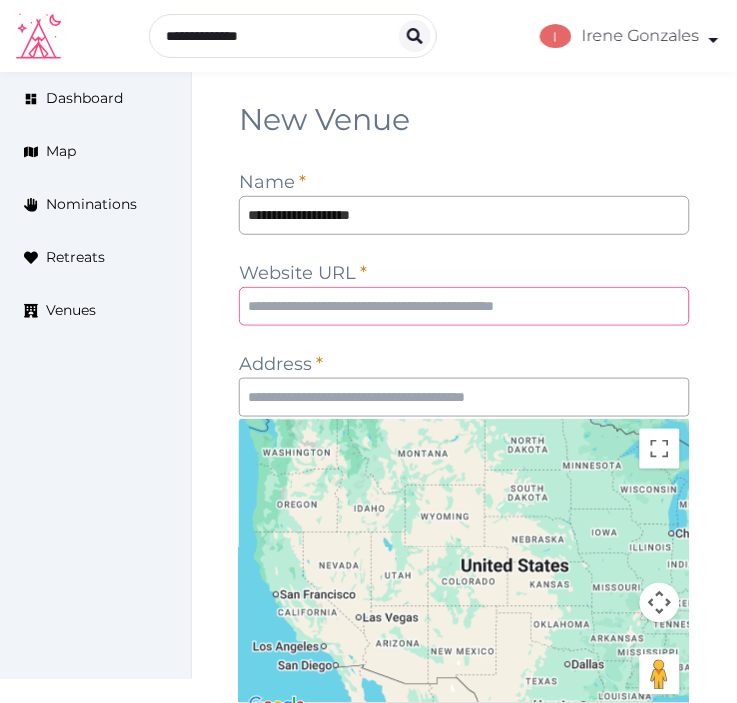 drag, startPoint x: 406, startPoint y: 310, endPoint x: 535, endPoint y: 218, distance: 158.44557 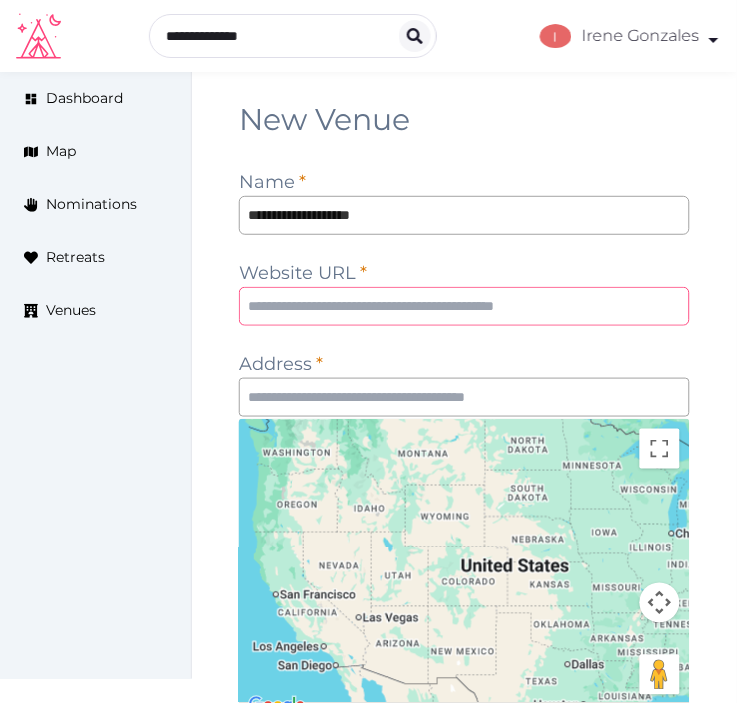 click at bounding box center [464, 306] 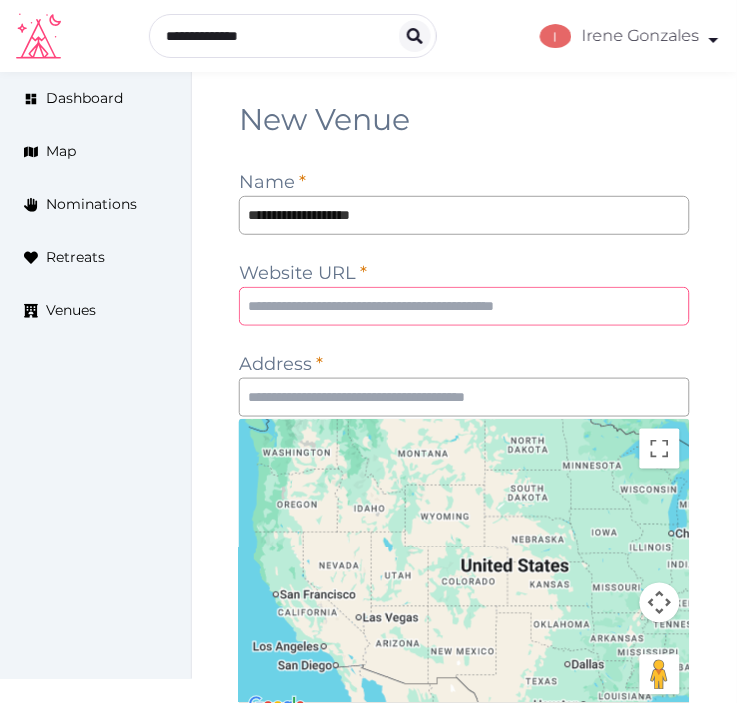 paste on "**********" 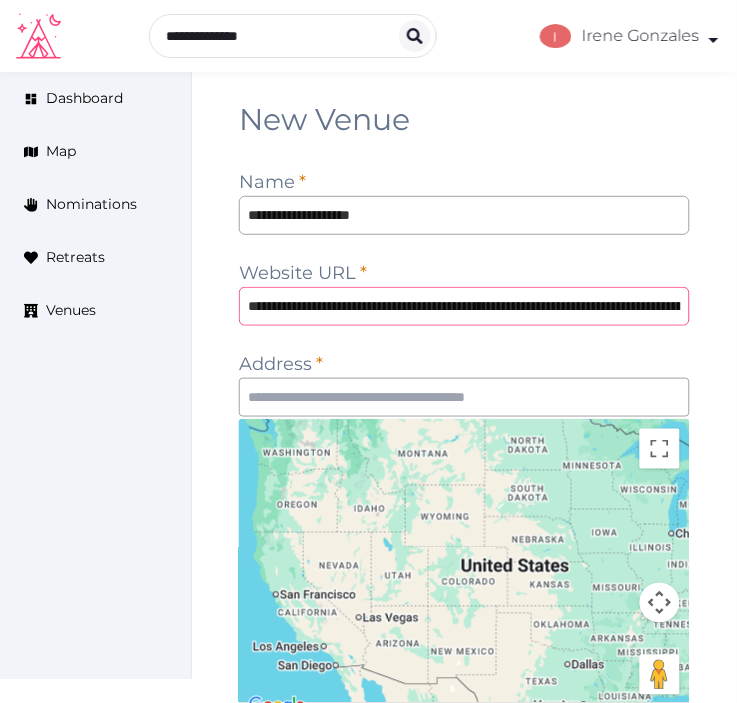 scroll, scrollTop: 0, scrollLeft: 254, axis: horizontal 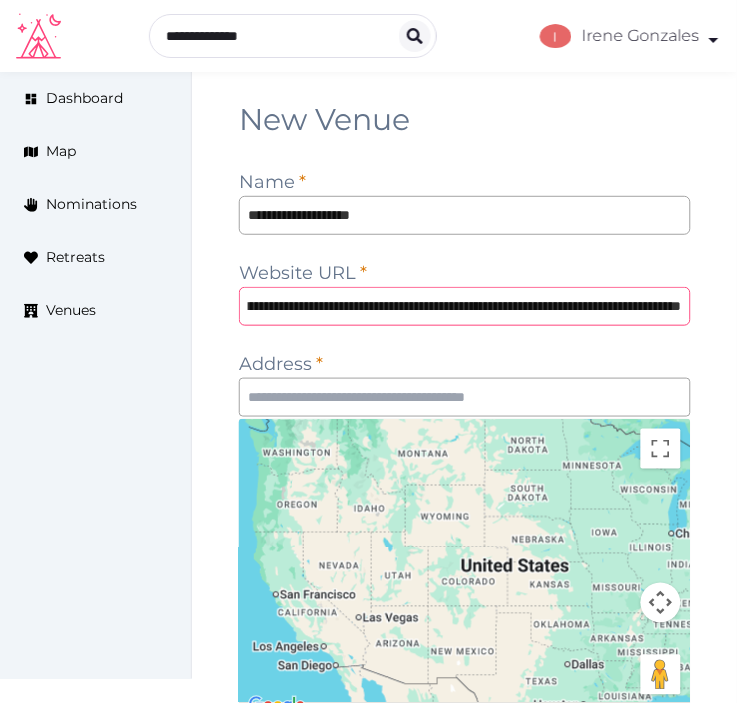 type on "**********" 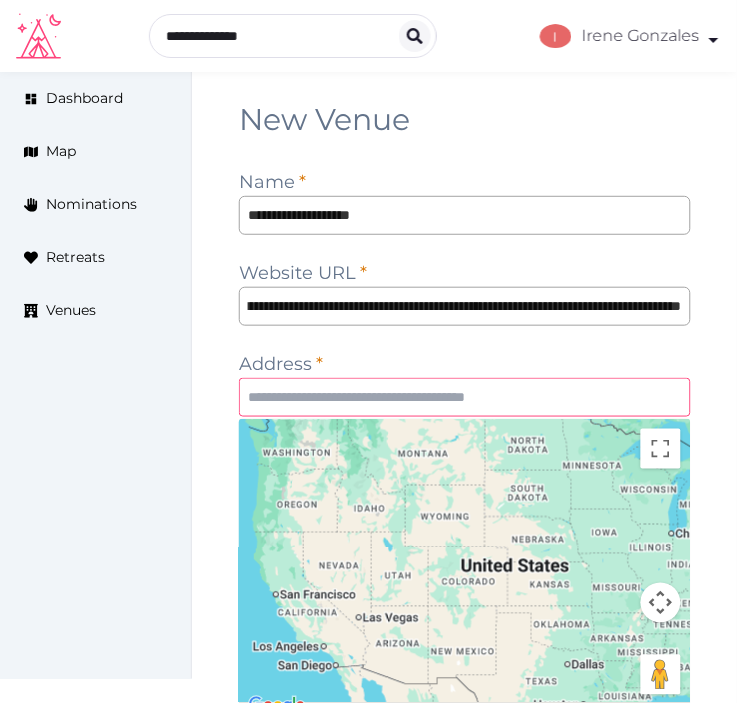 scroll, scrollTop: 0, scrollLeft: 0, axis: both 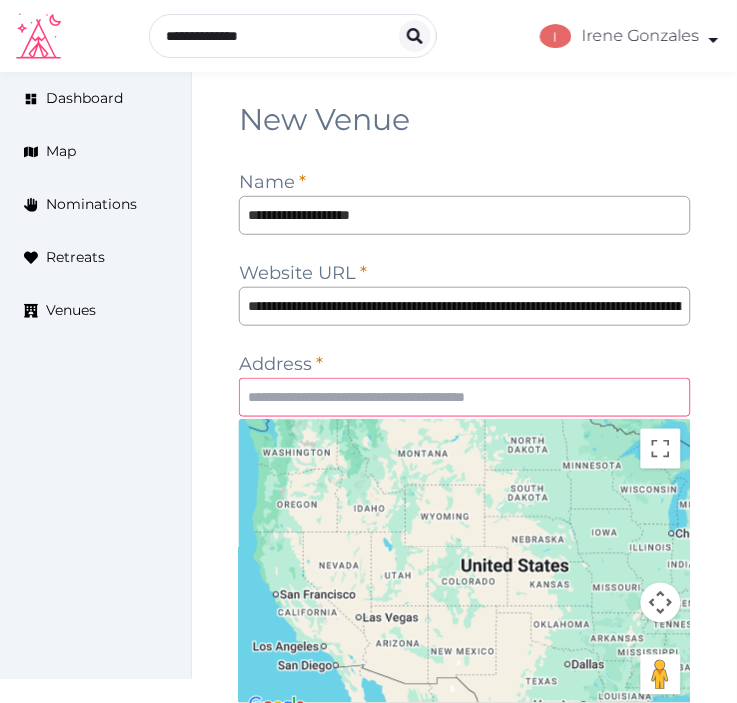 click at bounding box center (465, 397) 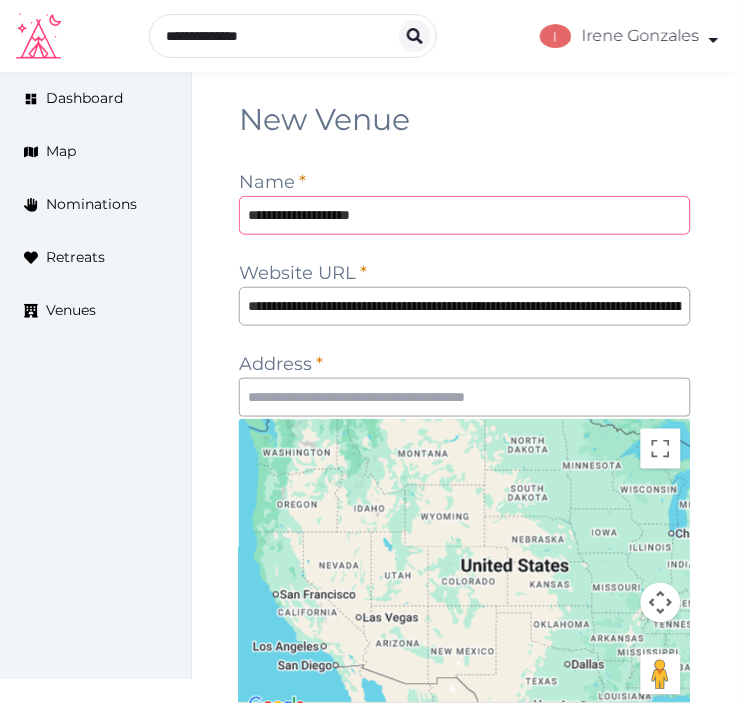 click on "**********" at bounding box center (465, 215) 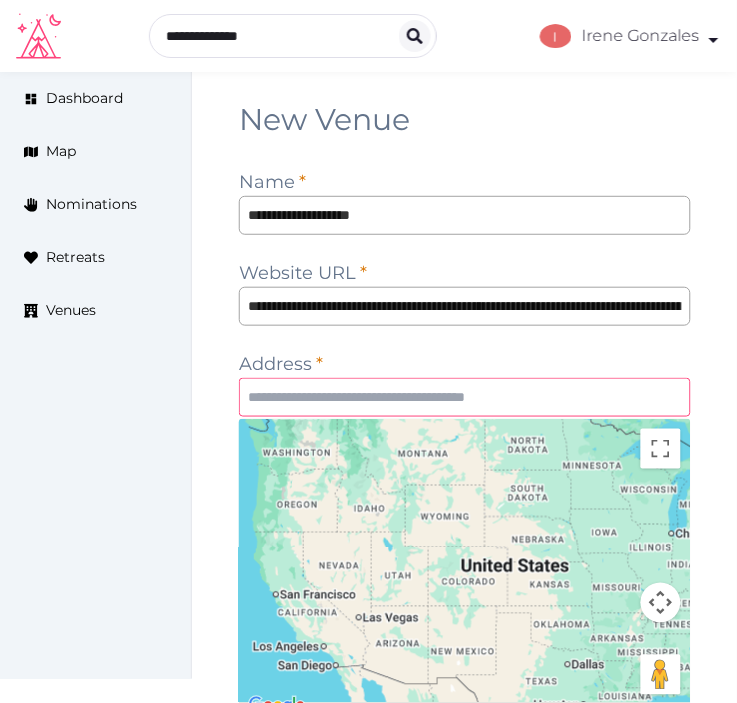 click at bounding box center (465, 397) 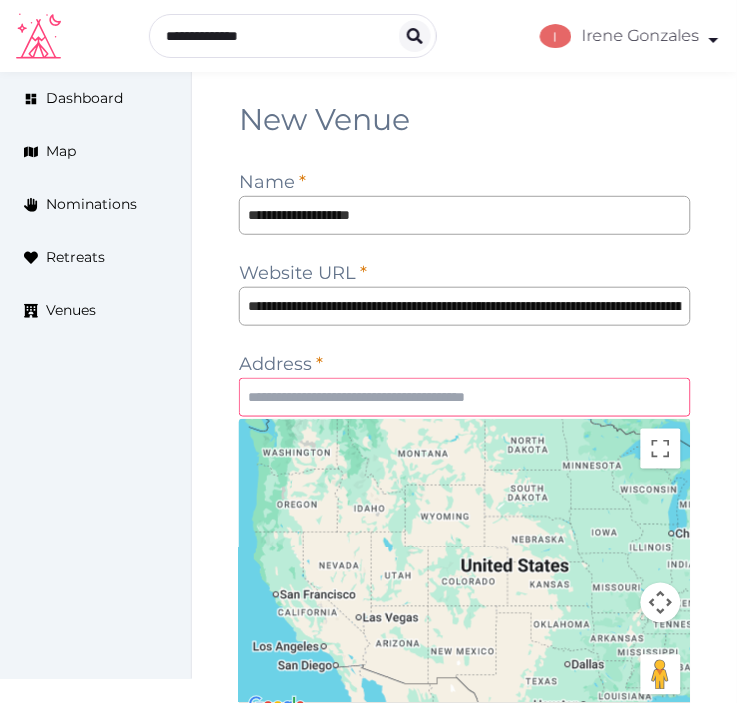 paste on "**********" 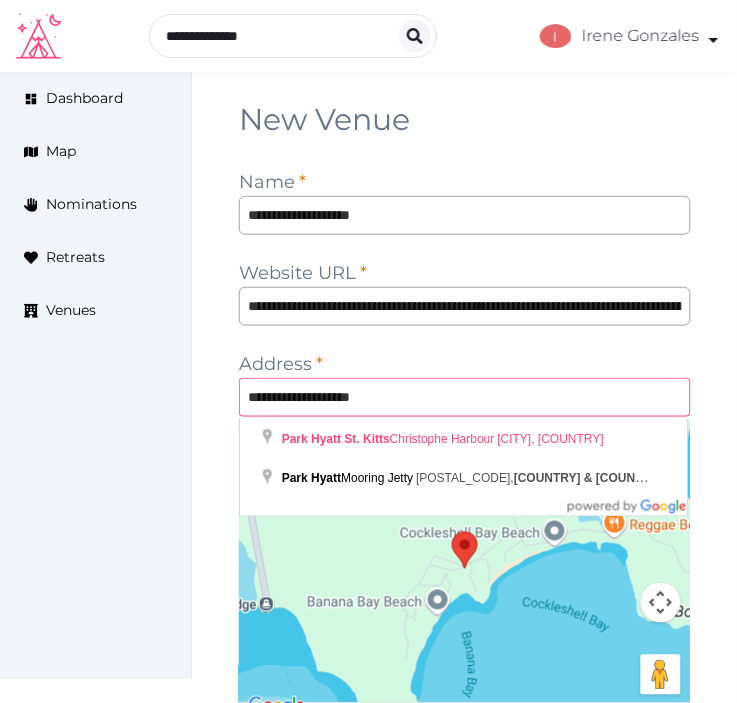 type on "**********" 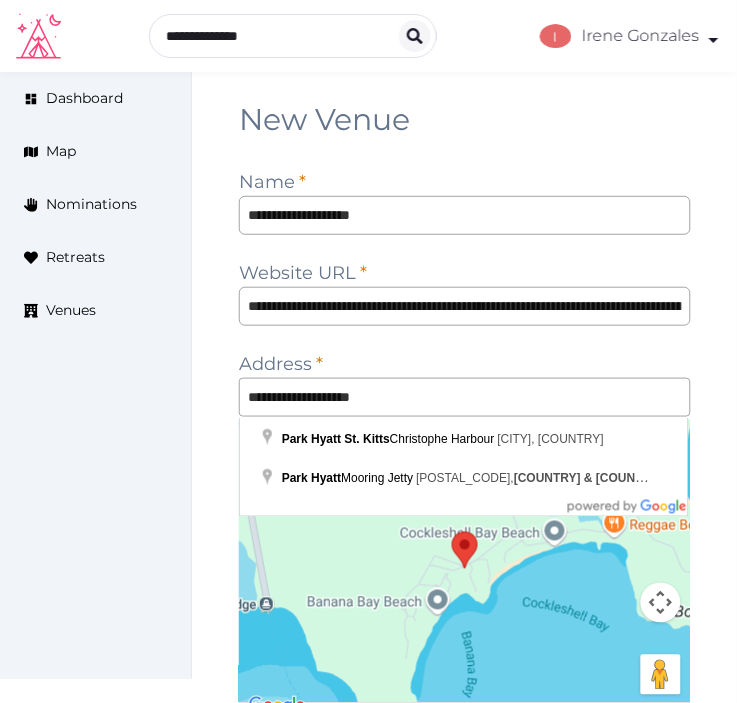 drag, startPoint x: 571, startPoint y: 437, endPoint x: 592, endPoint y: 424, distance: 24.698177 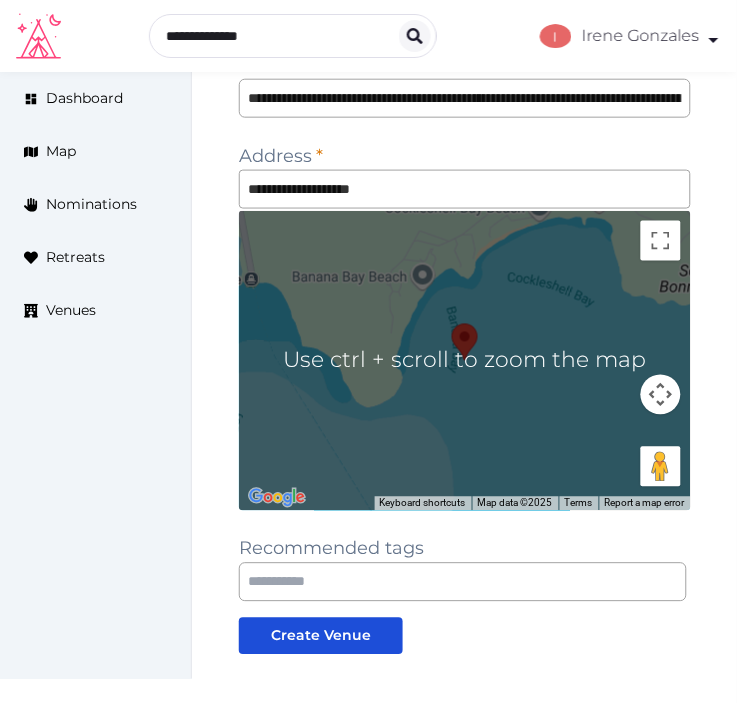 scroll, scrollTop: 352, scrollLeft: 0, axis: vertical 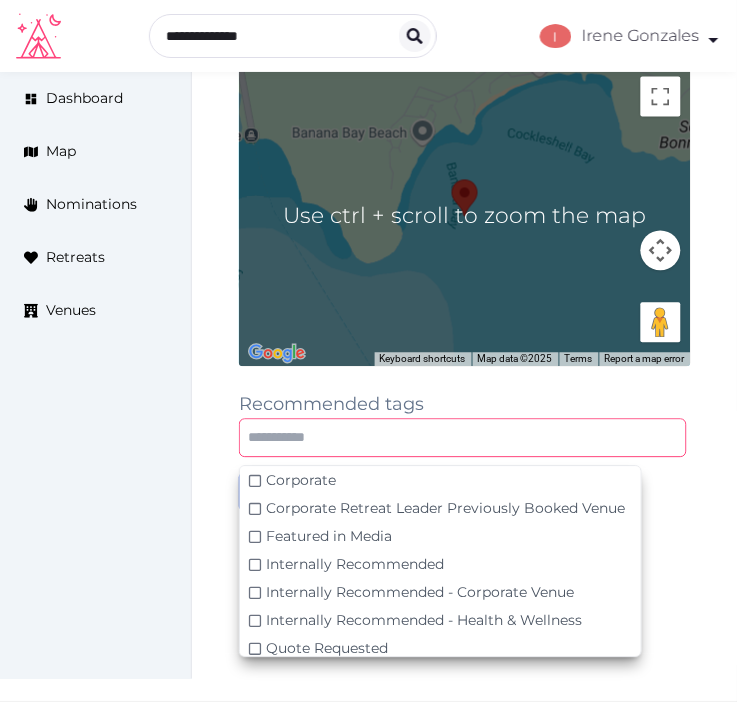 click at bounding box center (463, 438) 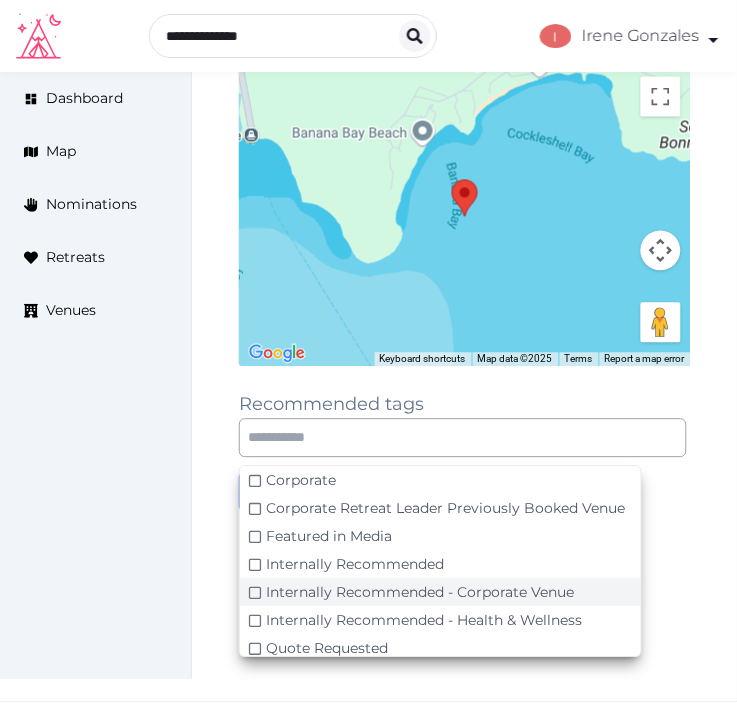 click on "Internally Recommended - Corporate Venue" at bounding box center [420, 593] 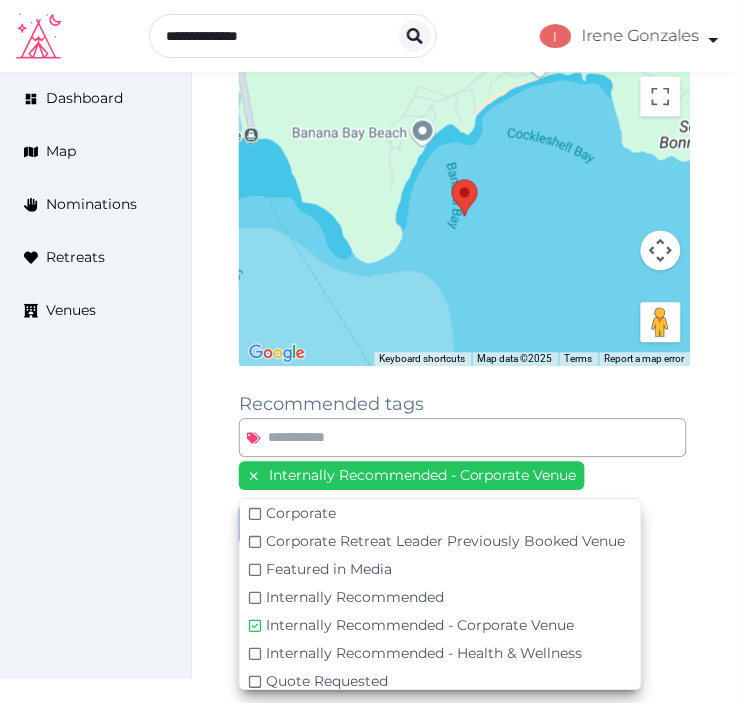 click on "**********" at bounding box center [464, 228] 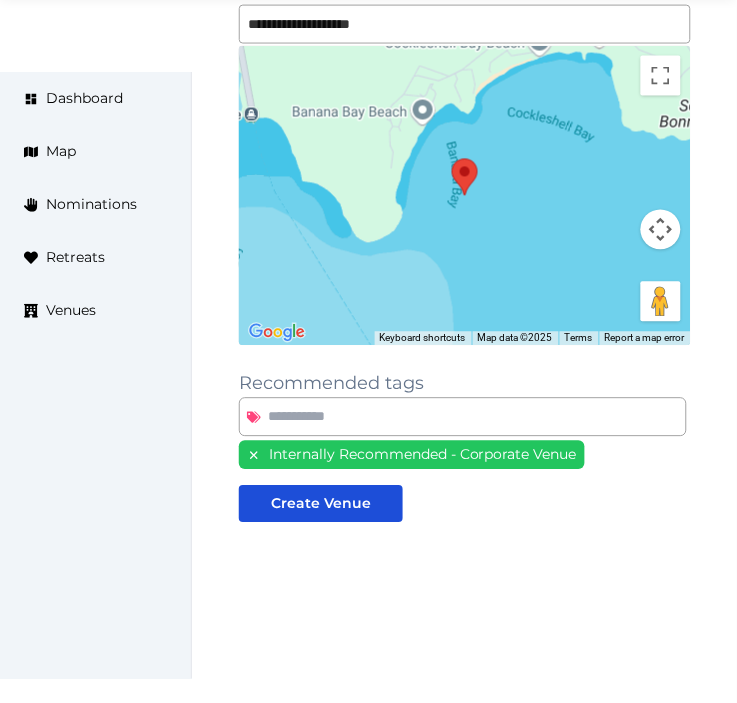 scroll, scrollTop: 385, scrollLeft: 0, axis: vertical 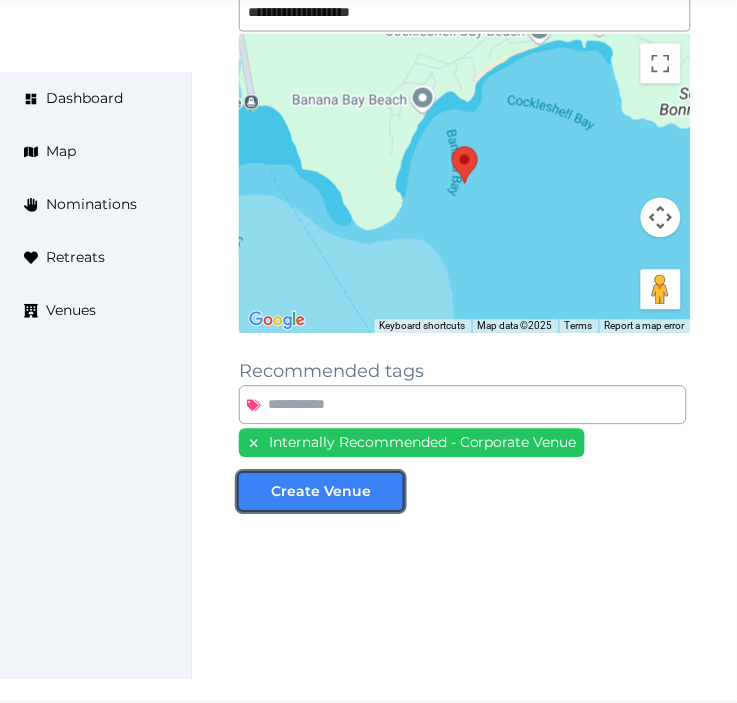 click at bounding box center (387, 492) 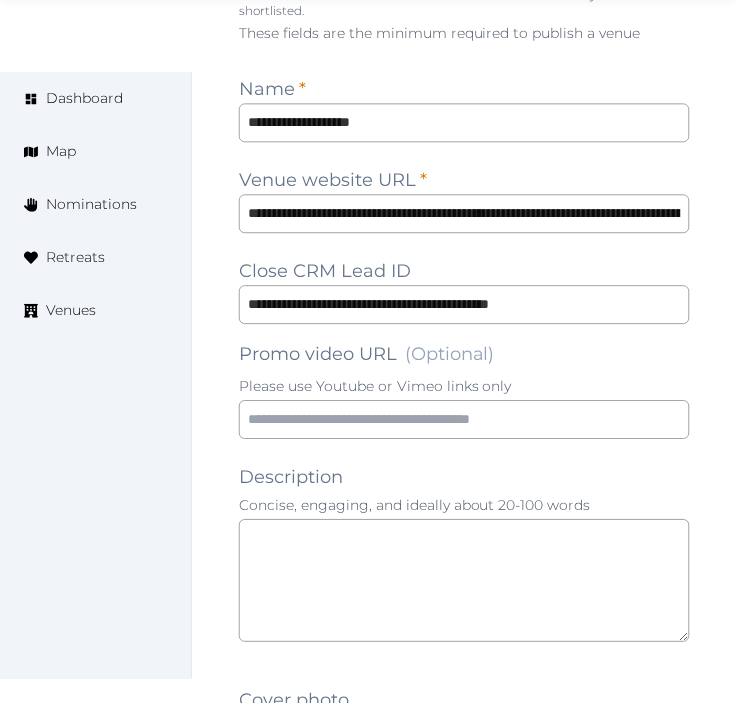 scroll, scrollTop: 1666, scrollLeft: 0, axis: vertical 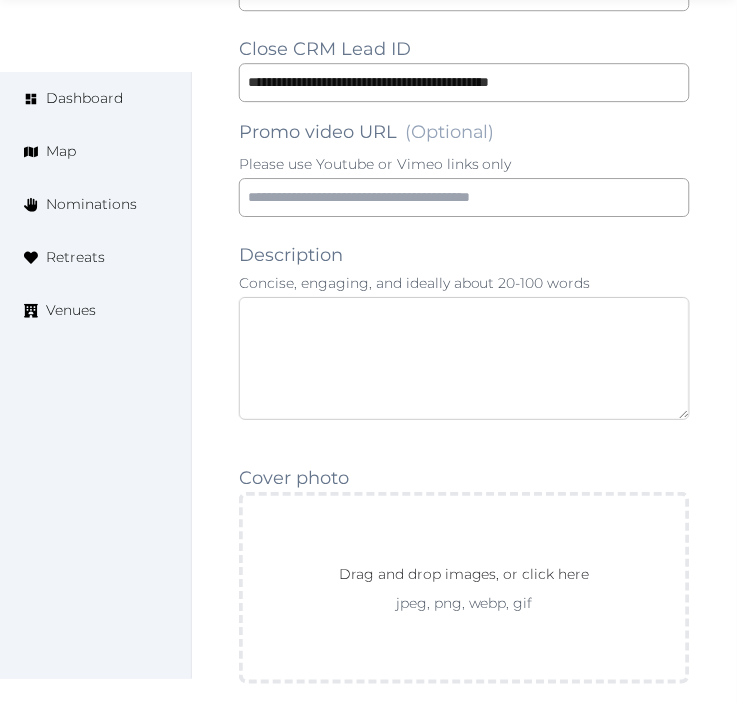 click at bounding box center (464, 358) 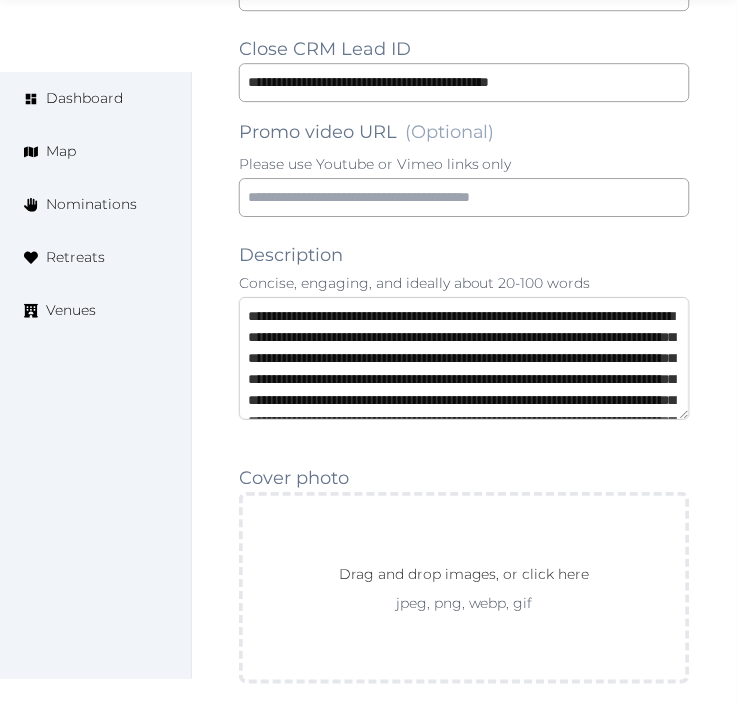 scroll, scrollTop: 94, scrollLeft: 0, axis: vertical 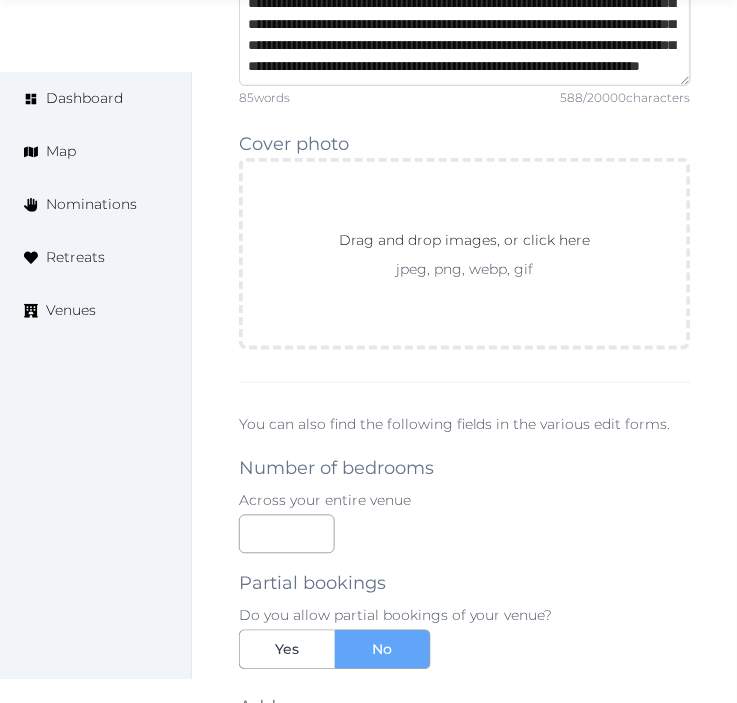 type on "**********" 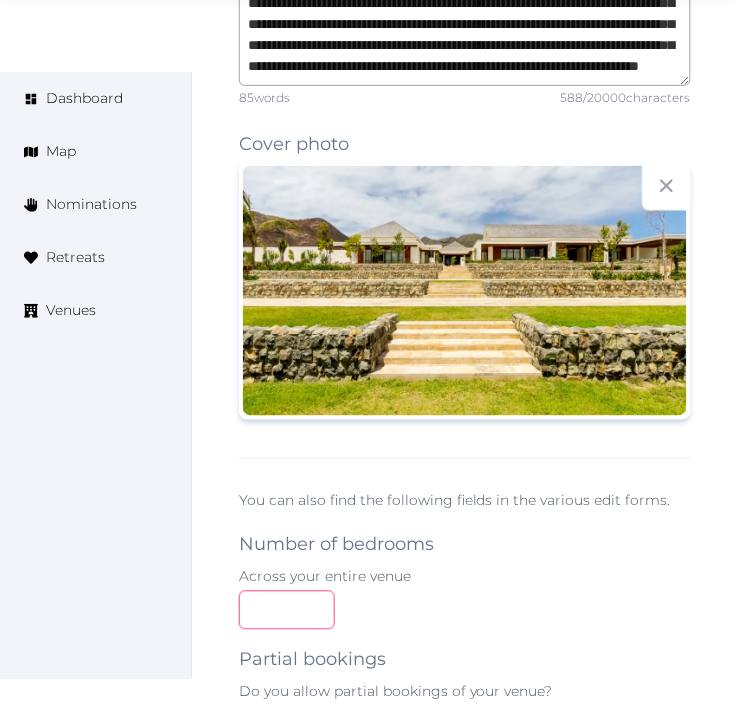 click at bounding box center [287, 610] 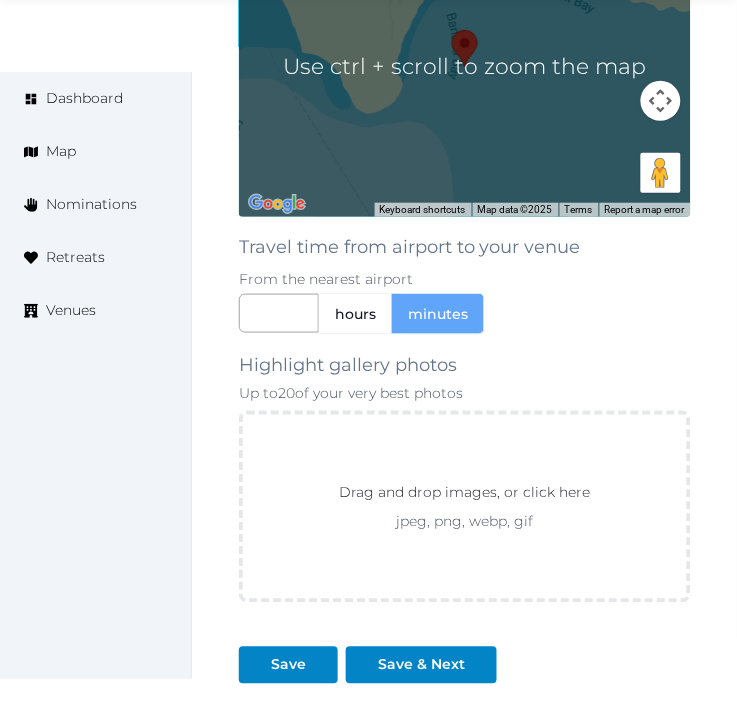 scroll, scrollTop: 3111, scrollLeft: 0, axis: vertical 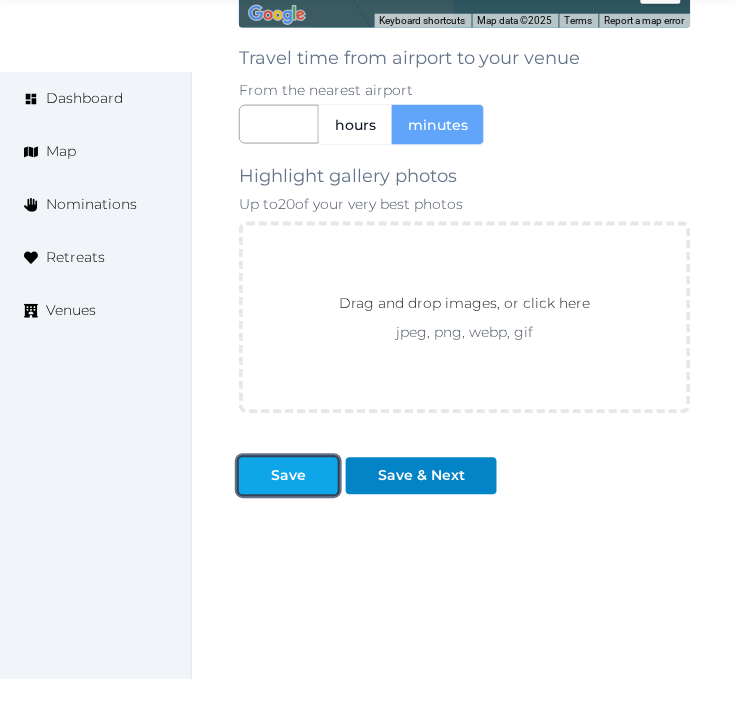 drag, startPoint x: 290, startPoint y: 482, endPoint x: 323, endPoint y: 471, distance: 34.785053 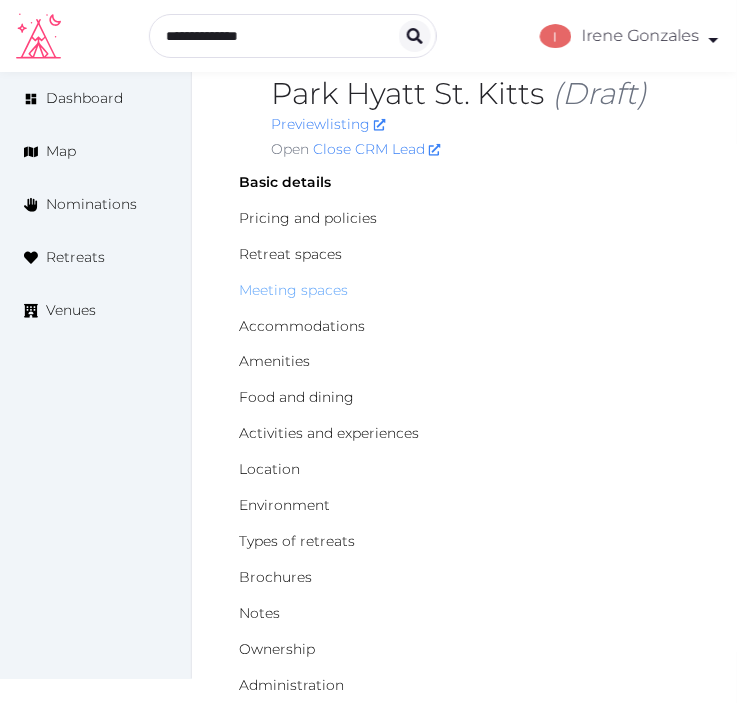 scroll, scrollTop: 0, scrollLeft: 0, axis: both 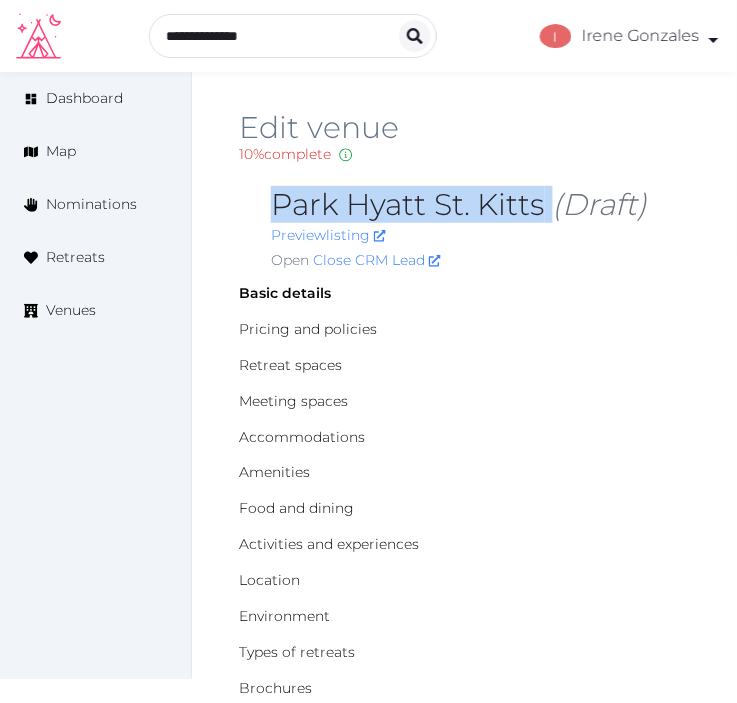 drag, startPoint x: 550, startPoint y: 204, endPoint x: 291, endPoint y: 212, distance: 259.12354 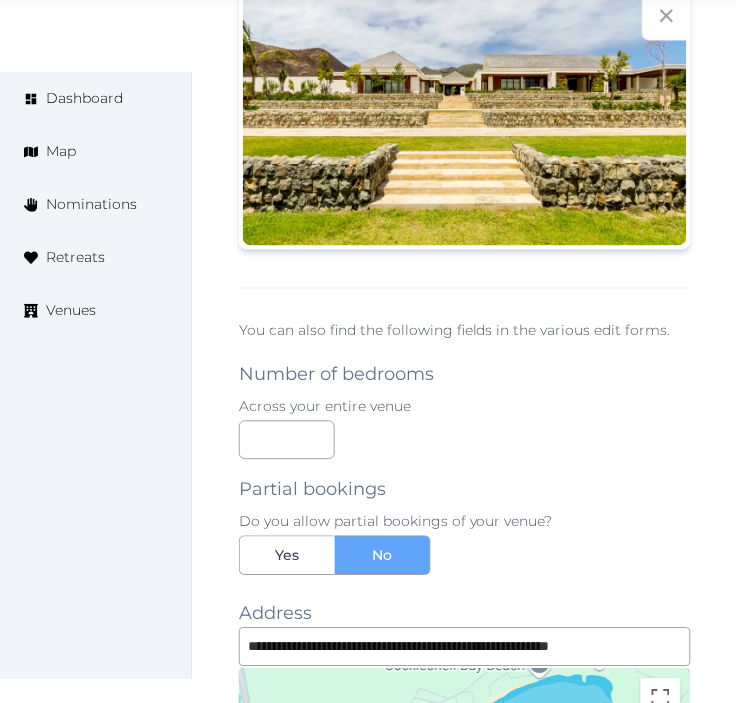 scroll, scrollTop: 3128, scrollLeft: 0, axis: vertical 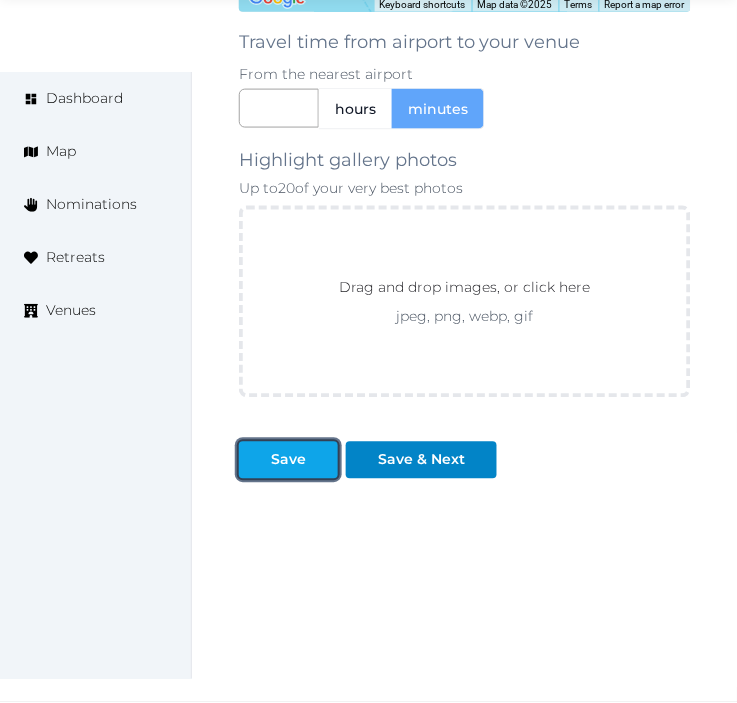 click at bounding box center [322, 460] 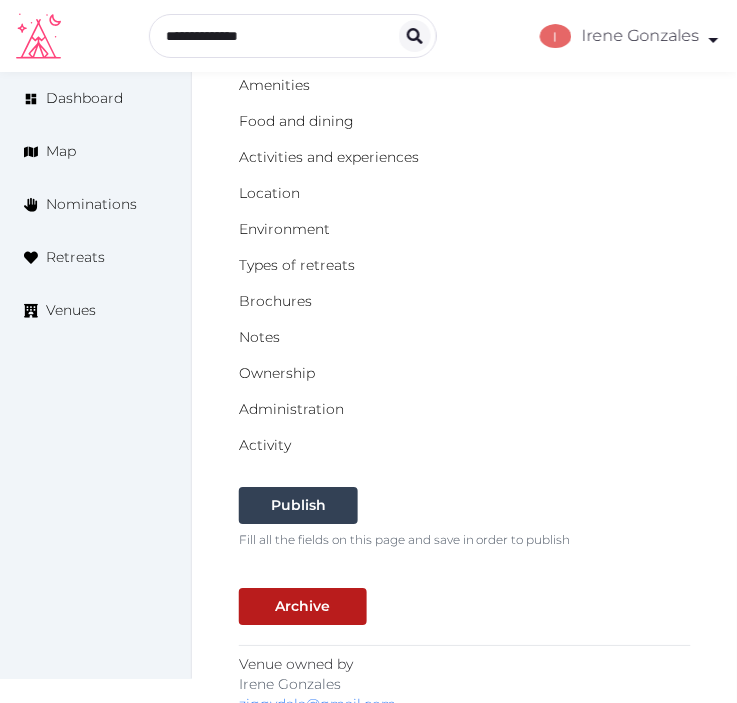 scroll, scrollTop: 351, scrollLeft: 0, axis: vertical 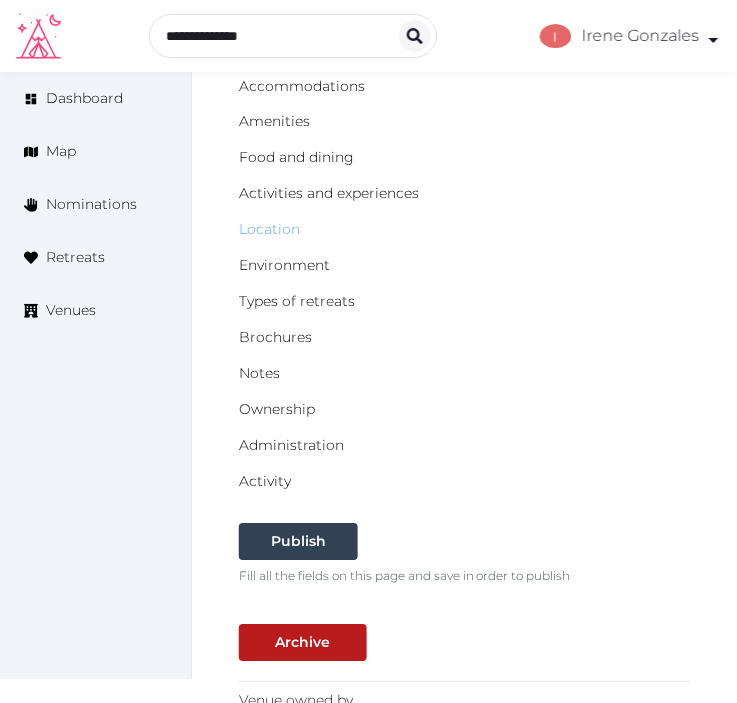 click on "Location" at bounding box center [269, 230] 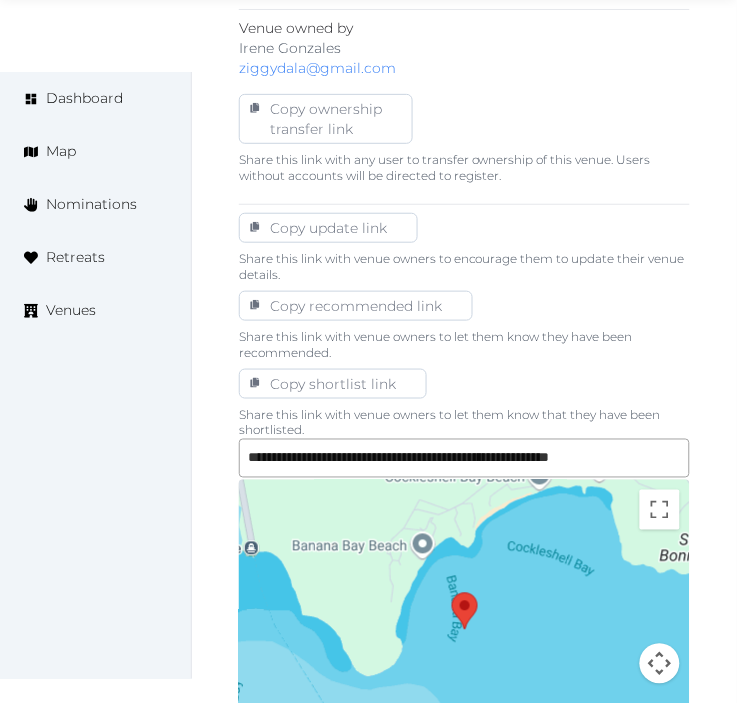 scroll, scrollTop: 1444, scrollLeft: 0, axis: vertical 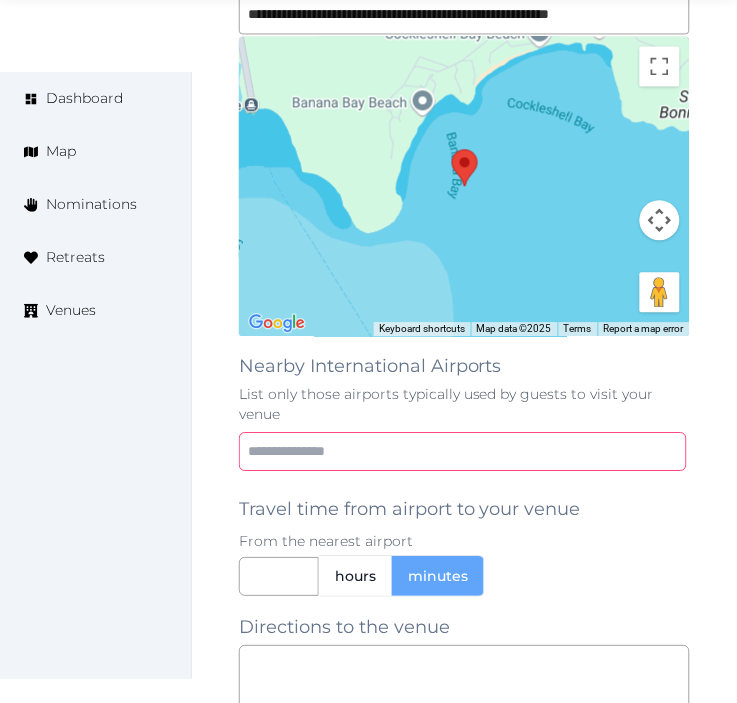 drag, startPoint x: 752, startPoint y: 413, endPoint x: 263, endPoint y: 452, distance: 490.55273 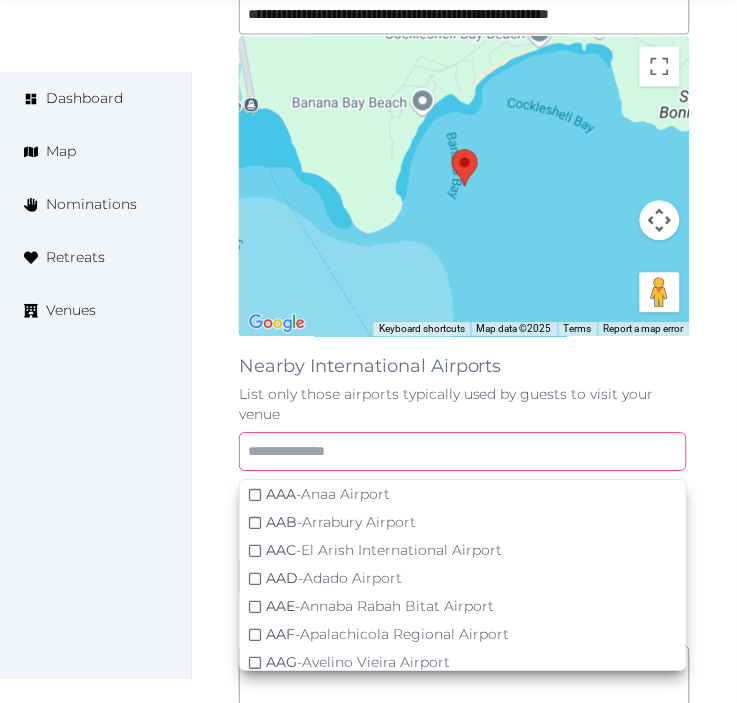 paste on "**********" 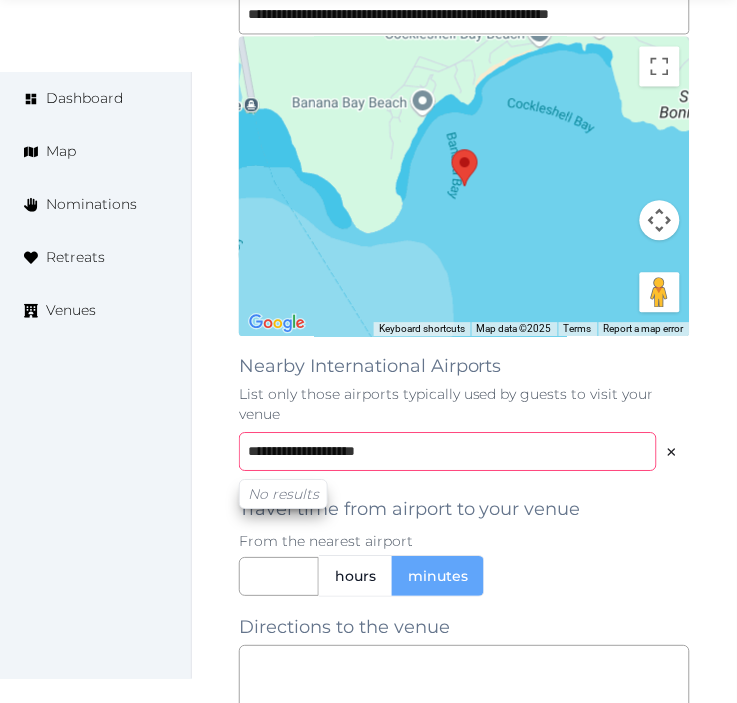 click on "**********" at bounding box center [448, 451] 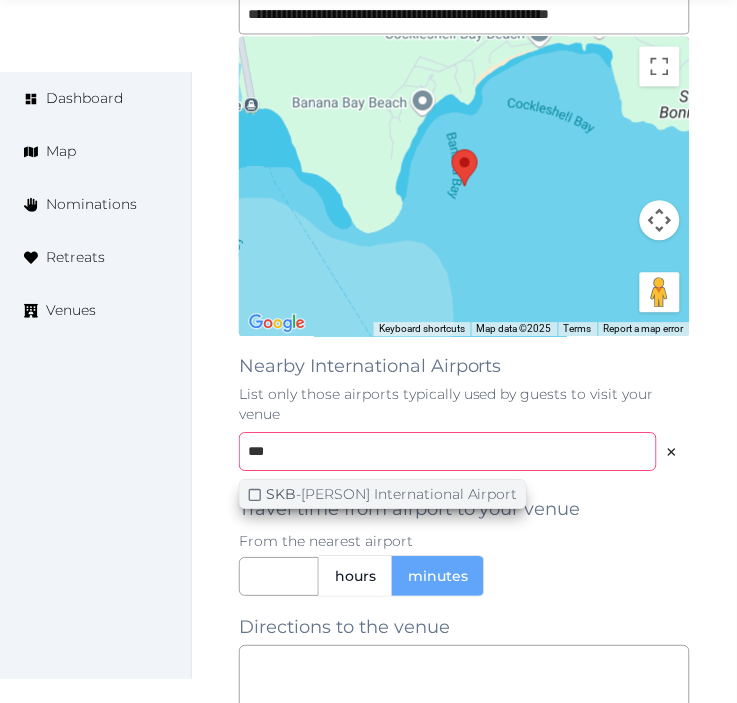 type on "***" 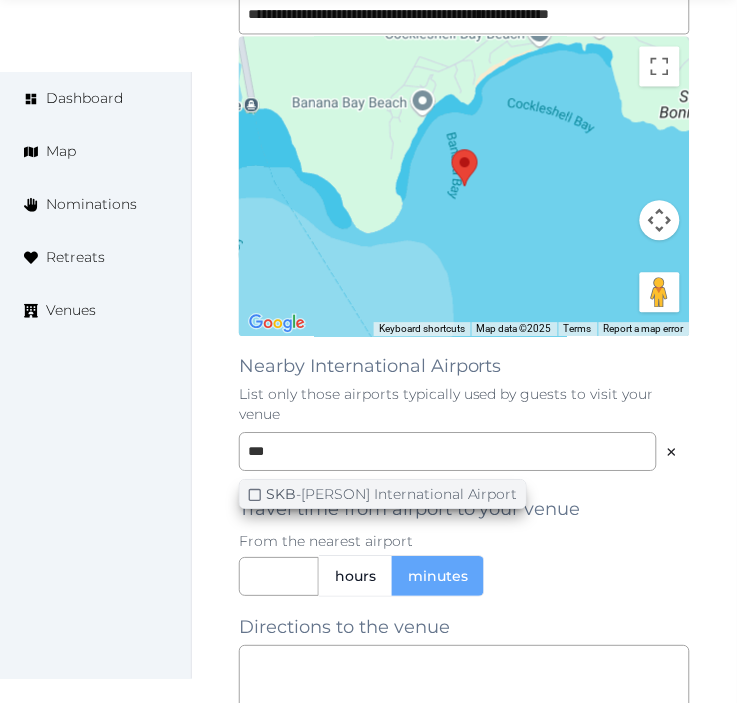 click 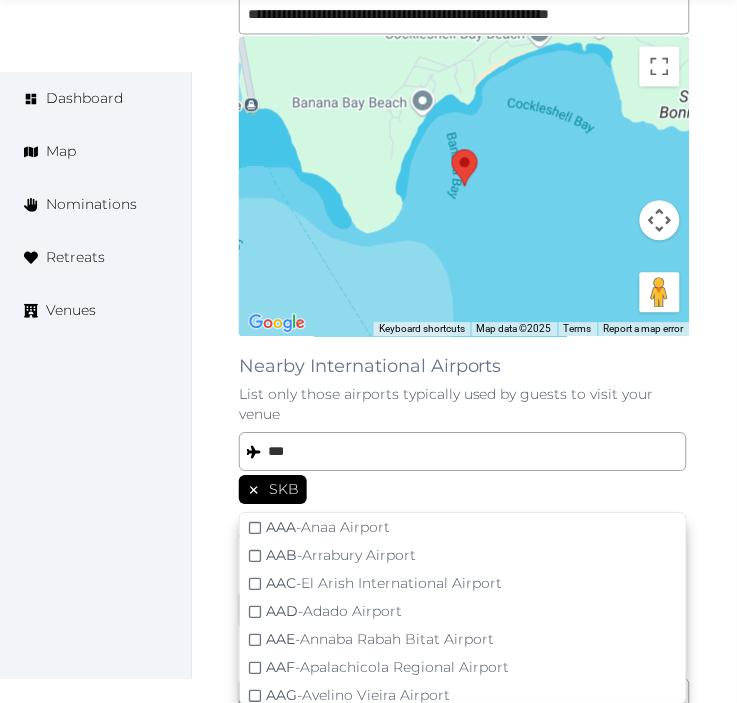 click on "Edit venue 18 %  complete Fill out all the fields in your listing to increase its completion percentage.   A higher completion percentage will make your listing more attractive and result in better matches. Park Hyatt St. Kitts   (Draft) Preview  listing   Open    Close CRM Lead Basic details Pricing and policies Retreat spaces Meeting spaces Accommodations Amenities Food and dining Activities and experiences Location Environment Types of retreats Brochures Notes Ownership Administration Activity Publish Archive Venue owned by Irene Gonzales ziggydala@gmail.com Copy ownership transfer link Share this link with any user to transfer ownership of this venue. Users without accounts will be directed to register. Copy update link Share this link with venue owners to encourage them to update their venue details. Copy recommended link Share this link with venue owners to let them know they have been recommended. Copy shortlist link Share this link with venue owners to let them know that they have been shortlisted. +" at bounding box center (464, -125) 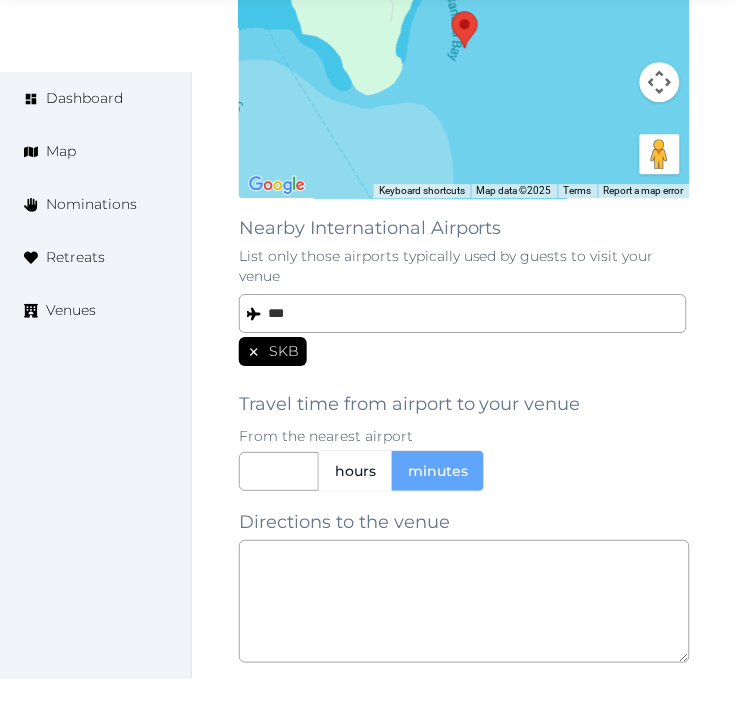 scroll, scrollTop: 1777, scrollLeft: 0, axis: vertical 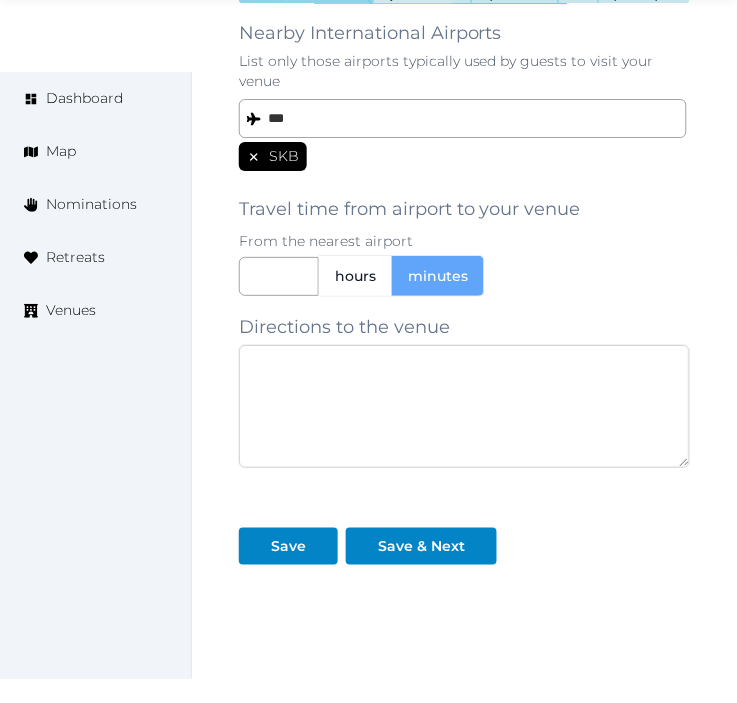 click at bounding box center (464, 406) 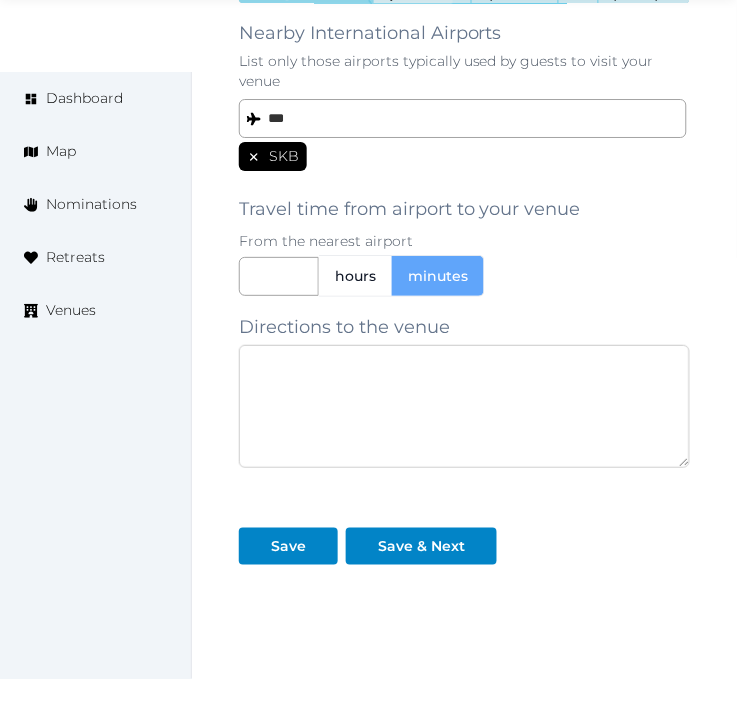 paste on "**********" 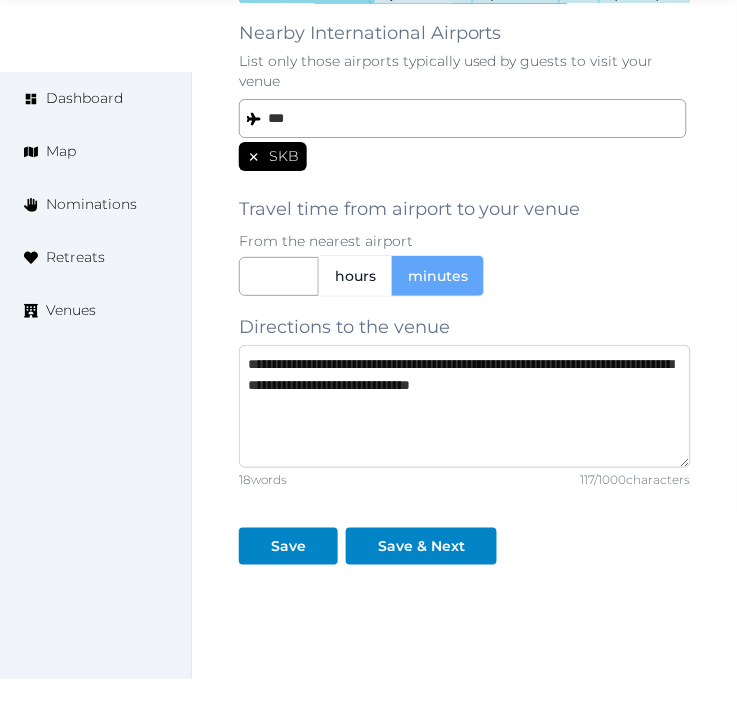 type on "**********" 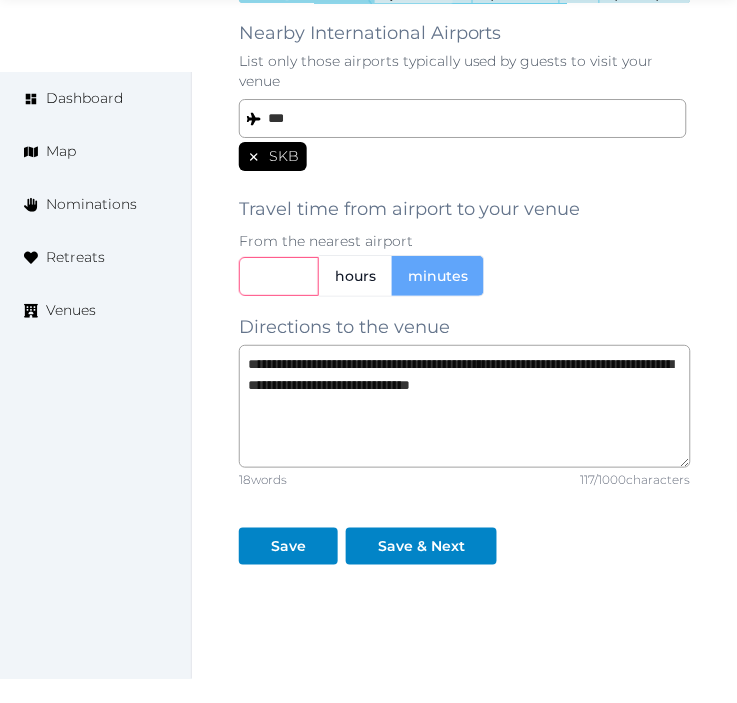 click at bounding box center [279, 276] 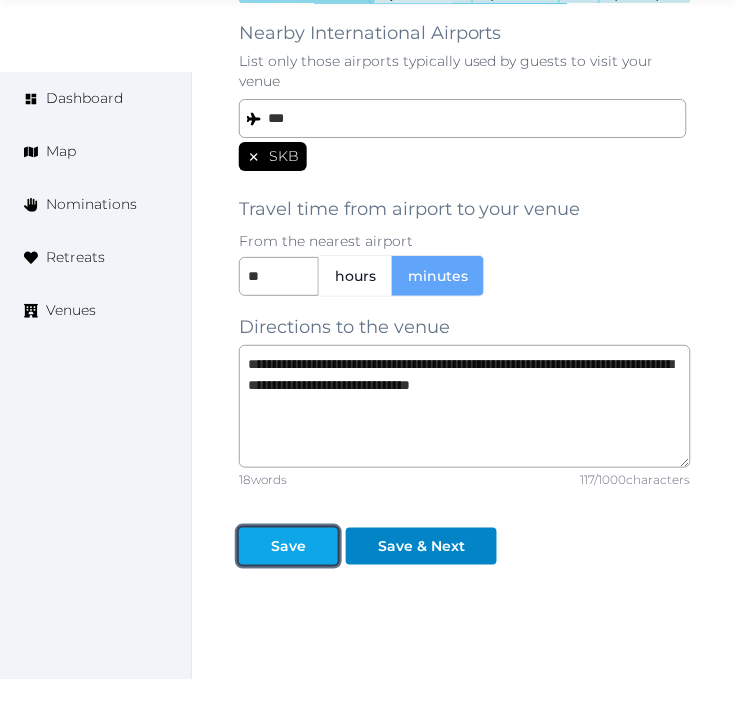 click at bounding box center (255, 546) 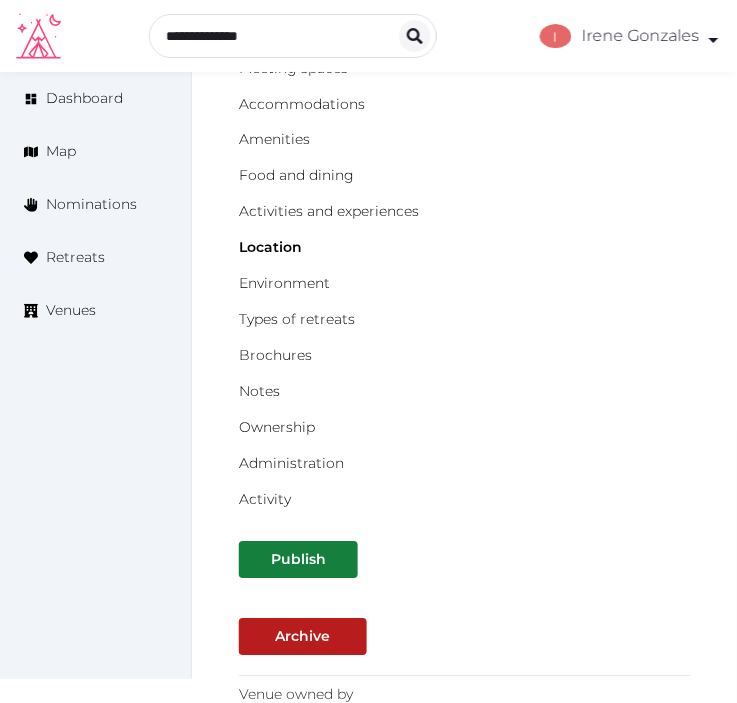 scroll, scrollTop: 111, scrollLeft: 0, axis: vertical 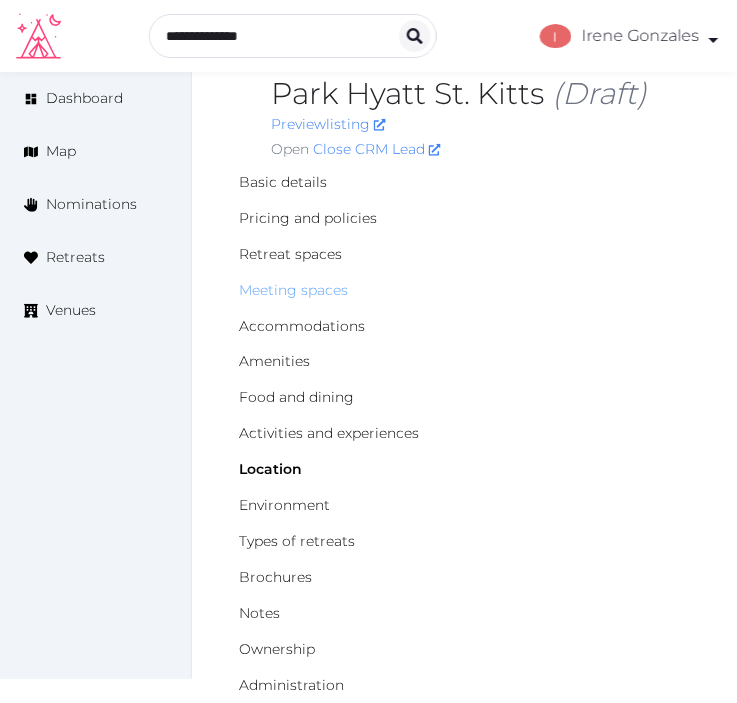 click on "Meeting spaces" at bounding box center (293, 290) 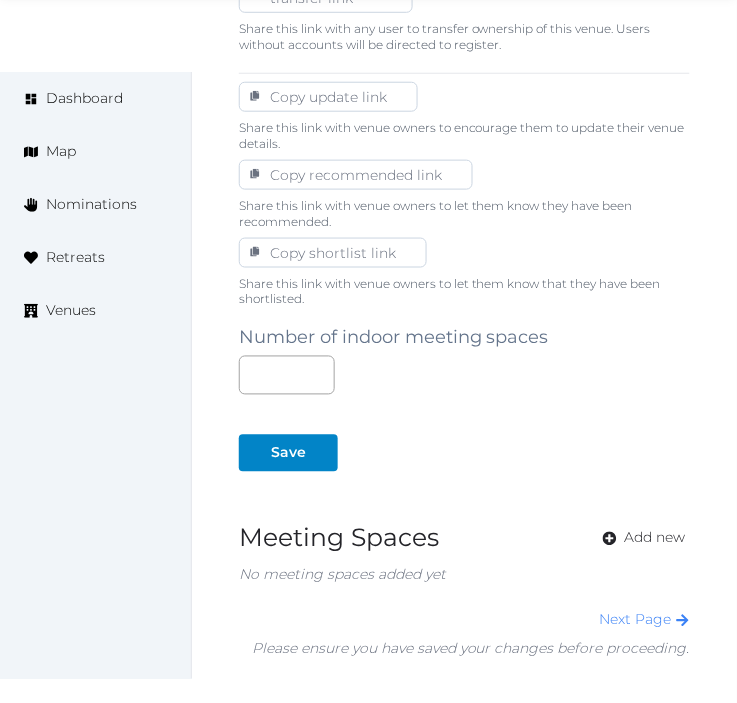 scroll, scrollTop: 1222, scrollLeft: 0, axis: vertical 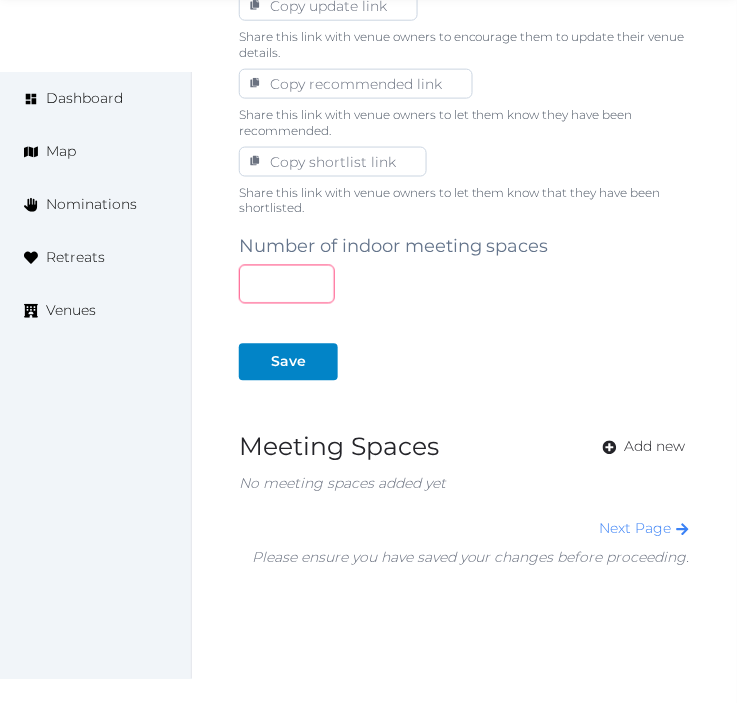 click at bounding box center (287, 284) 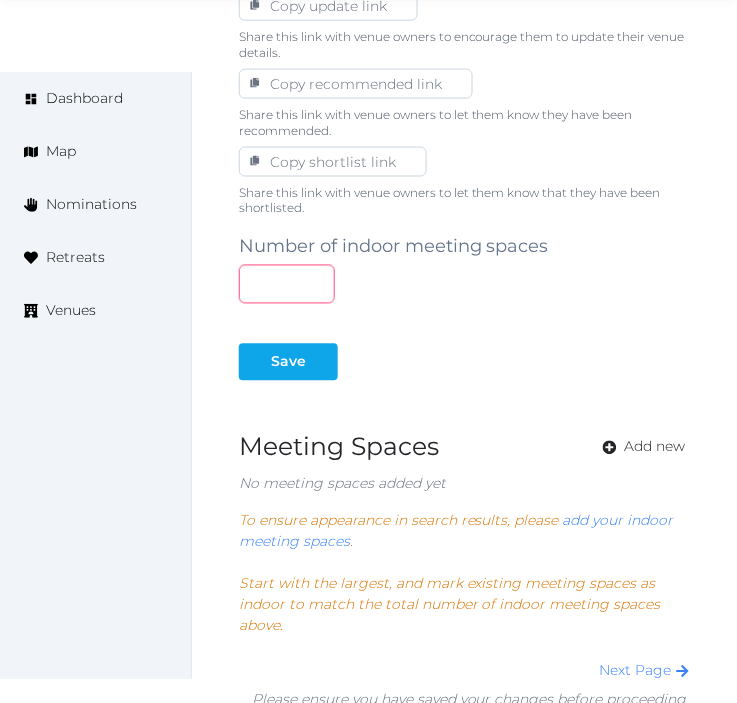 type on "*" 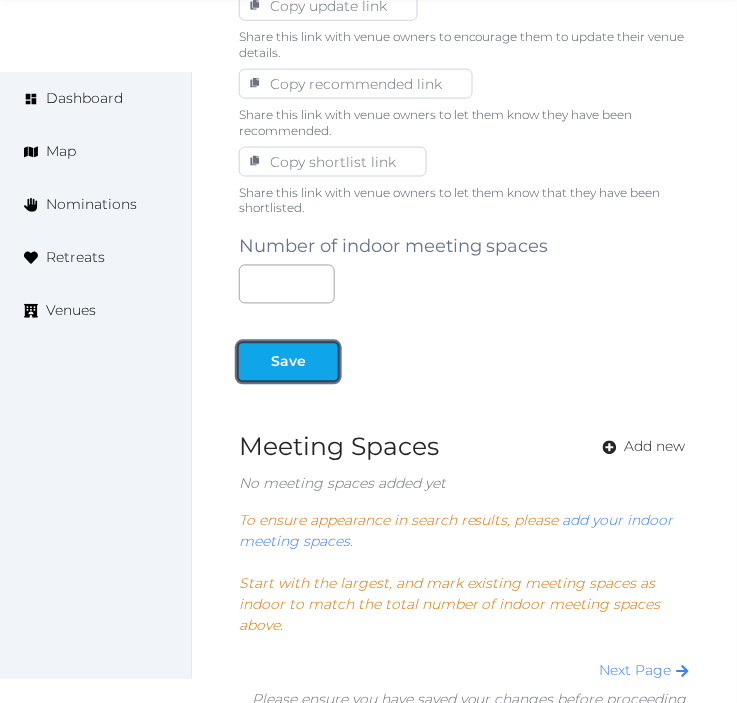 click on "Save" at bounding box center [288, 362] 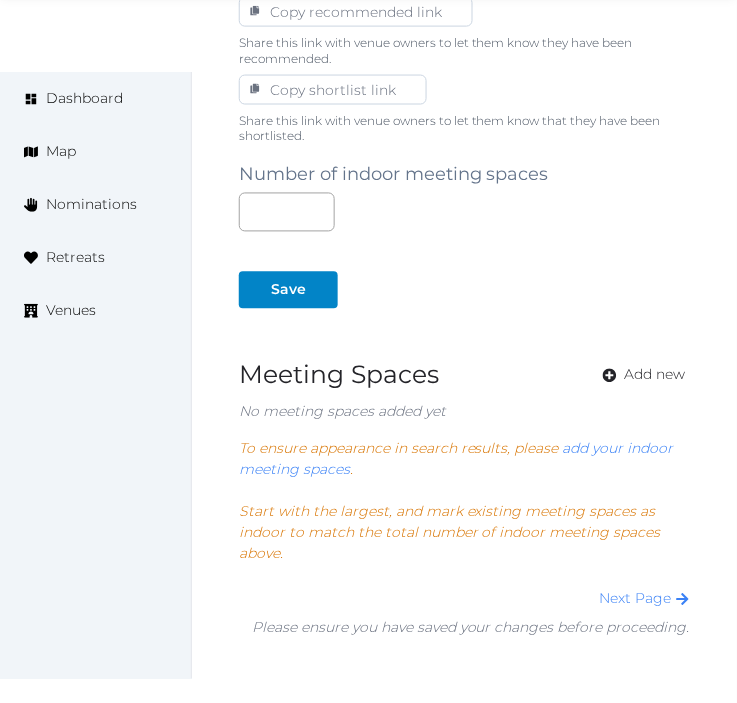 scroll, scrollTop: 1333, scrollLeft: 0, axis: vertical 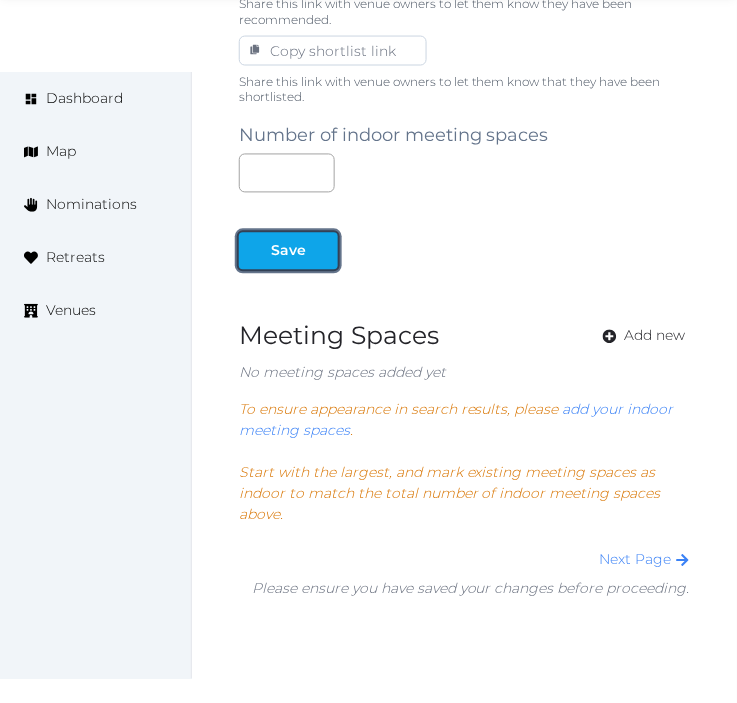 click on "Save" at bounding box center [288, 251] 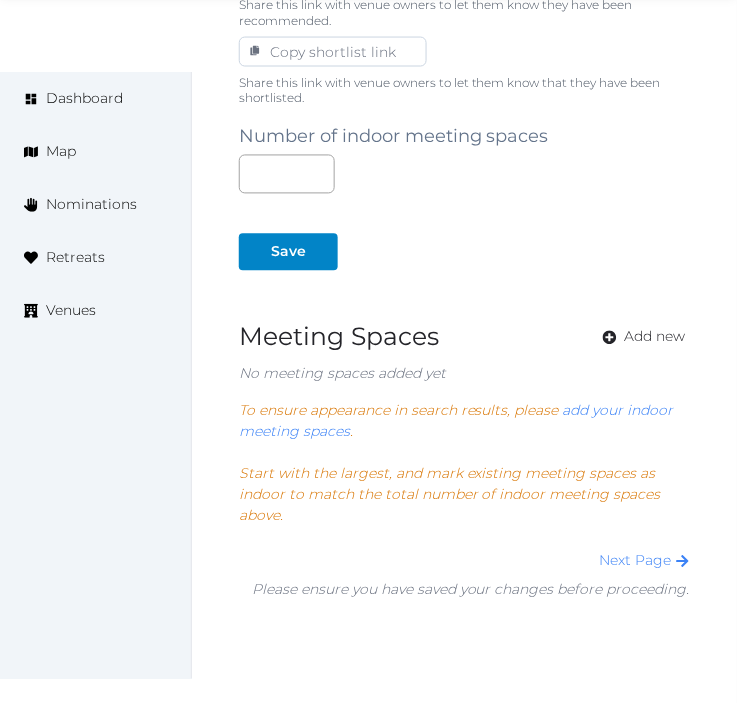 scroll, scrollTop: 1010, scrollLeft: 0, axis: vertical 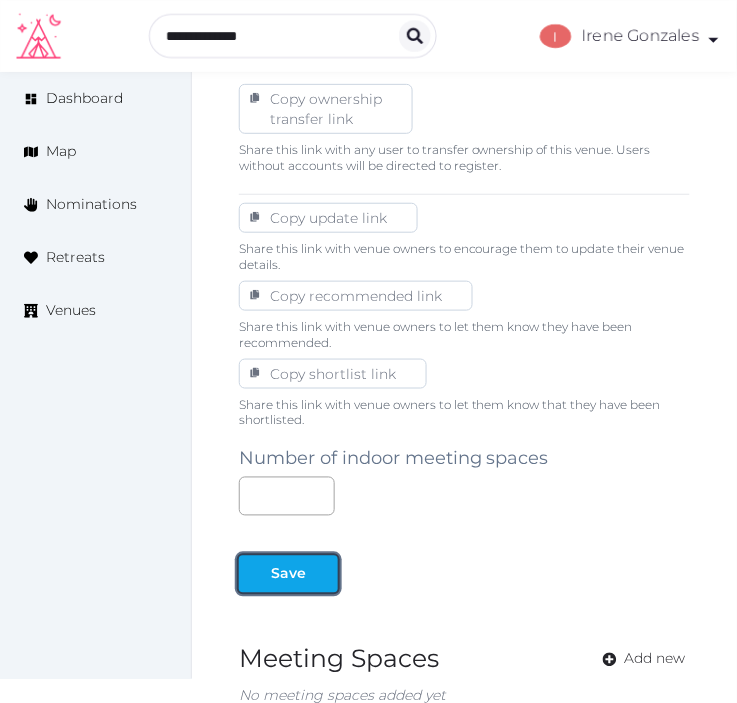 click on "Save" at bounding box center [288, 574] 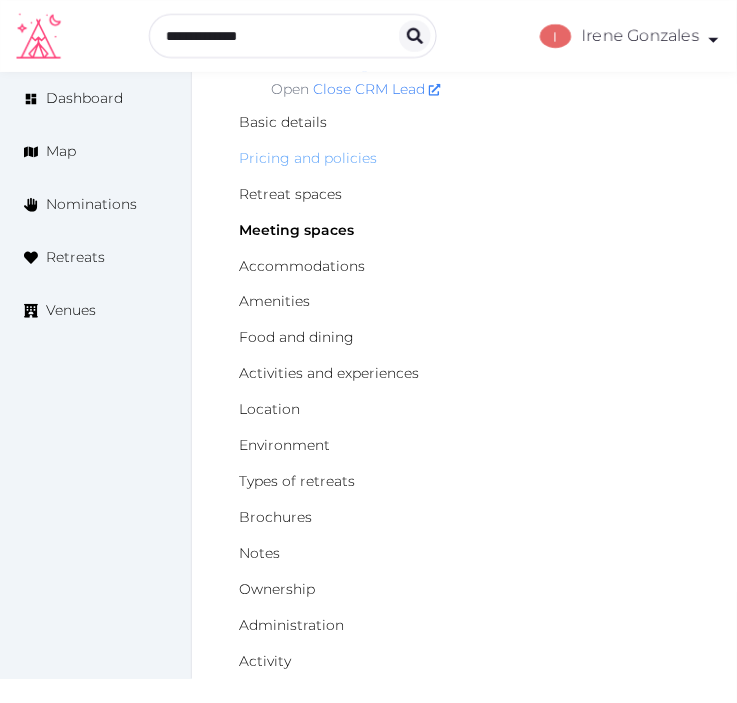 scroll, scrollTop: 0, scrollLeft: 0, axis: both 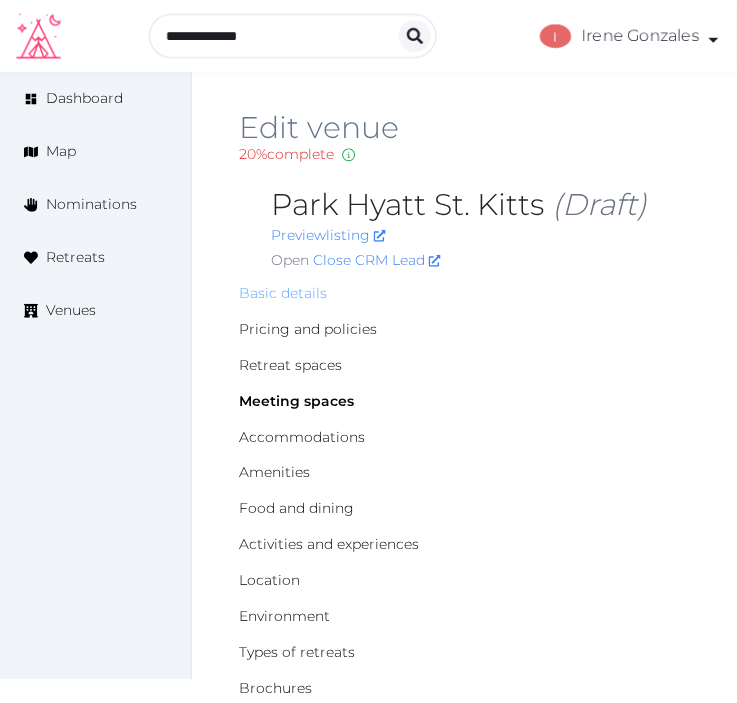 click on "Basic details" at bounding box center (283, 293) 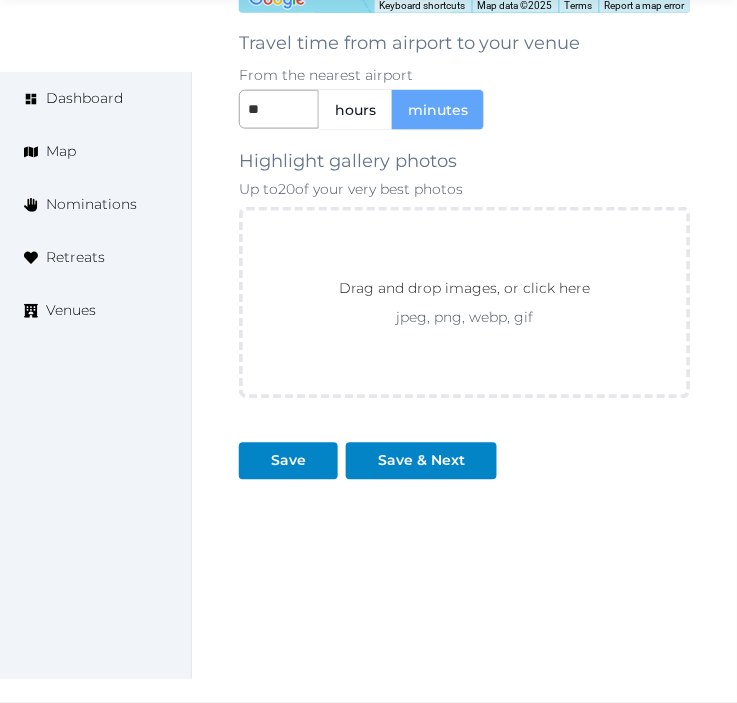 scroll, scrollTop: 3104, scrollLeft: 0, axis: vertical 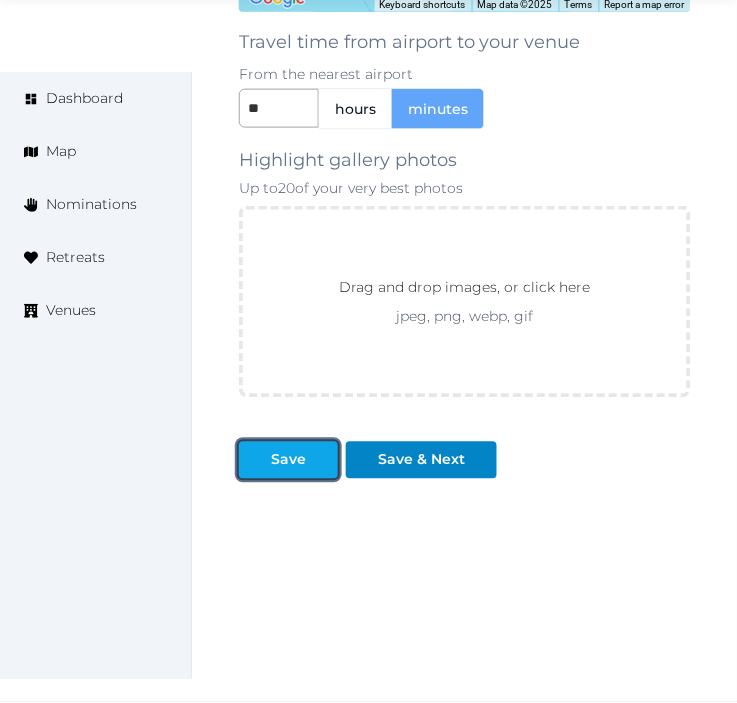 click on "Save" at bounding box center (288, 460) 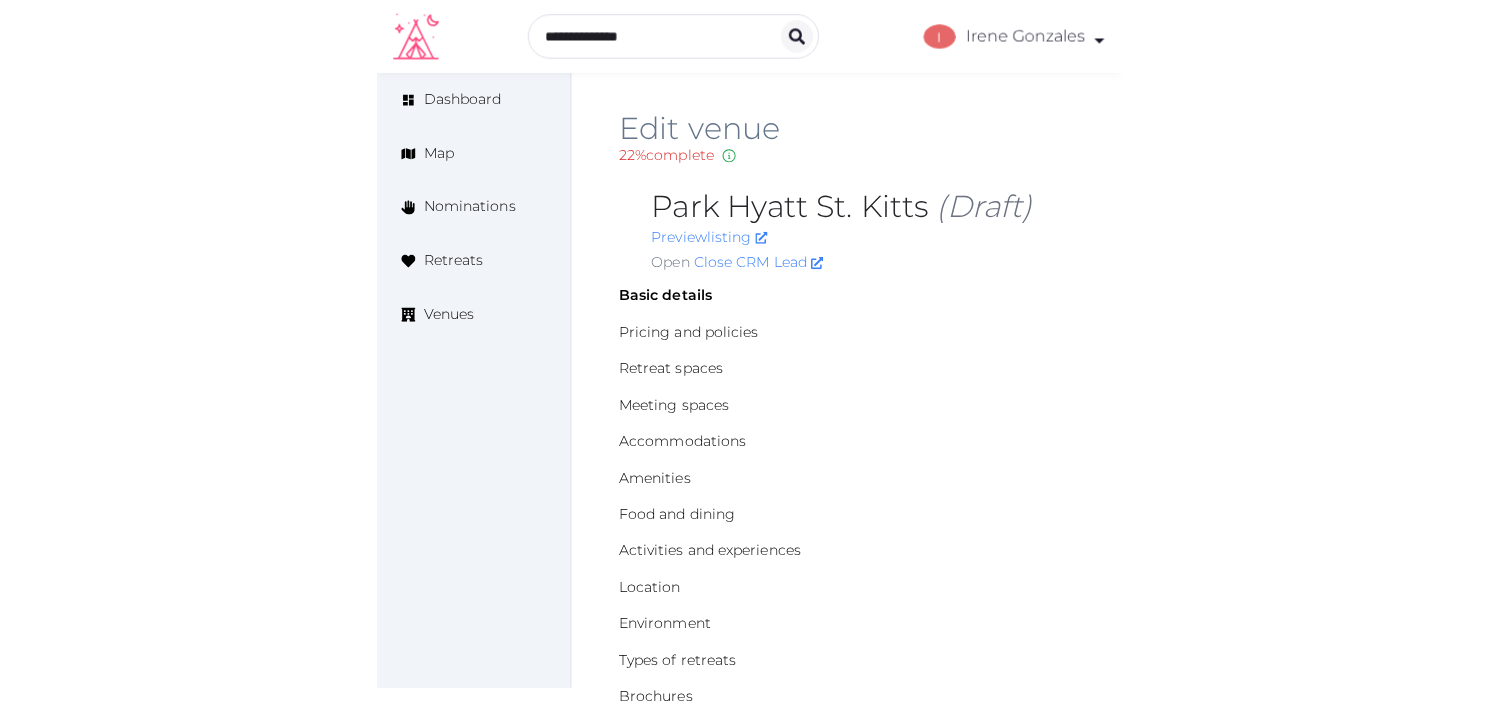 scroll, scrollTop: 0, scrollLeft: 0, axis: both 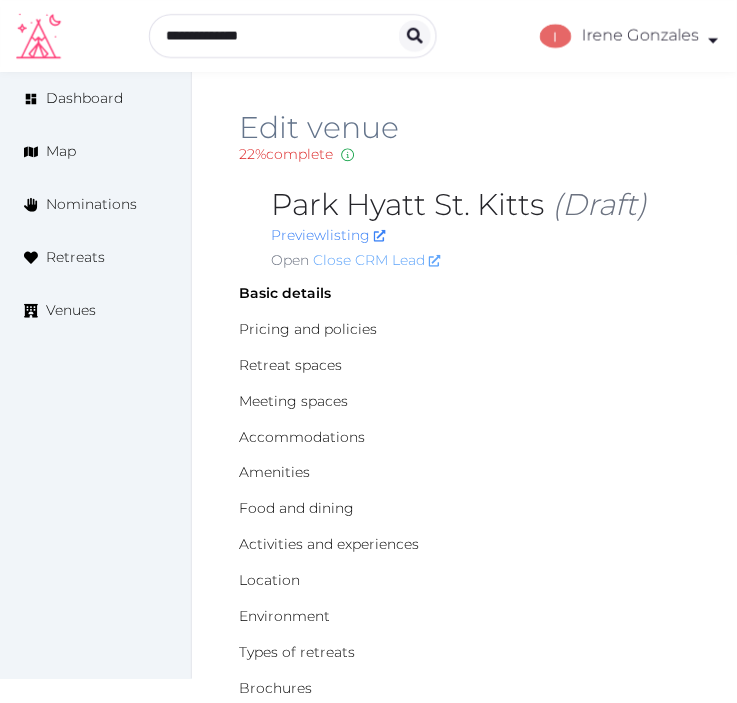 click on "Close CRM Lead" at bounding box center [377, 260] 